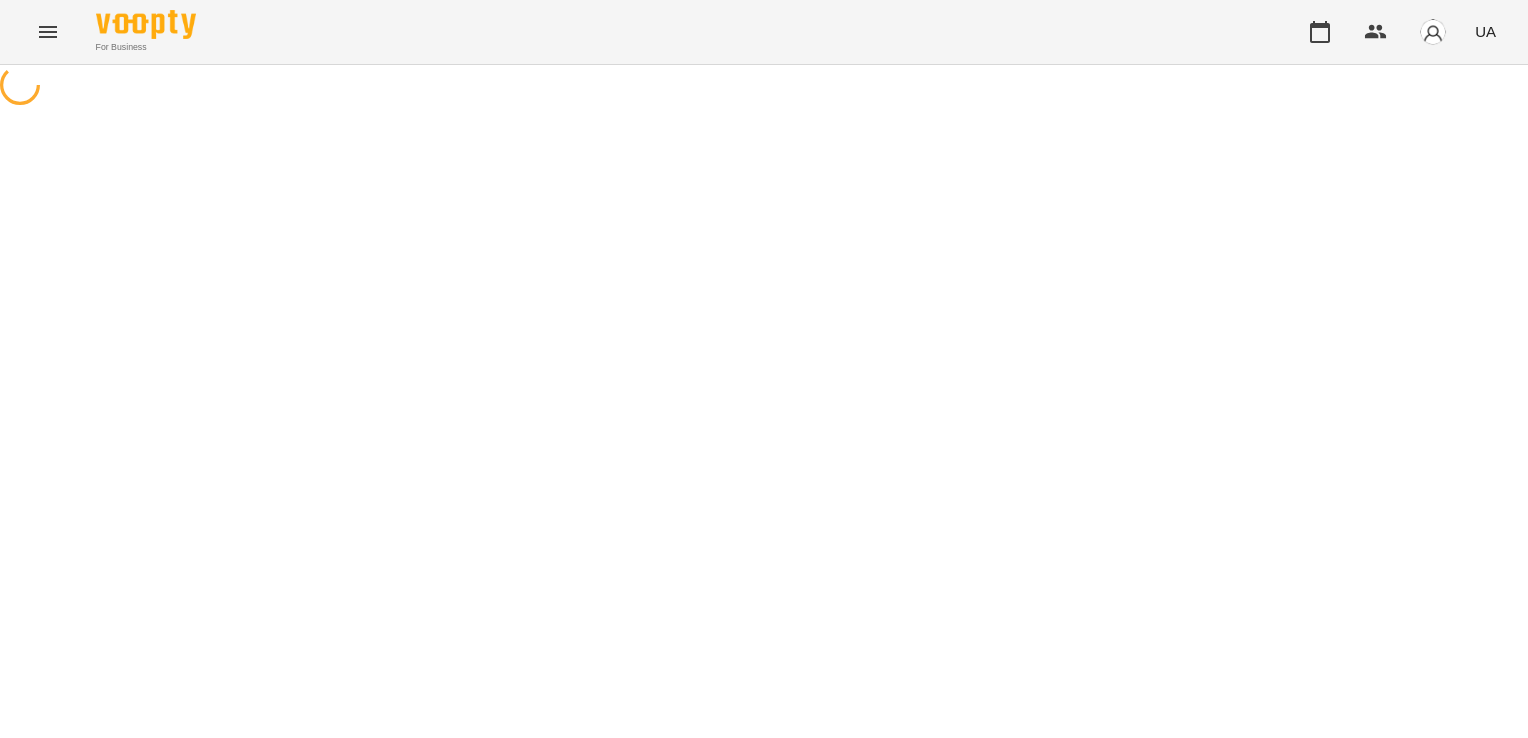 scroll, scrollTop: 0, scrollLeft: 0, axis: both 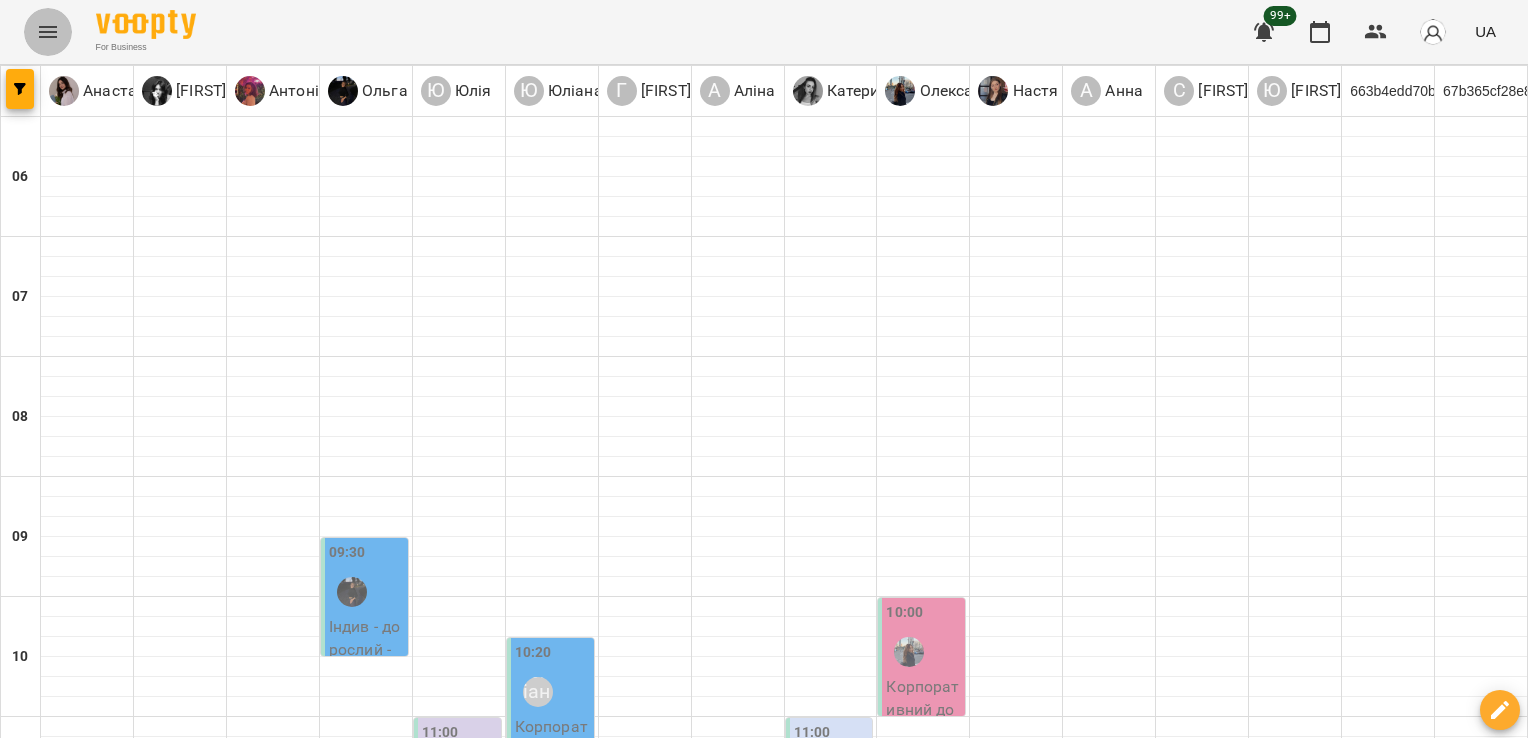 click 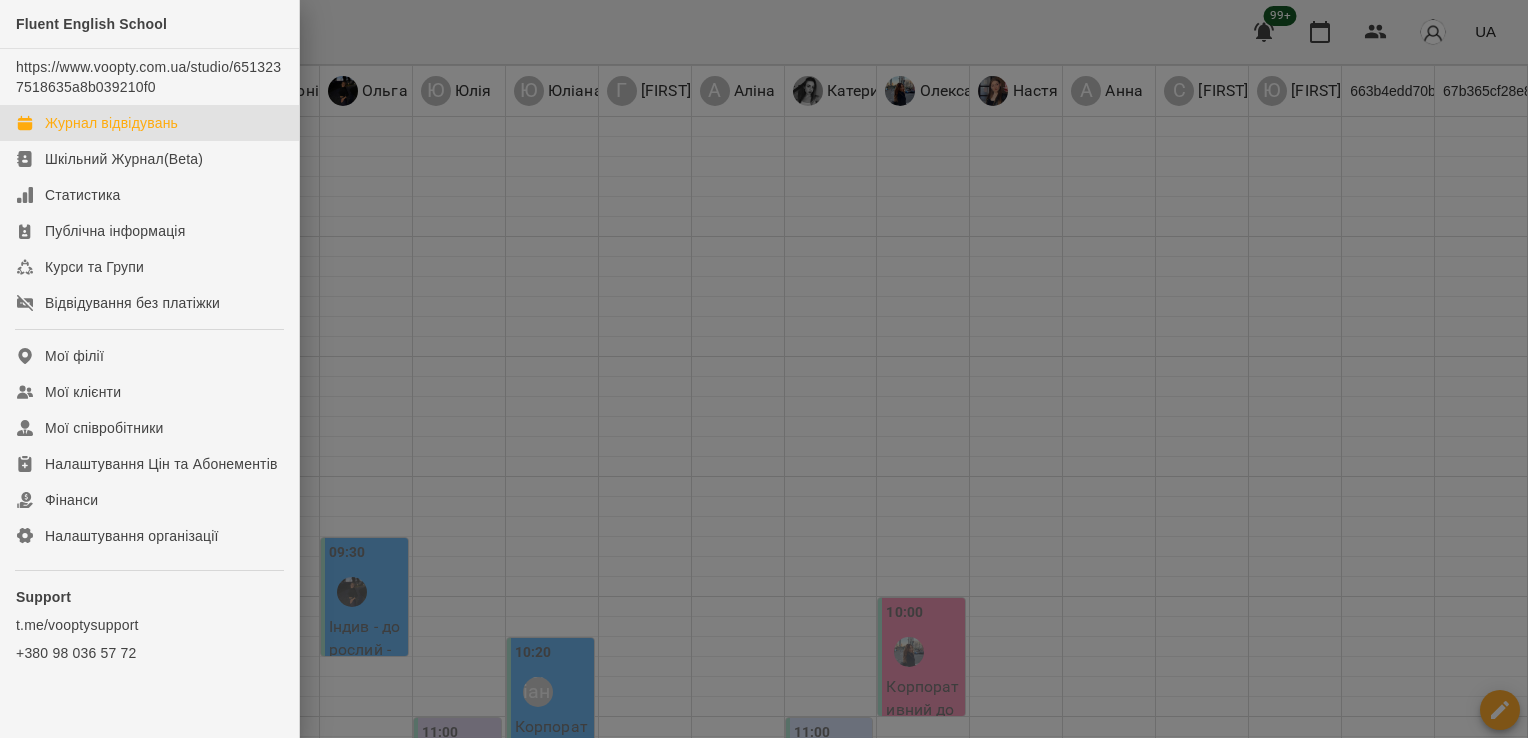 click at bounding box center [764, 369] 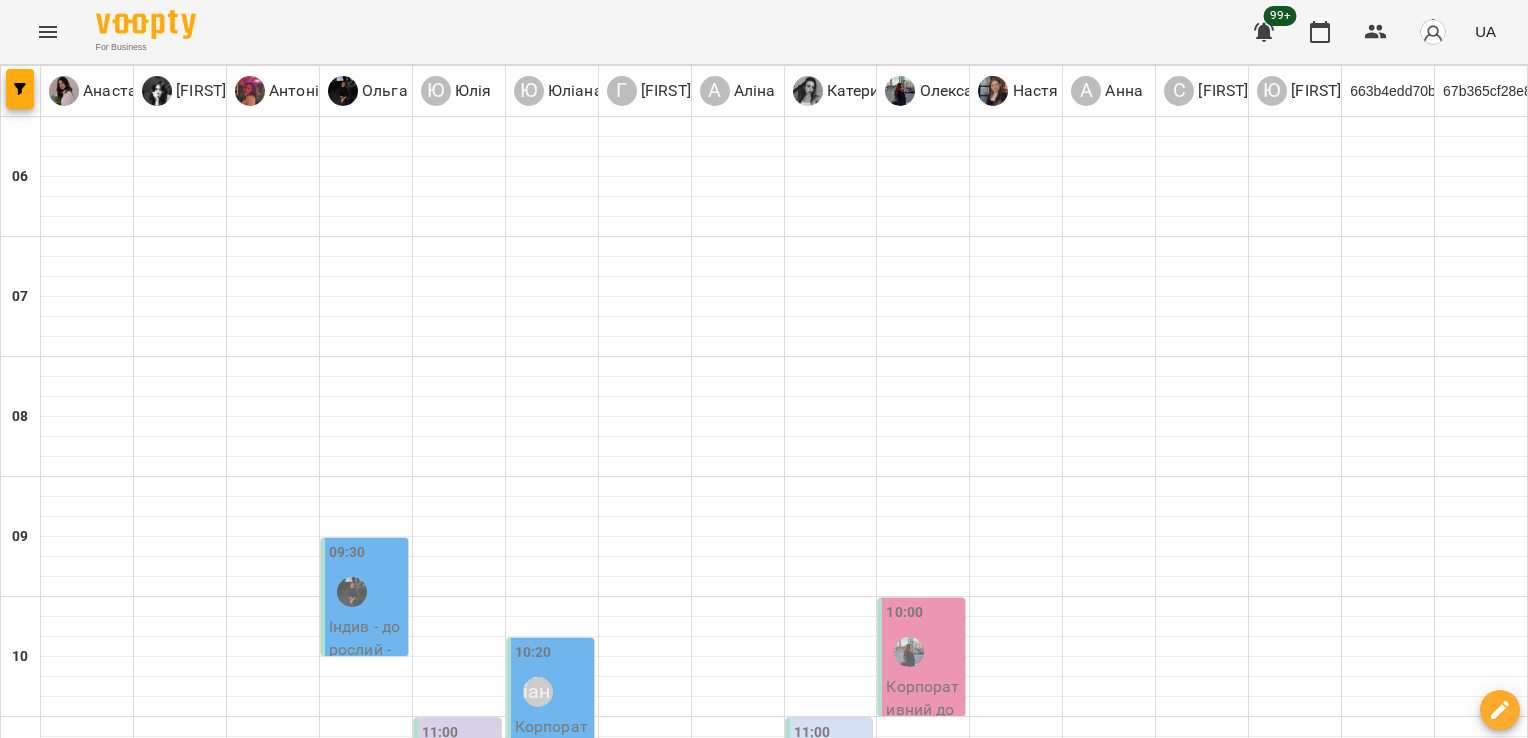 click at bounding box center [1376, 32] 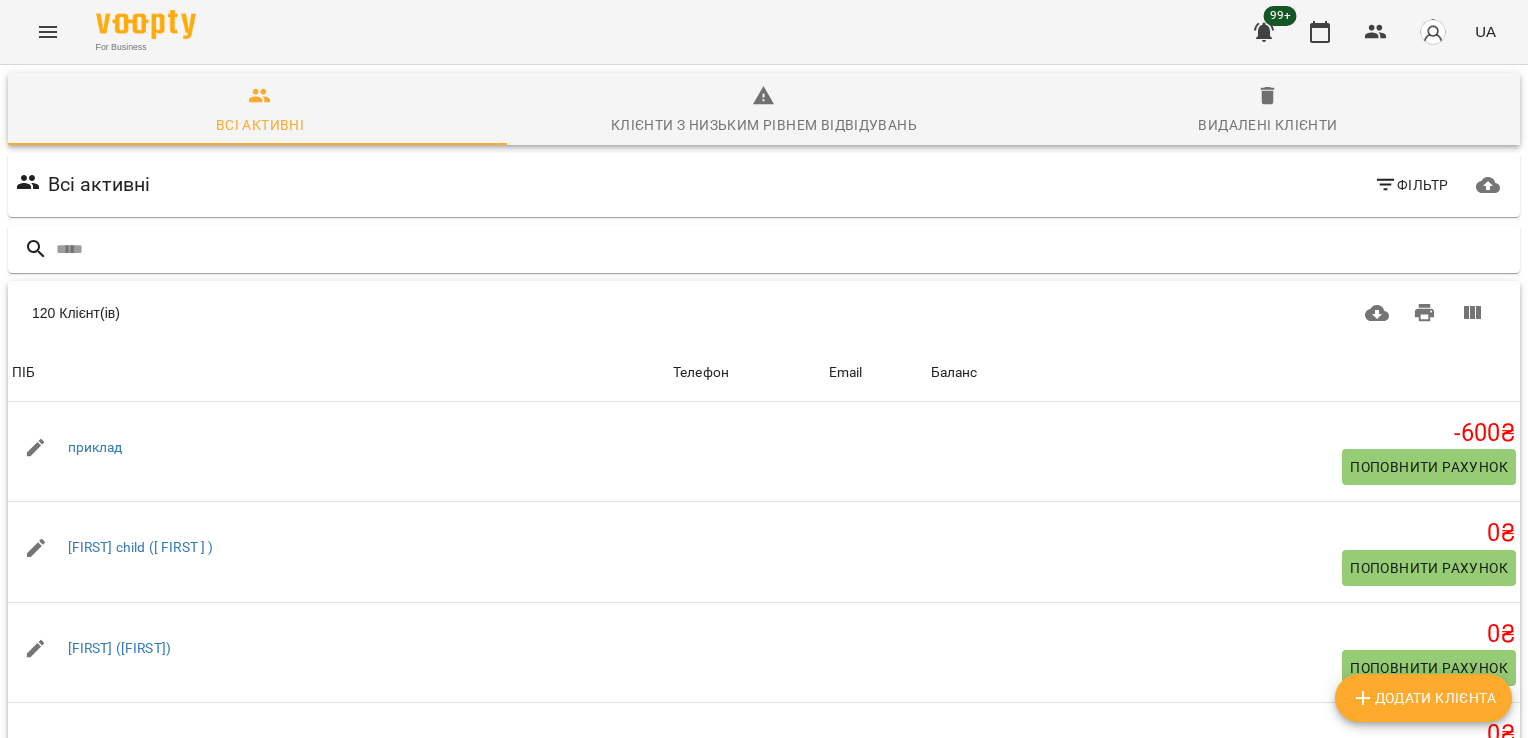 click on "For Business 99+ UA" at bounding box center (764, 32) 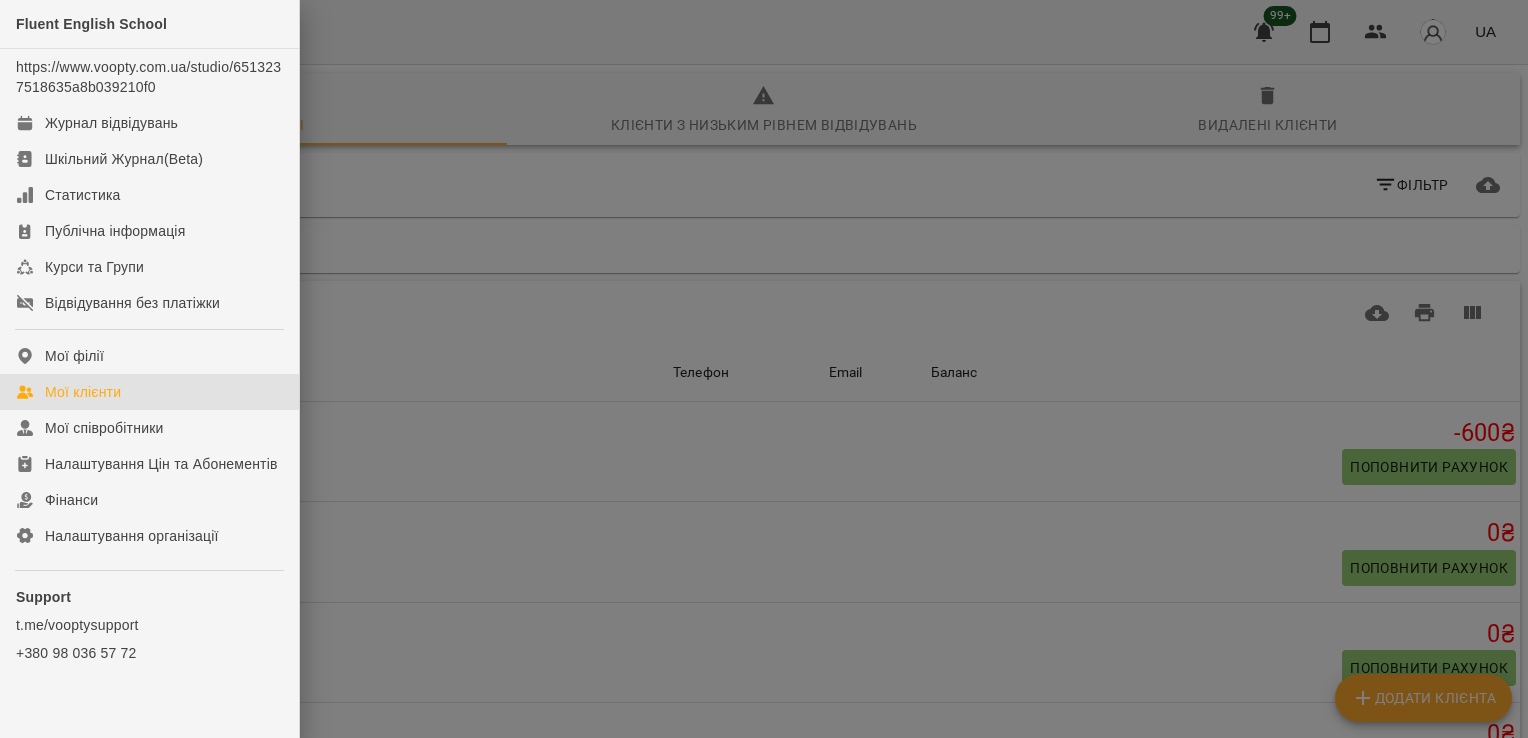 click on "Fluent English School" at bounding box center [149, 24] 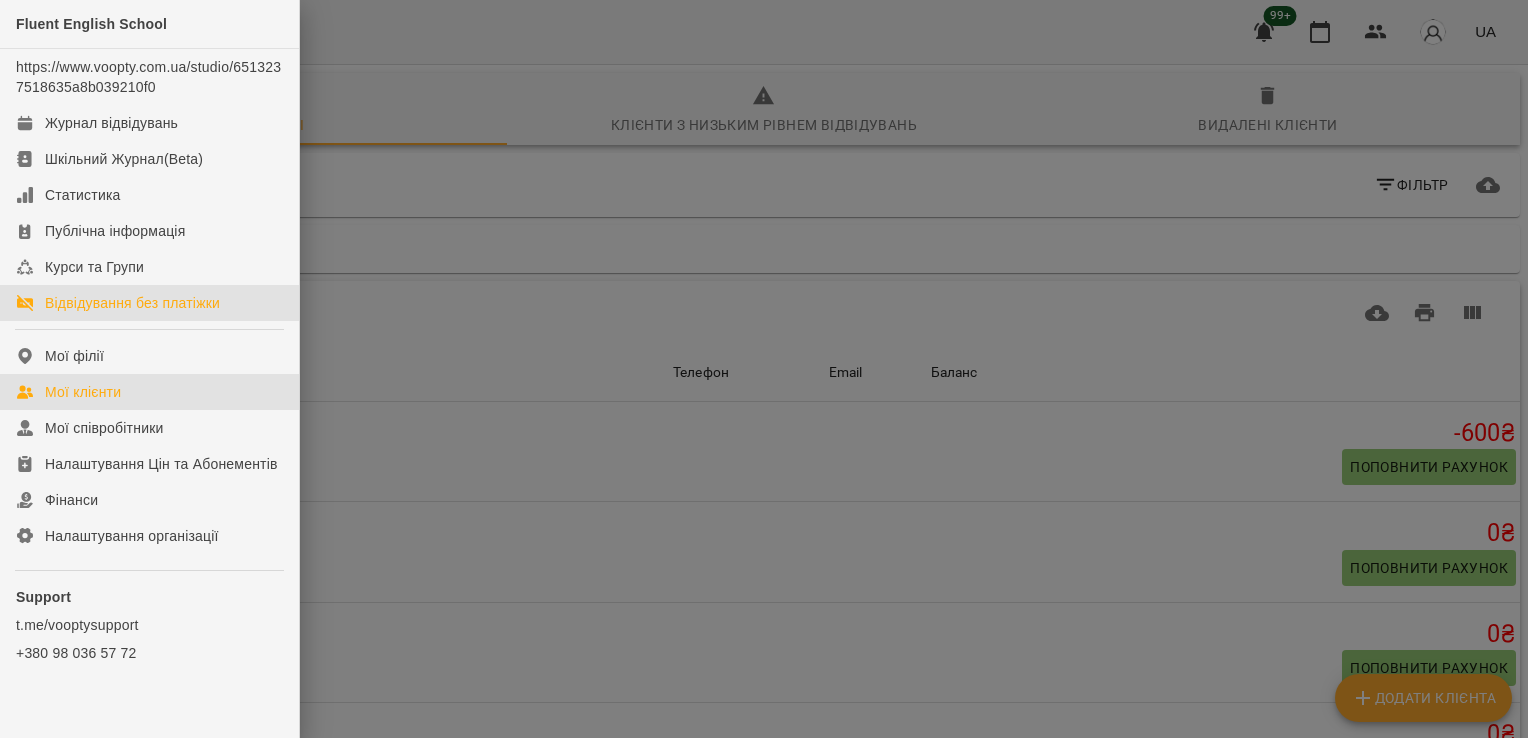 click on "Відвідування без платіжки" at bounding box center (149, 303) 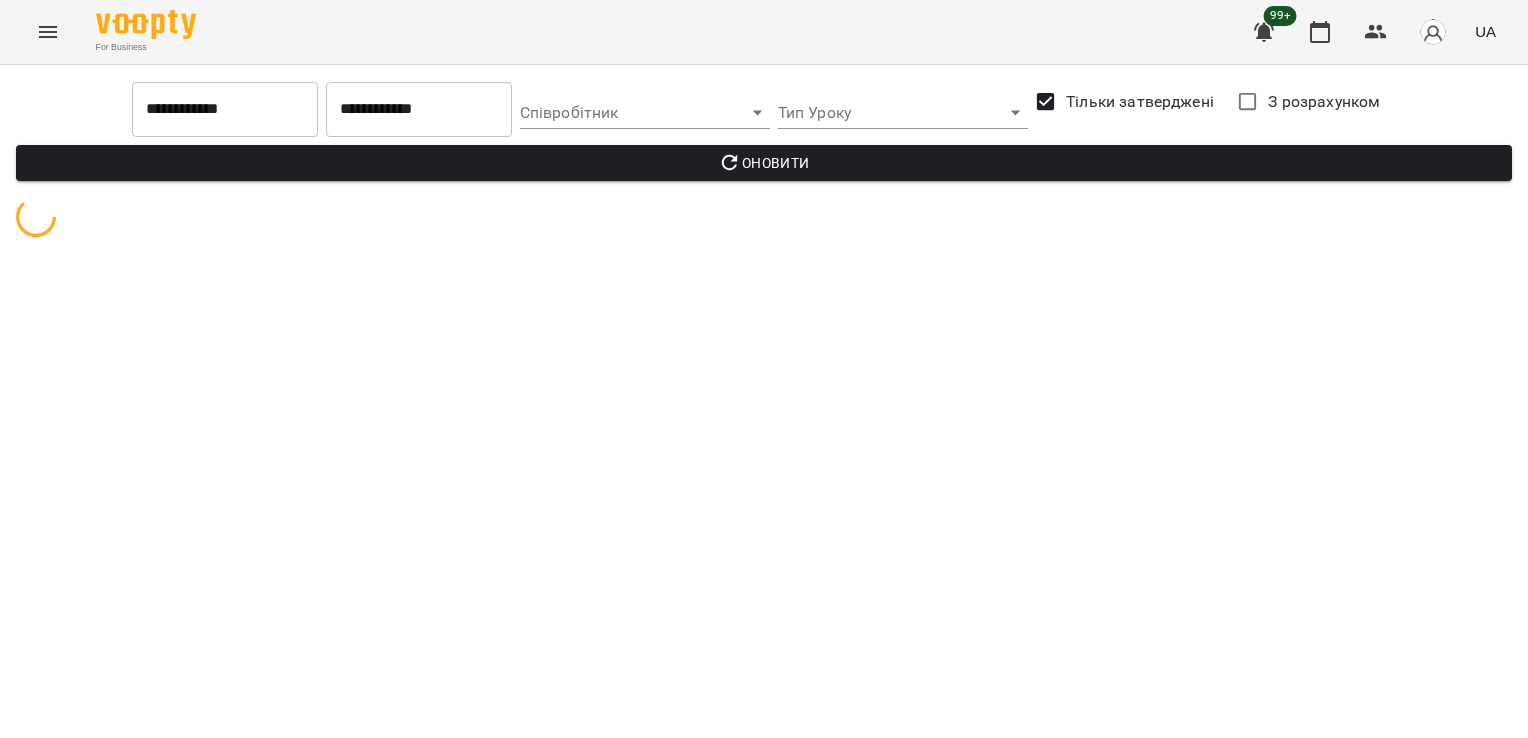 click on "**********" at bounding box center [419, 109] 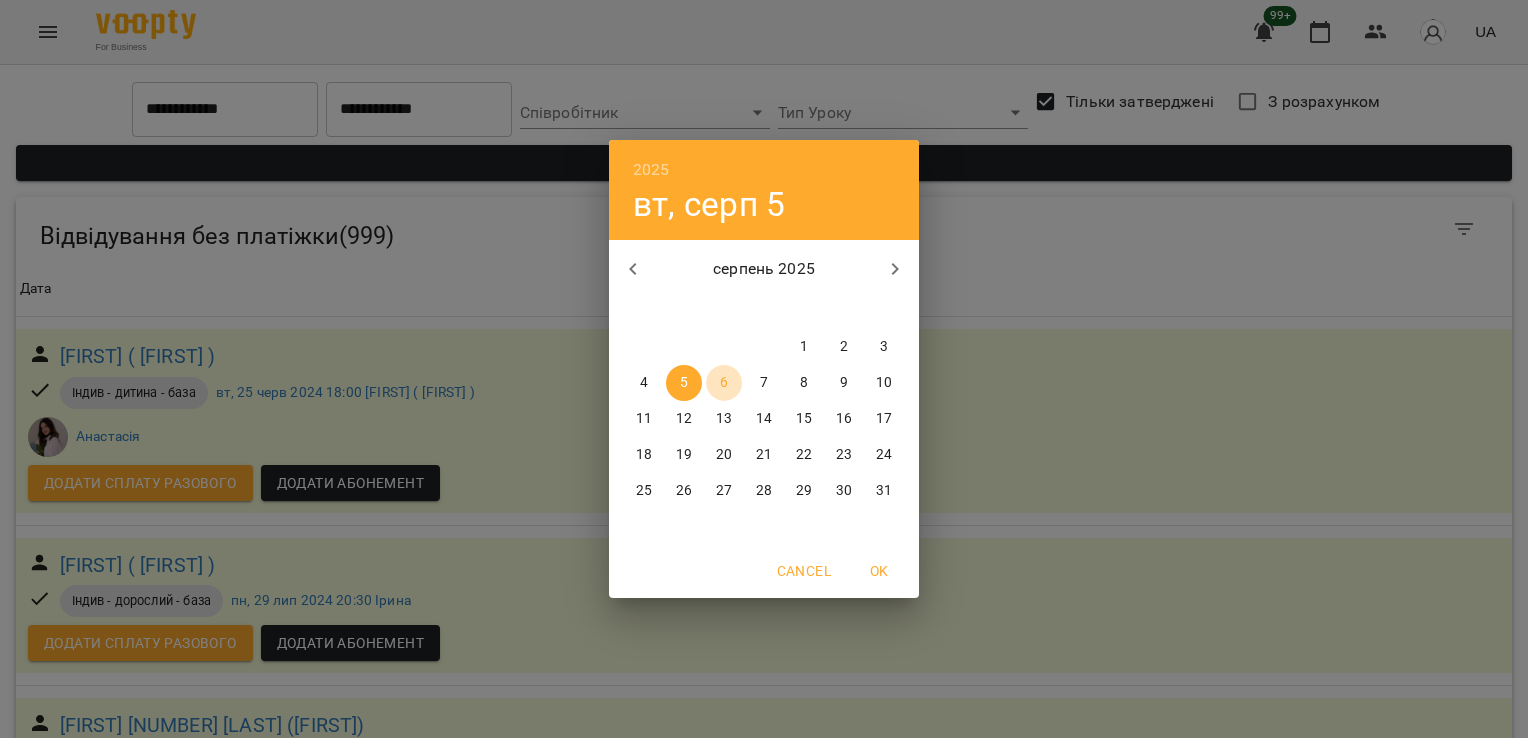 click on "6" at bounding box center (724, 383) 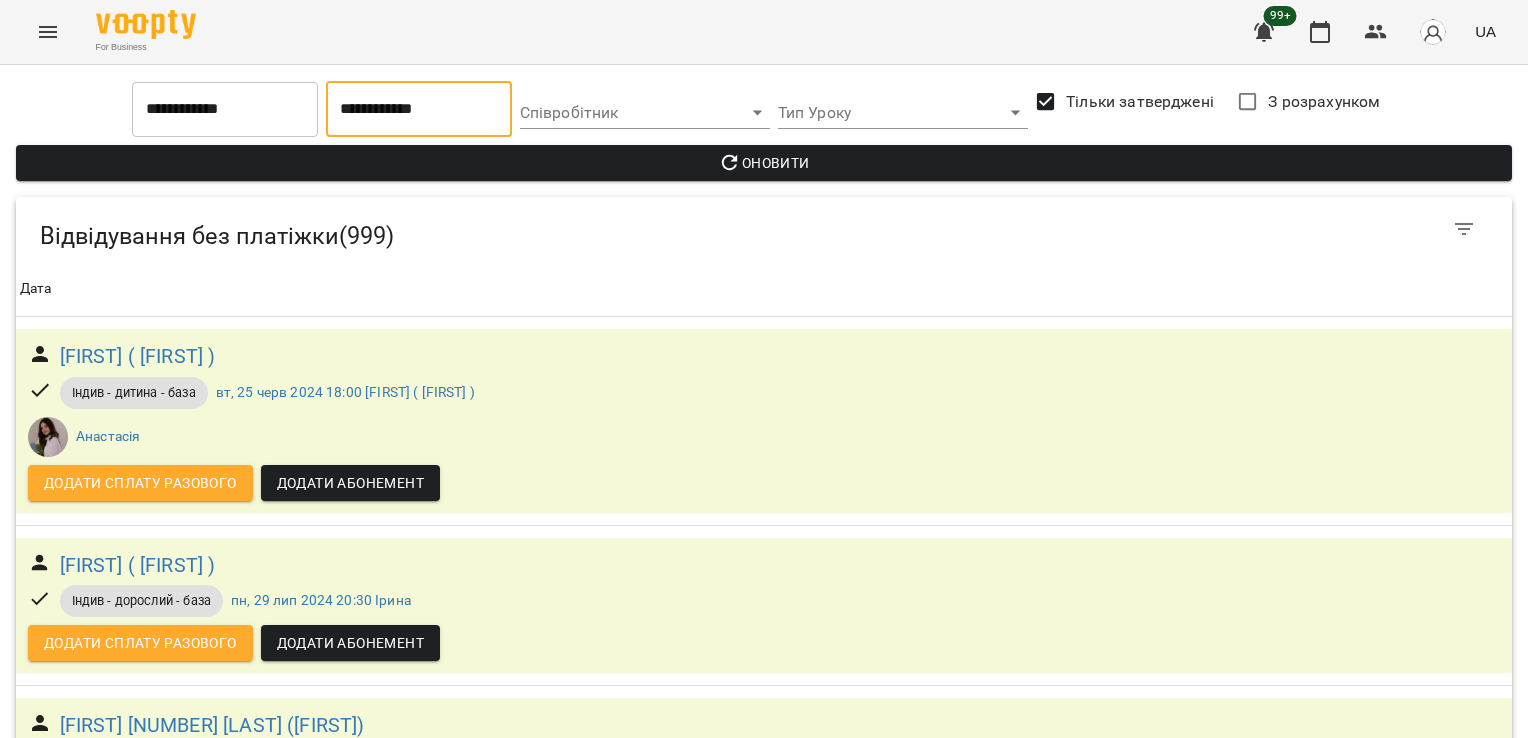 click on "Оновити" at bounding box center (764, 163) 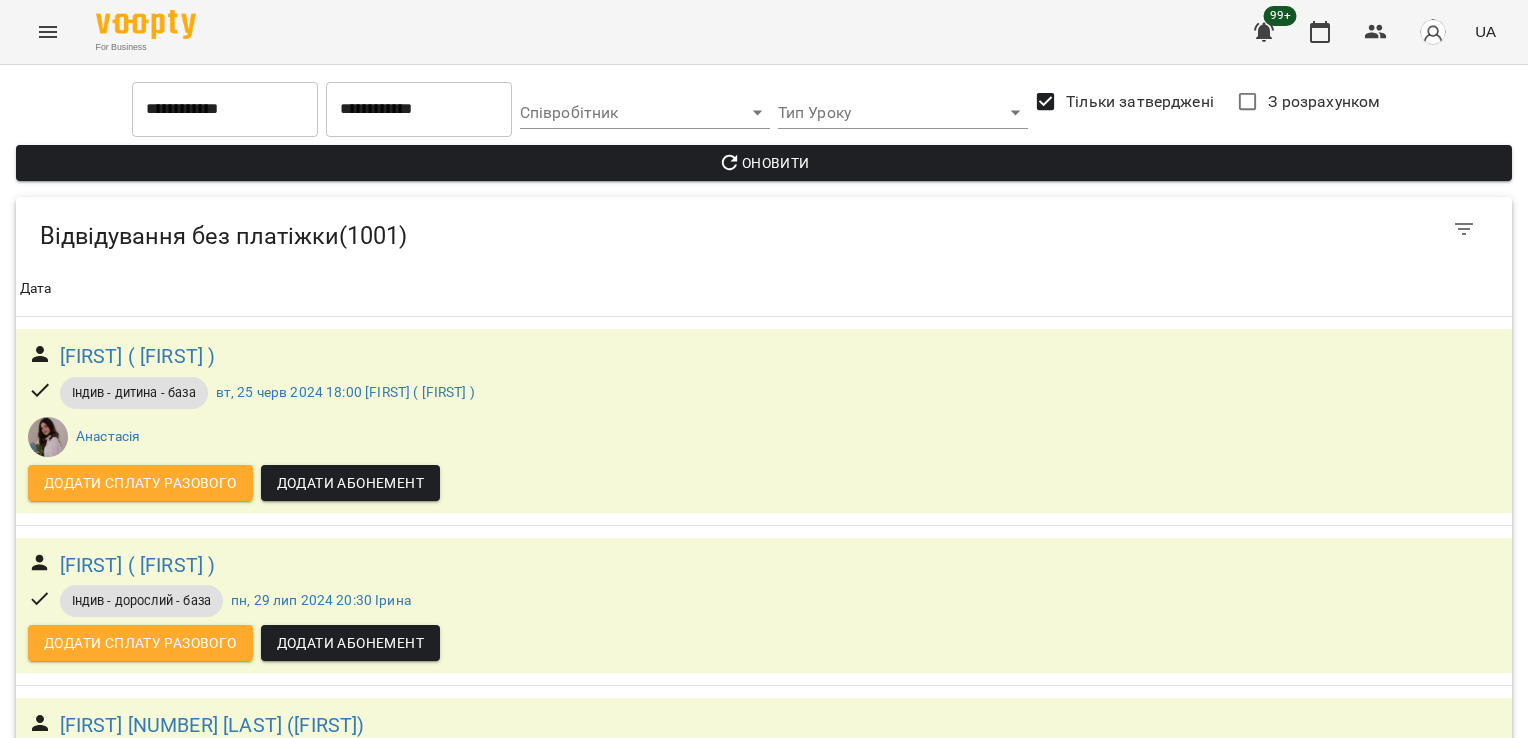 scroll, scrollTop: 192179, scrollLeft: 0, axis: vertical 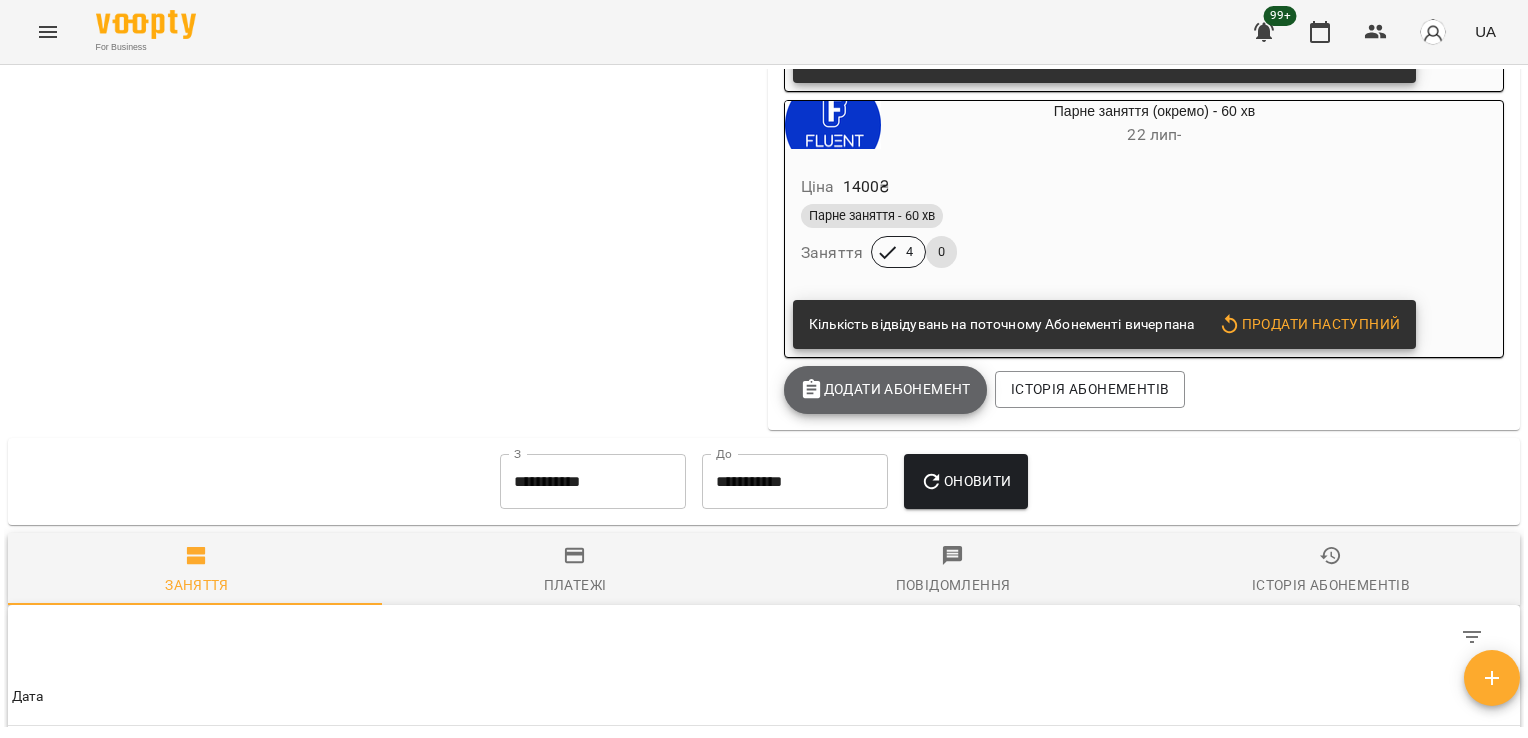 click on "Додати Абонемент" at bounding box center [885, 389] 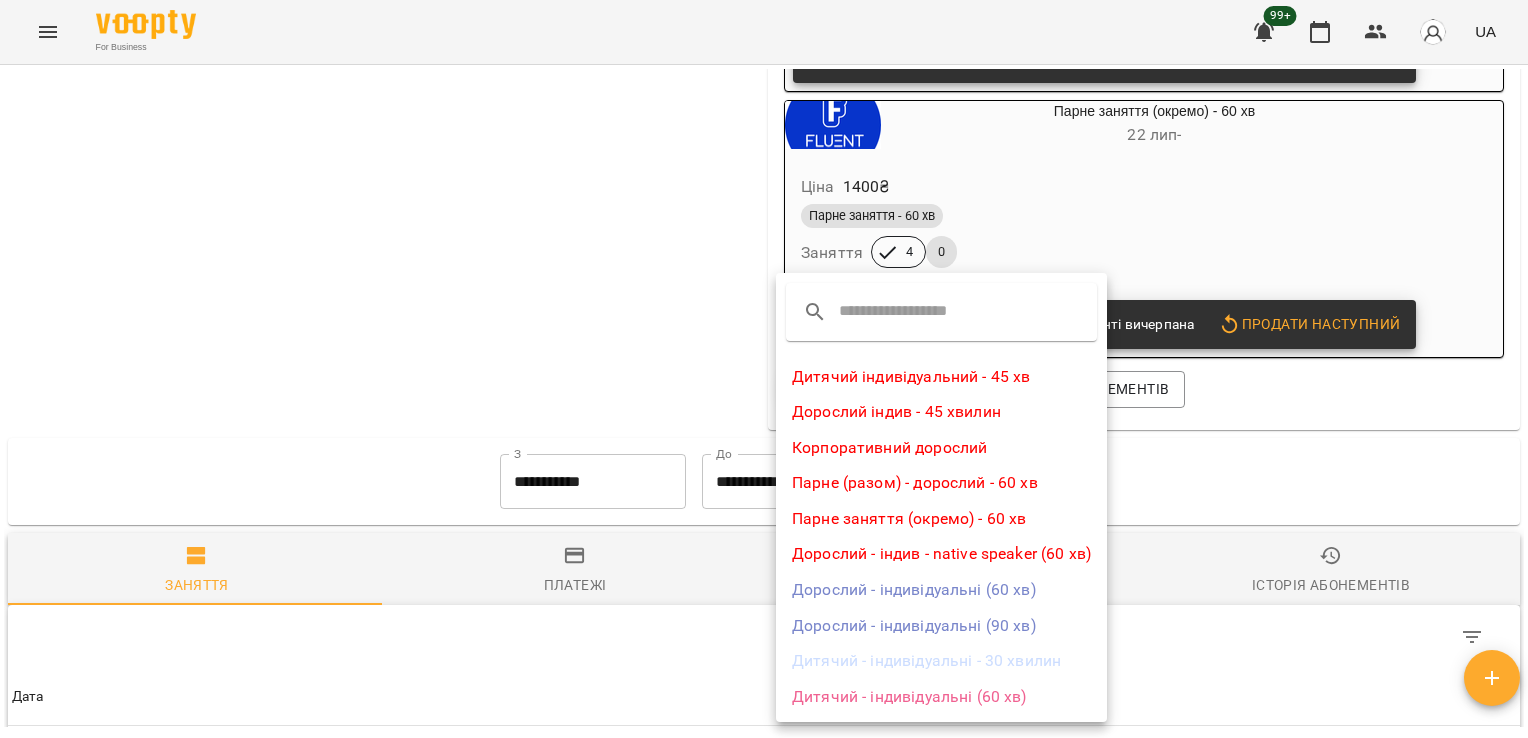 click on "Парне заняття (окремо) - 60 хв" at bounding box center [941, 519] 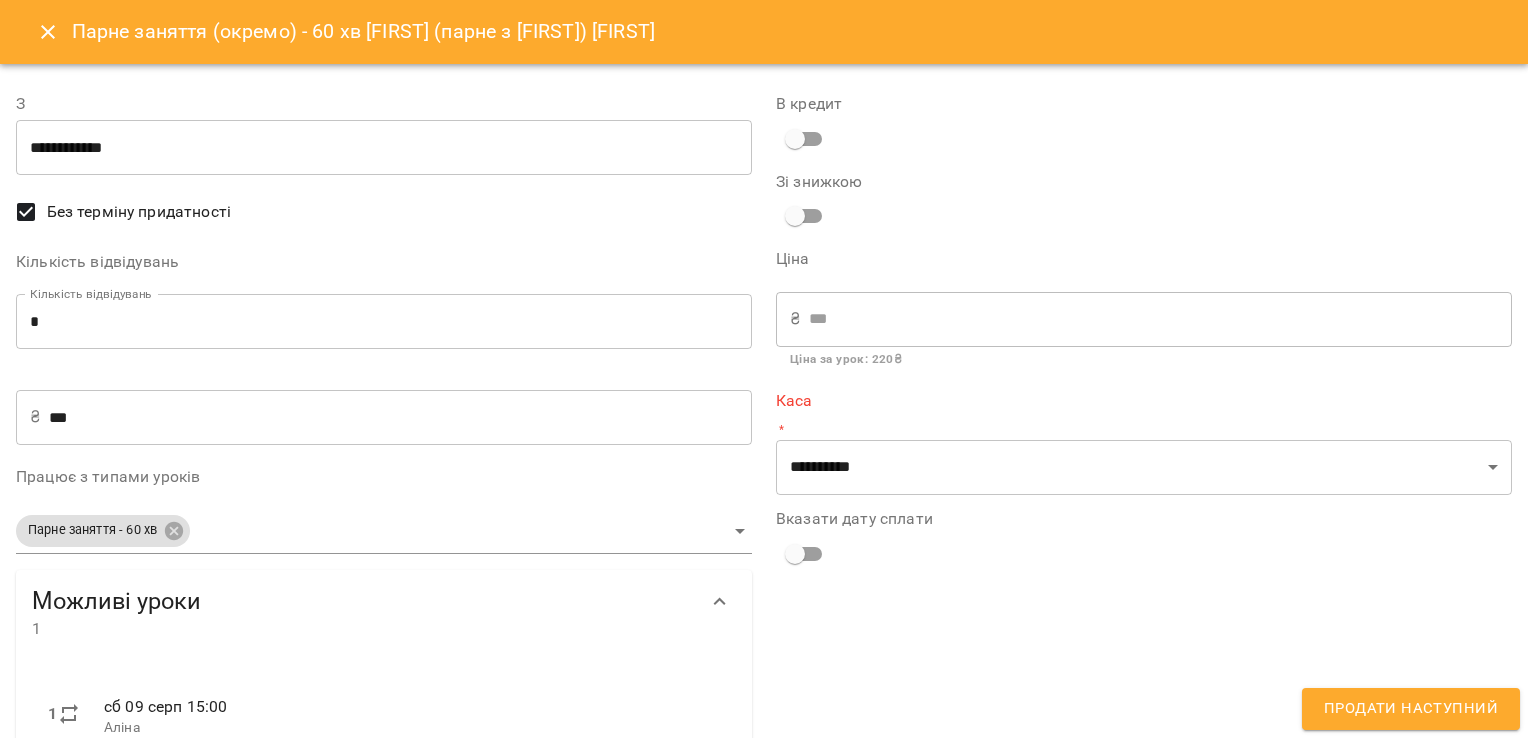type on "**********" 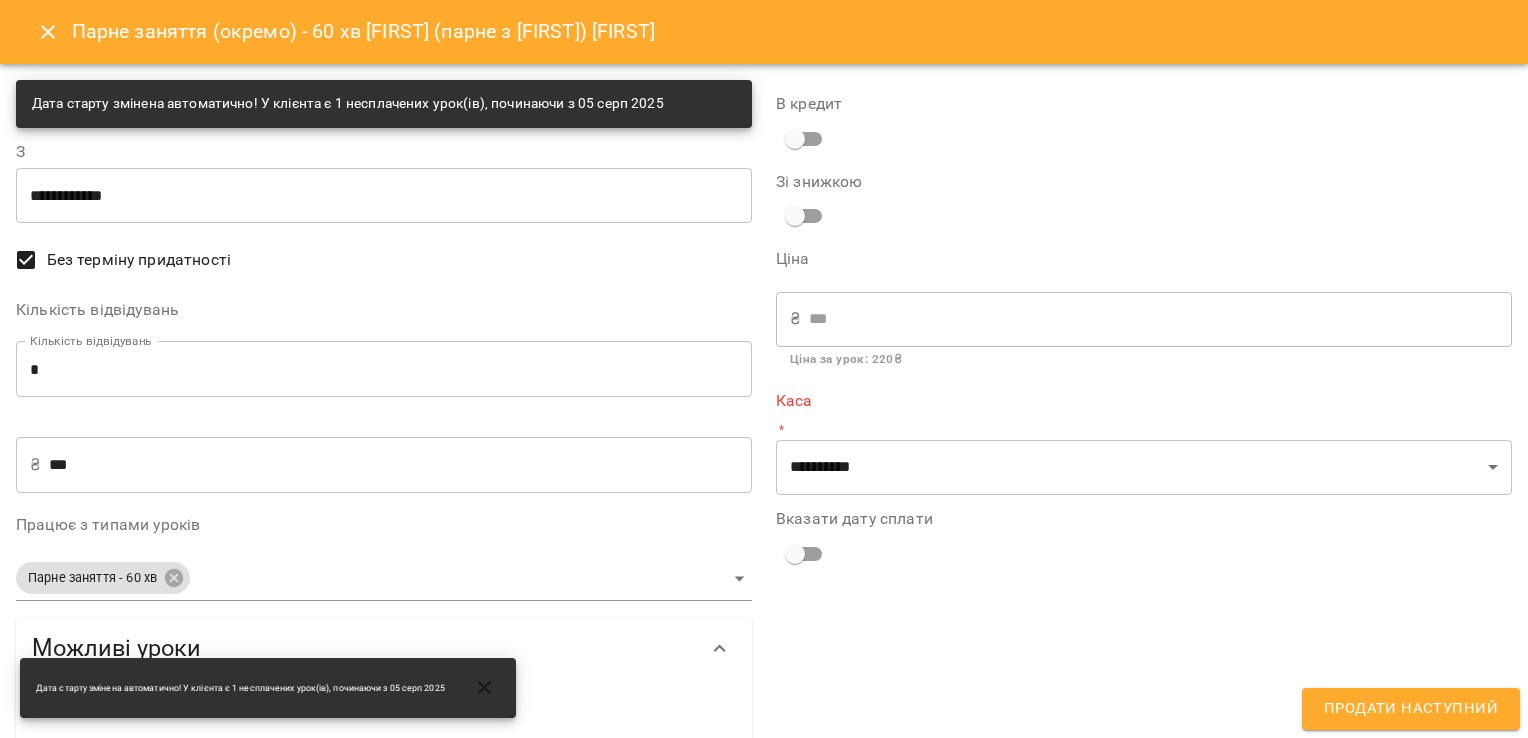 click on "*" at bounding box center [384, 369] 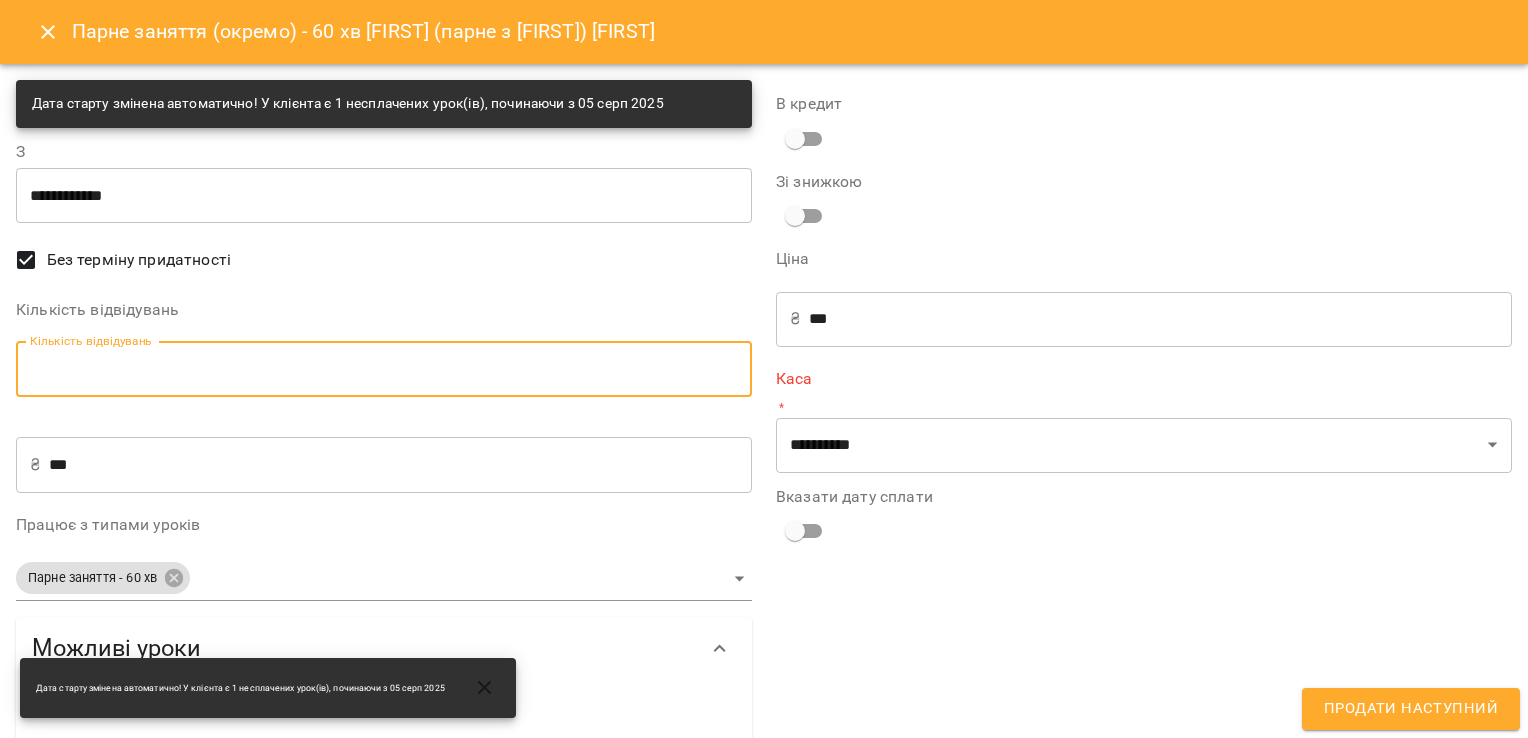 type on "*" 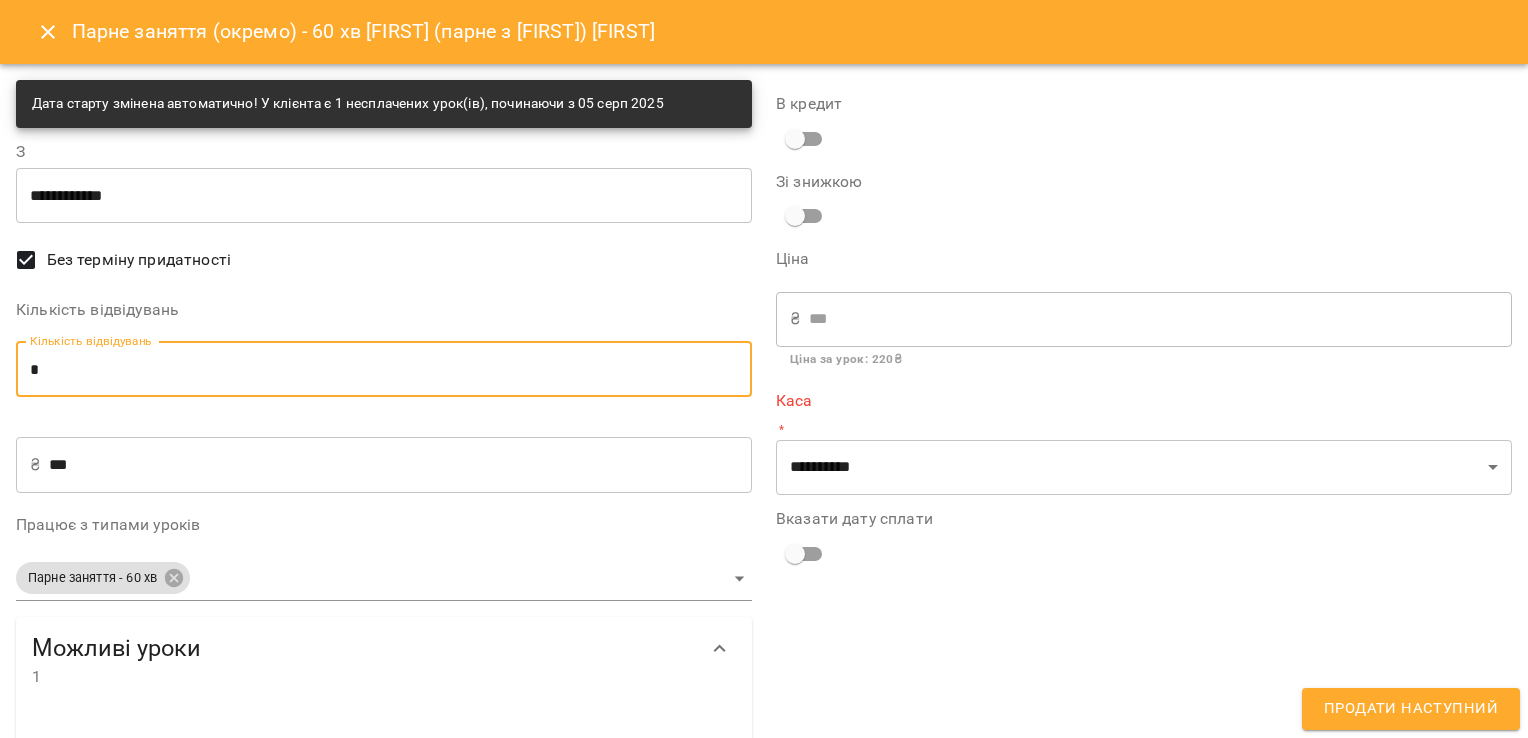 type on "*" 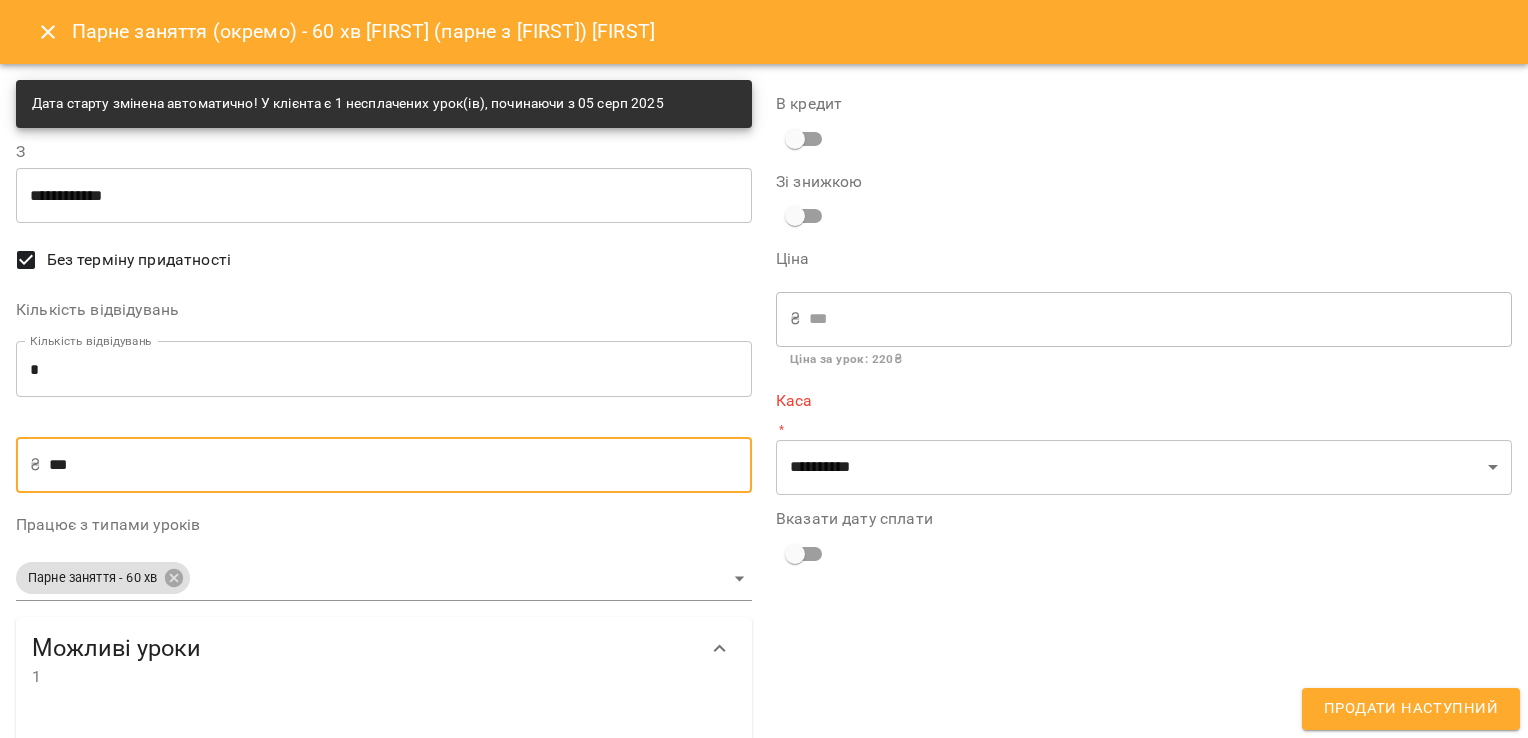 click on "***" at bounding box center (400, 465) 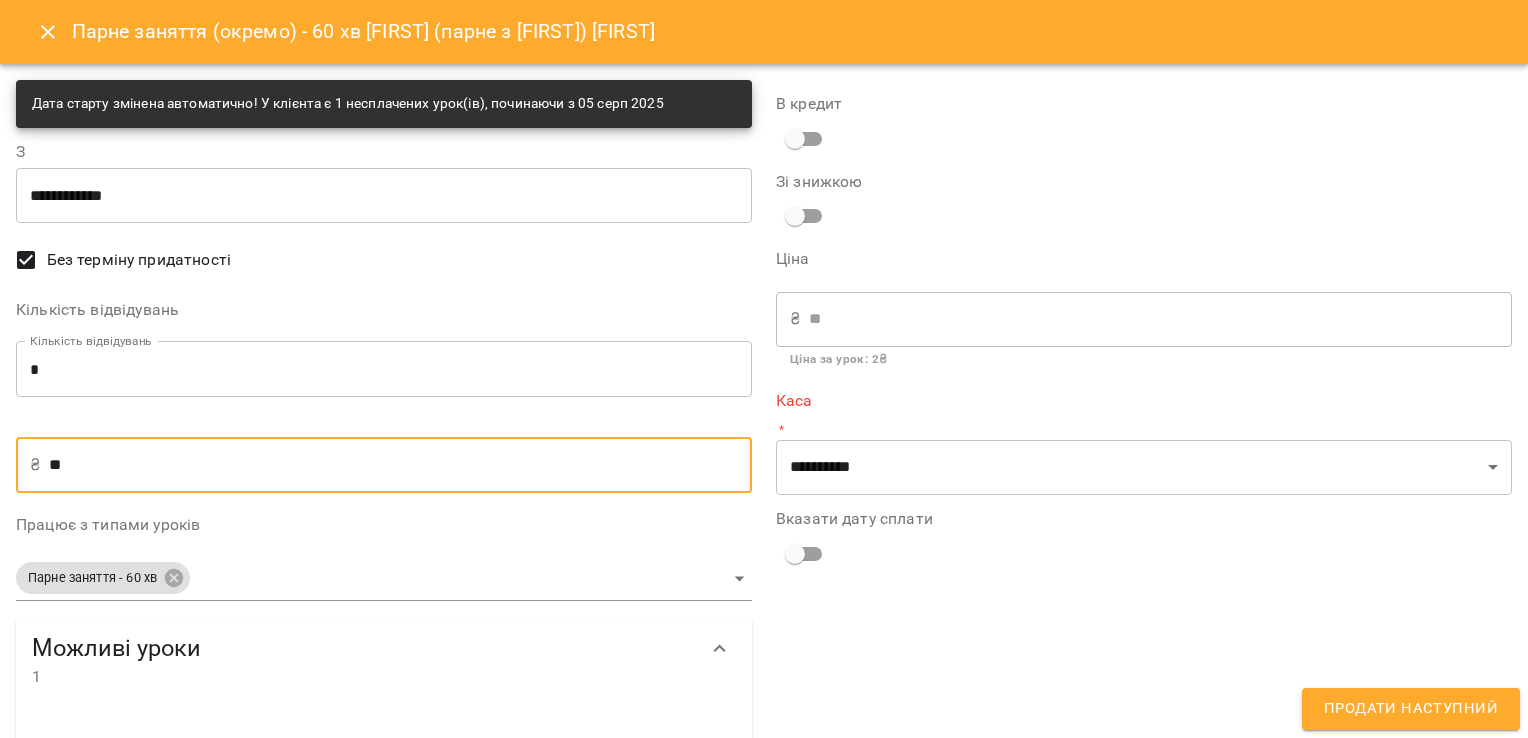 type on "*" 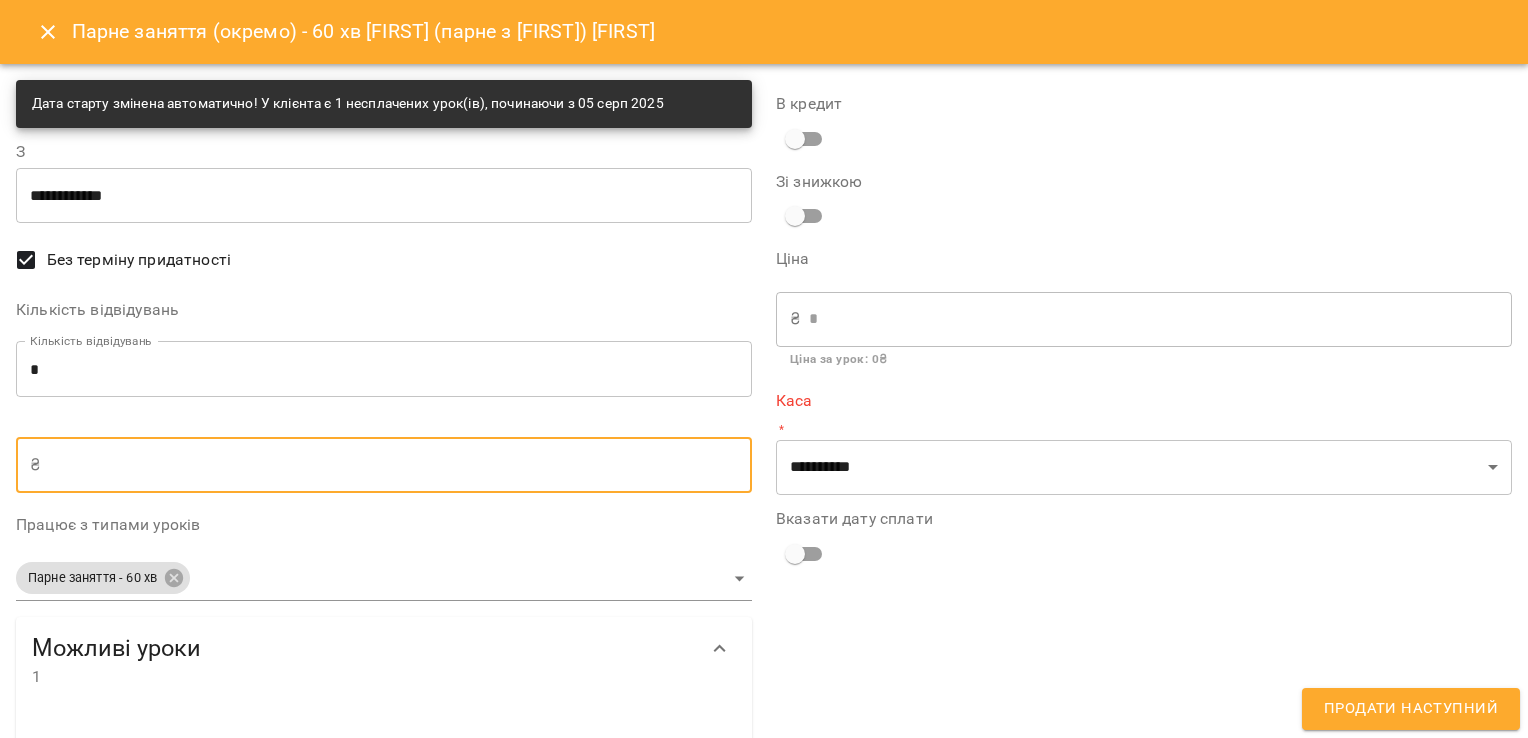 type on "*" 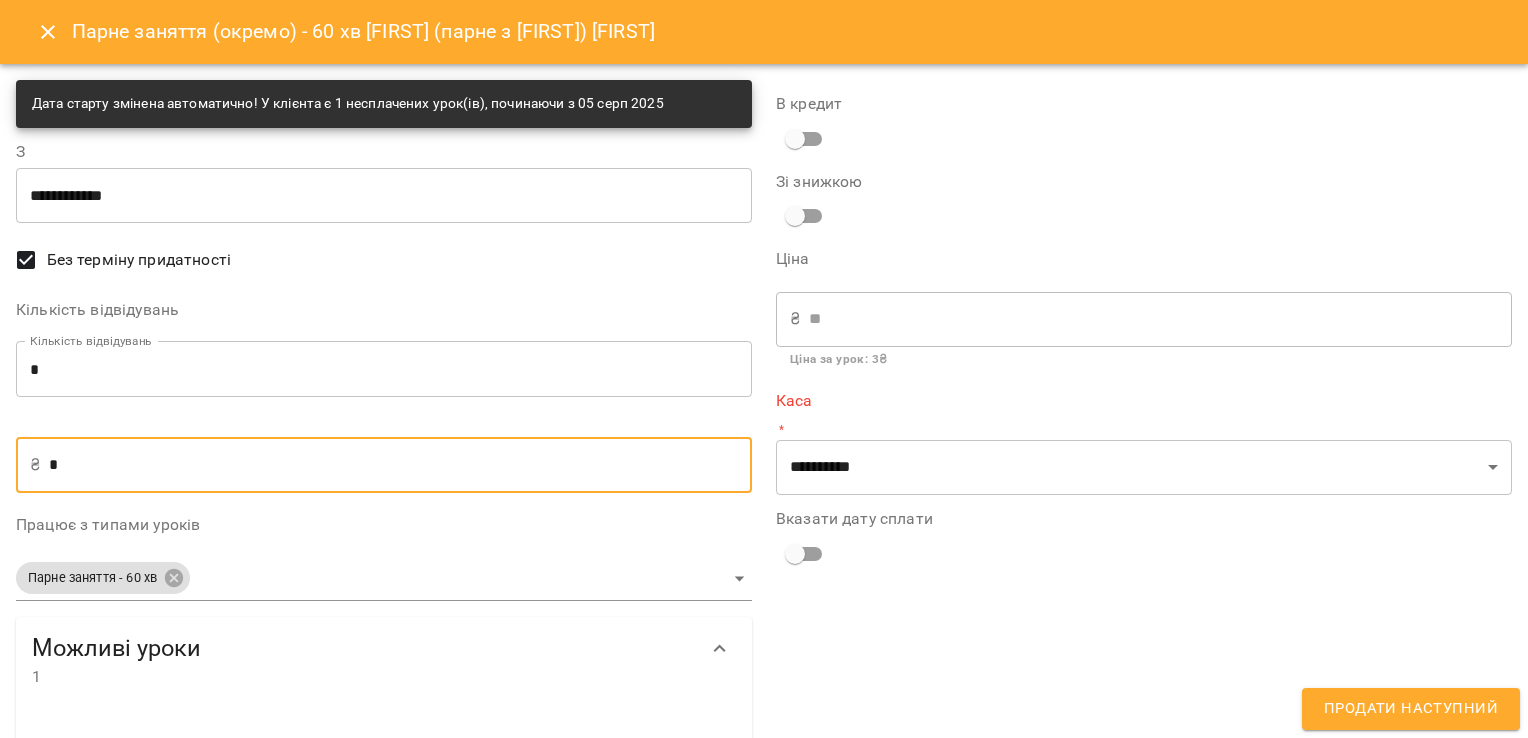 type on "**" 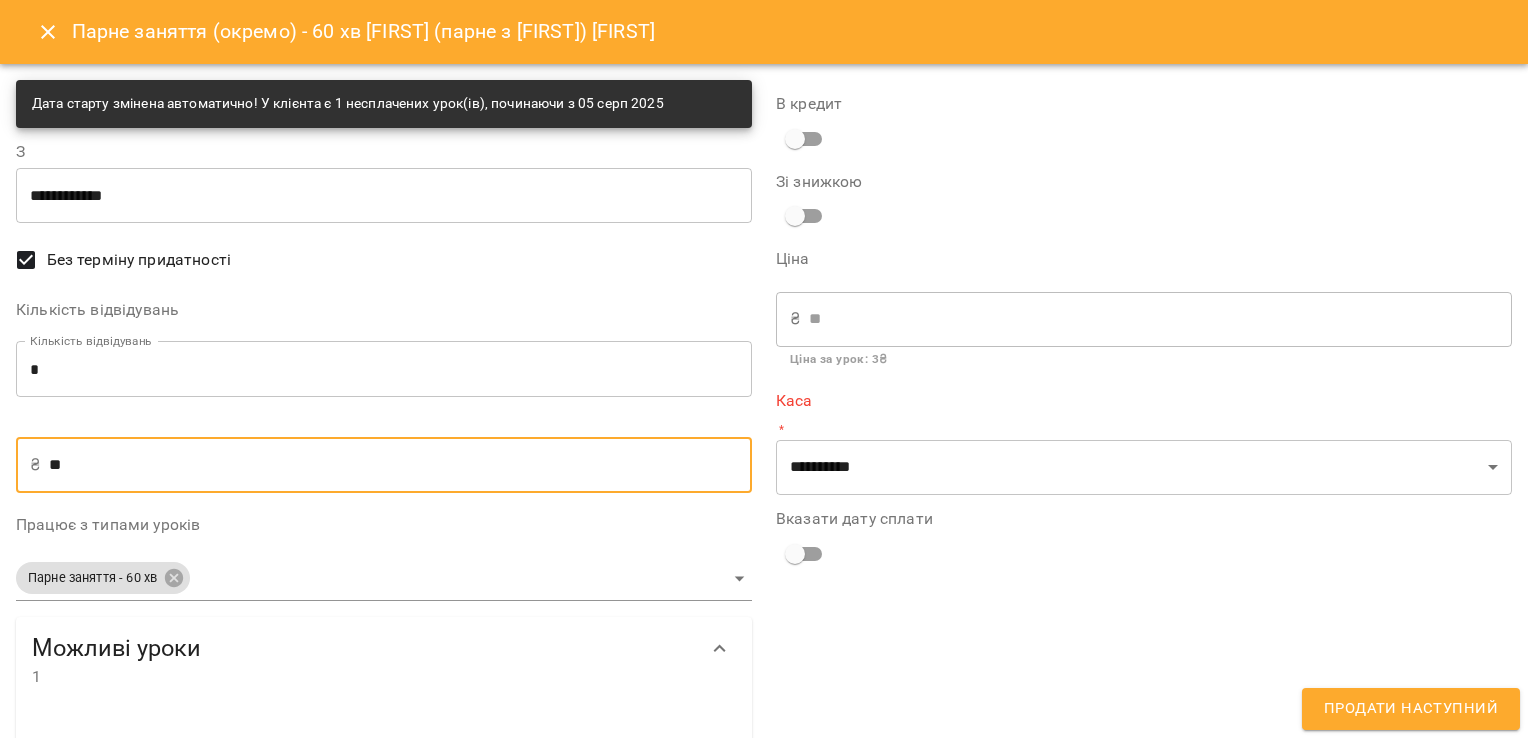 type on "***" 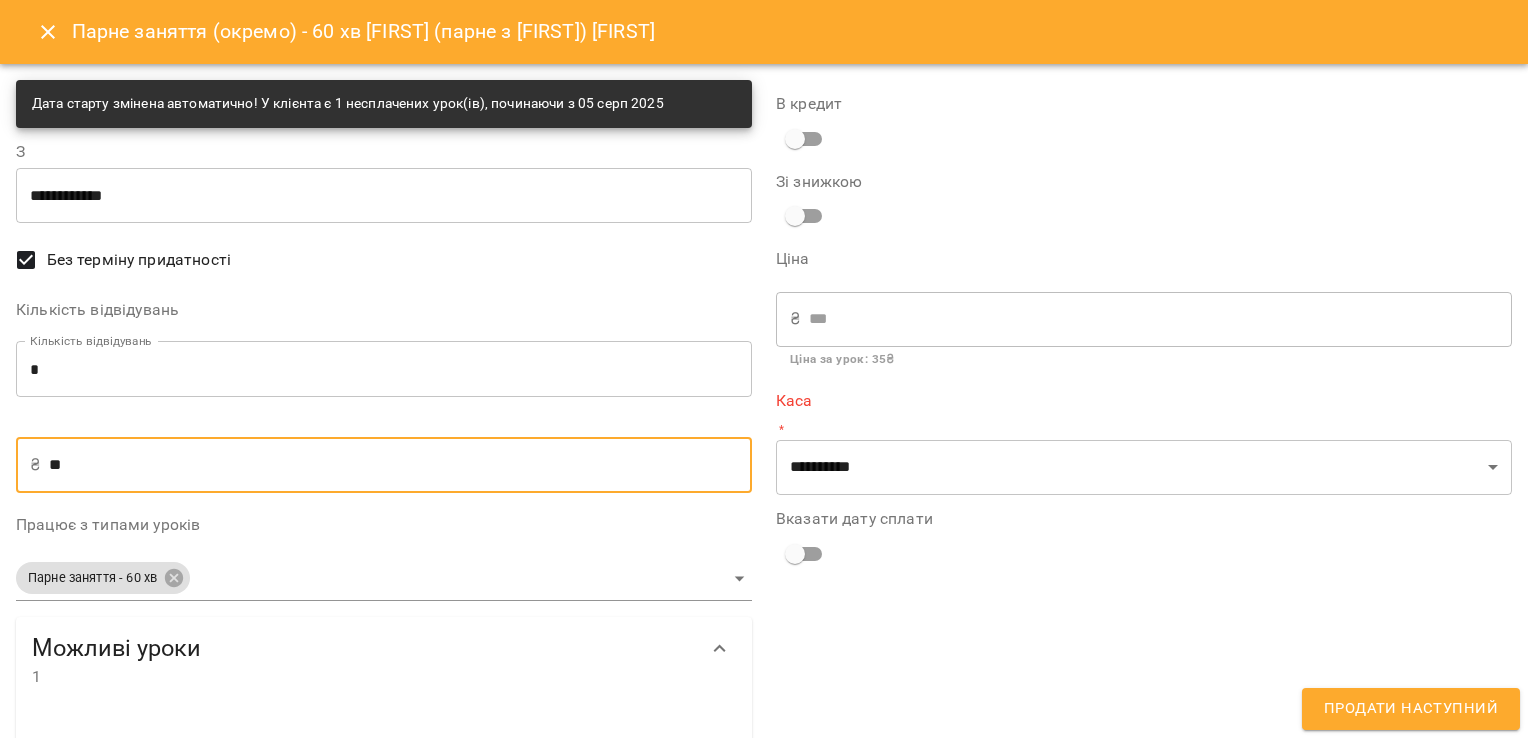 type on "***" 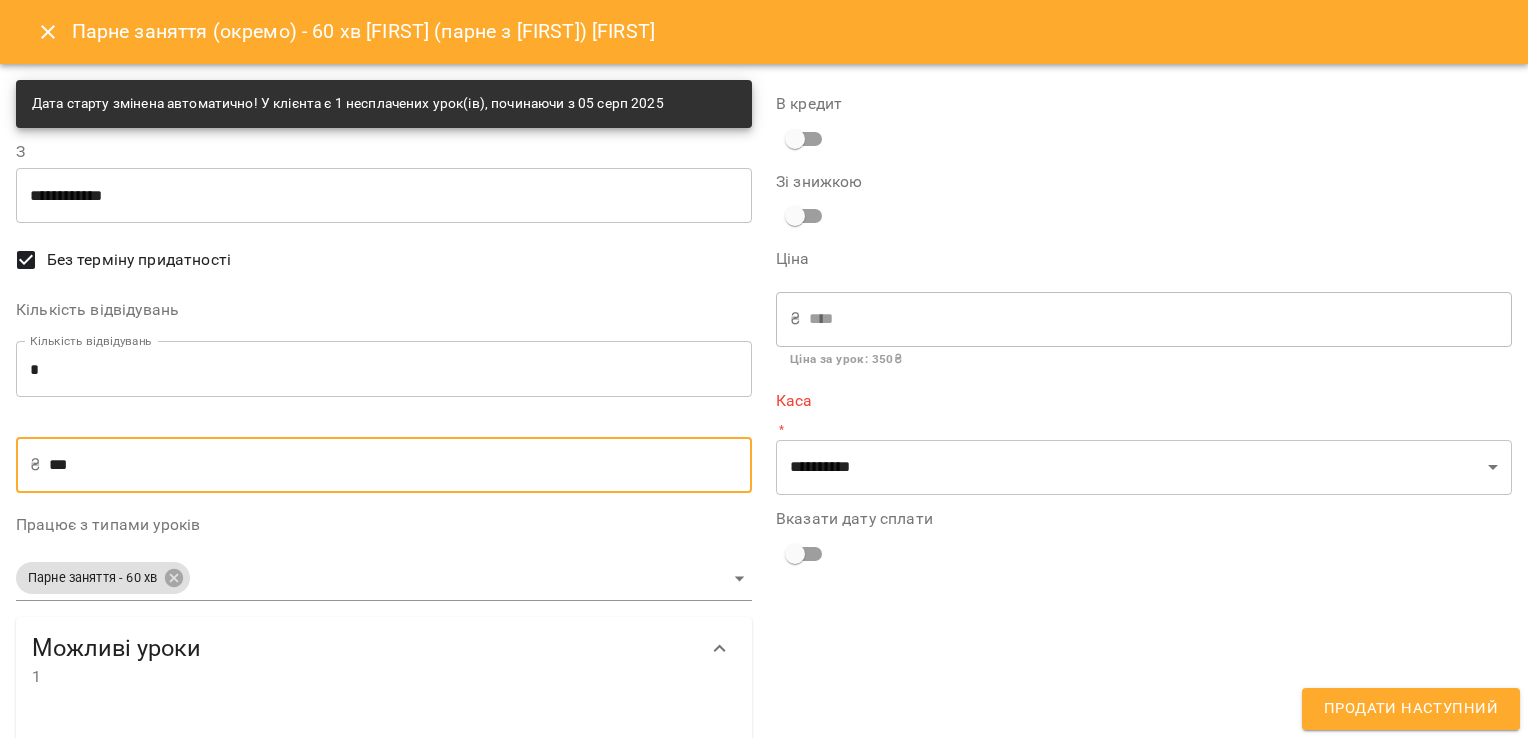 type on "***" 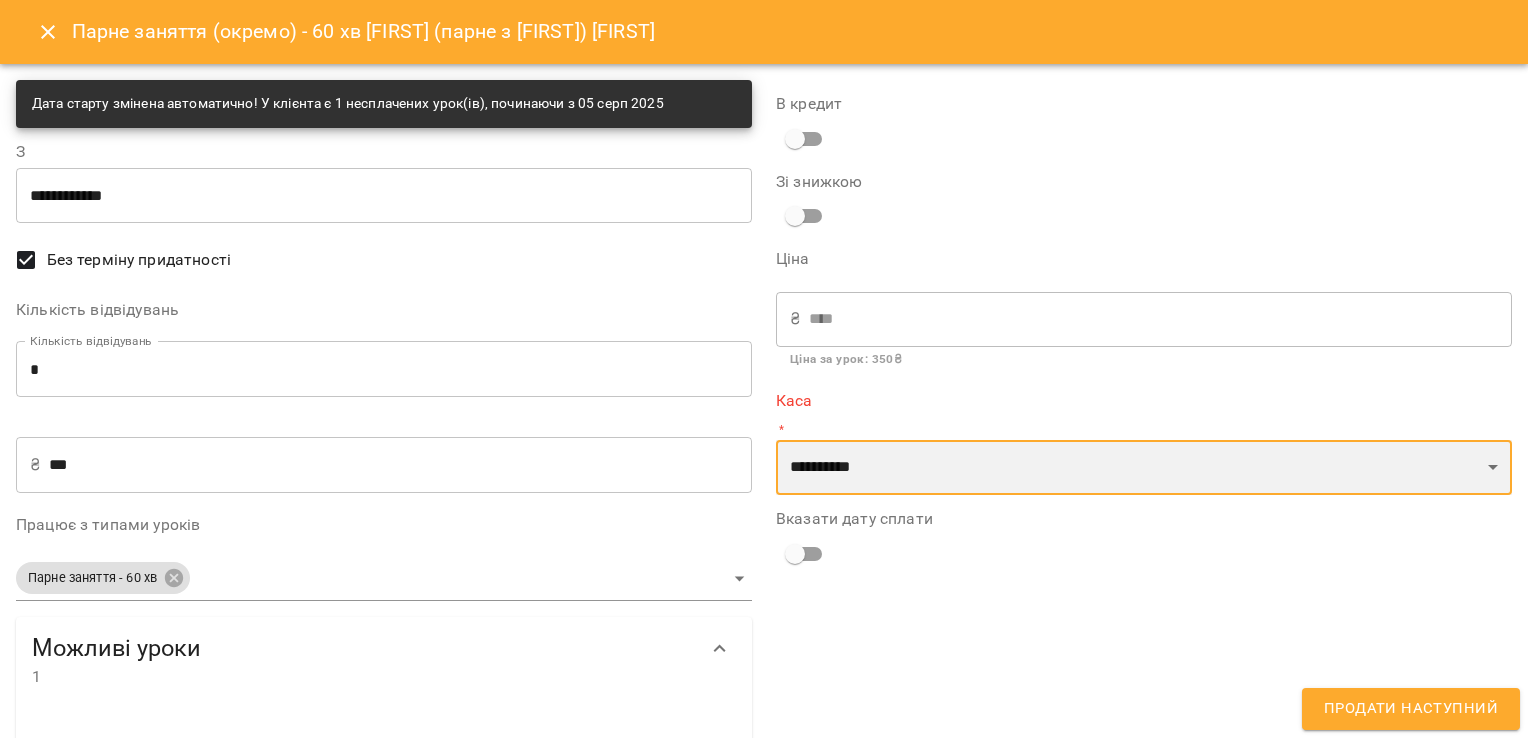 click on "**********" at bounding box center [1144, 468] 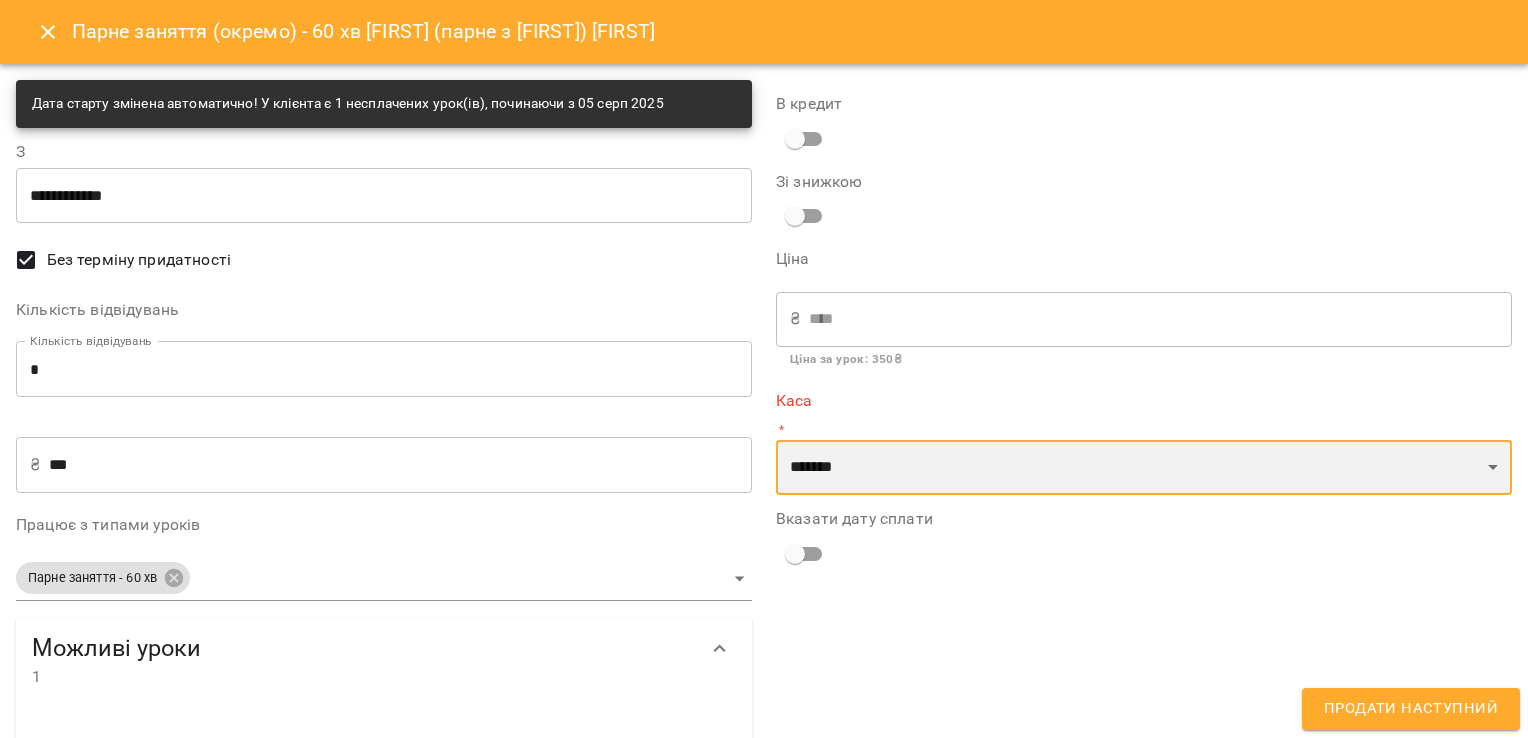 click on "**********" at bounding box center [1144, 468] 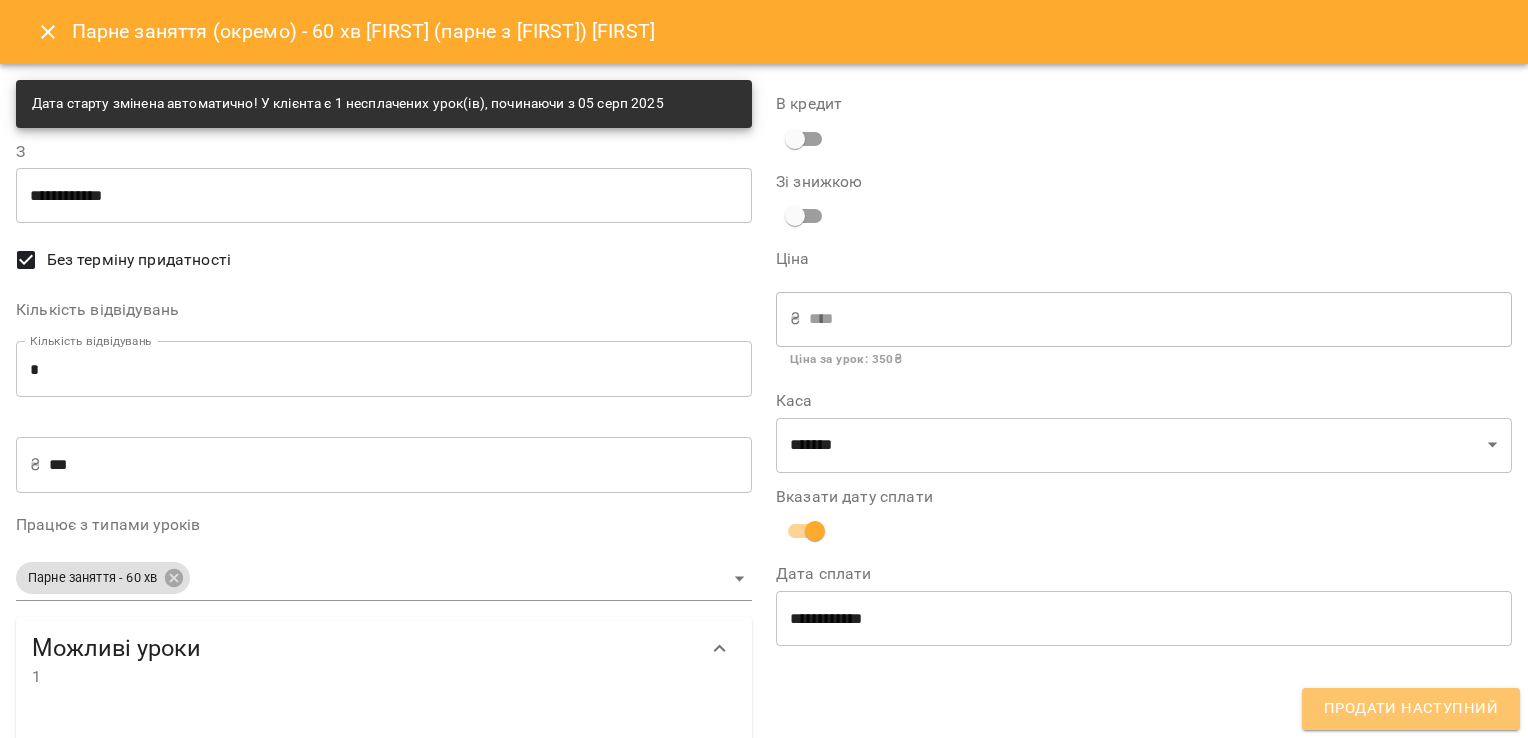 click on "Продати наступний" at bounding box center [1411, 709] 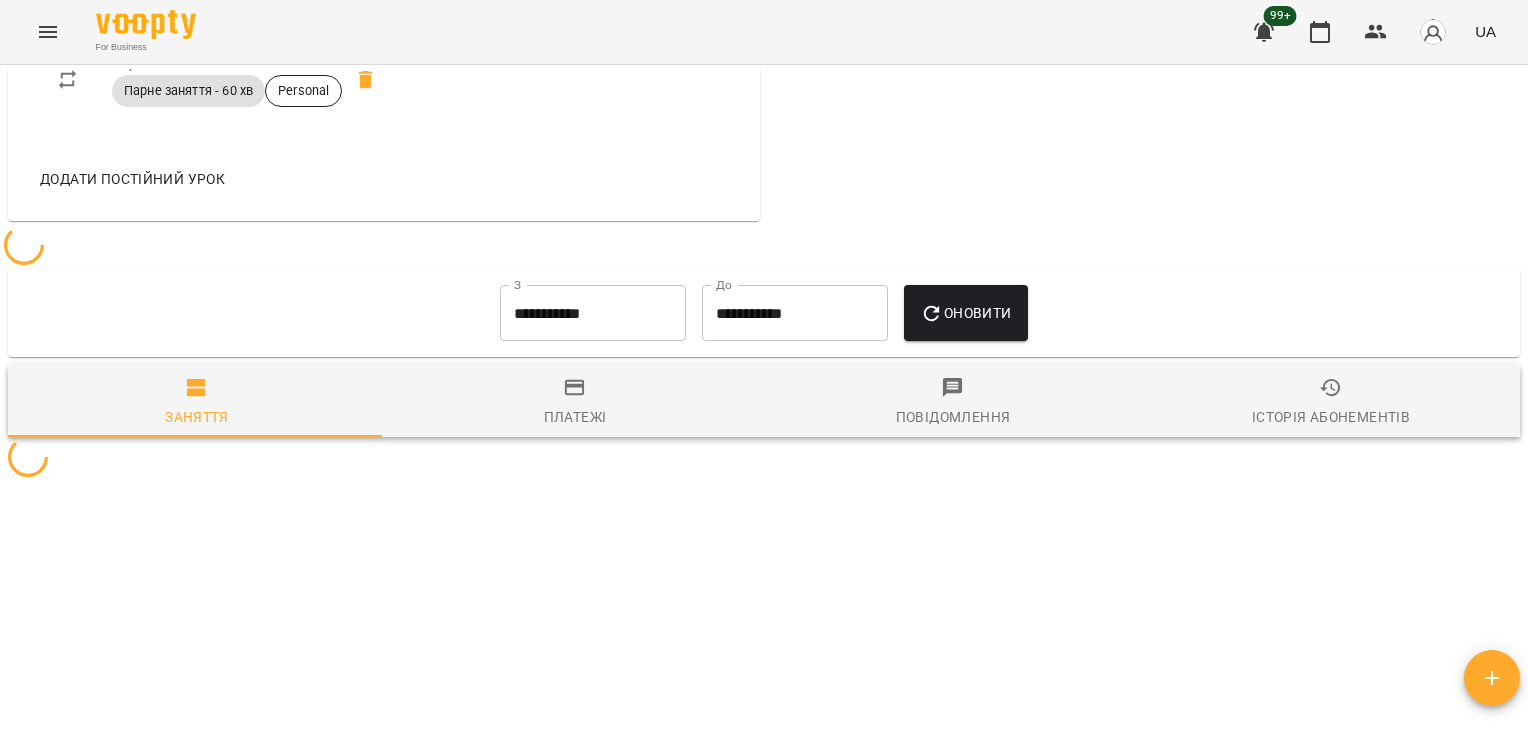 scroll, scrollTop: 1956, scrollLeft: 0, axis: vertical 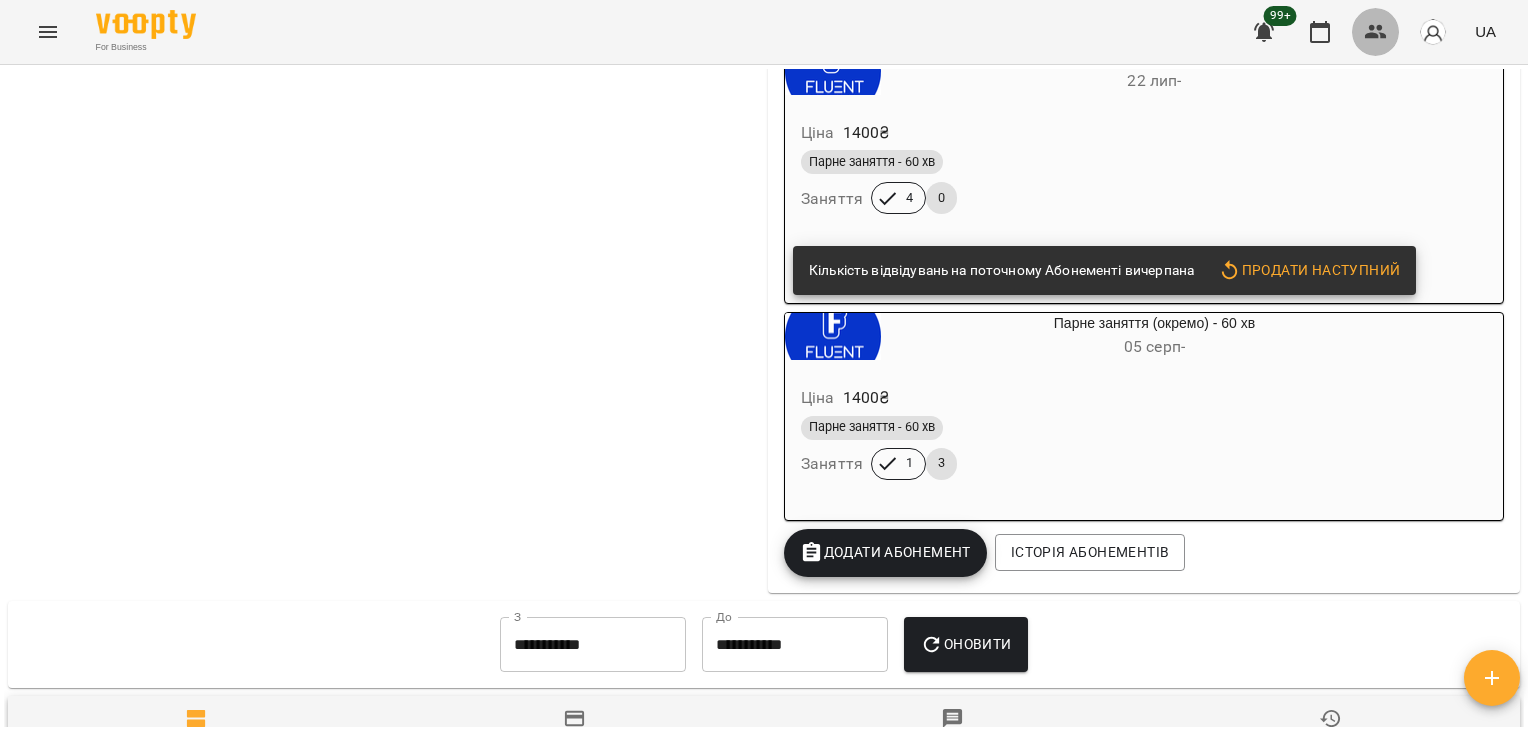 click 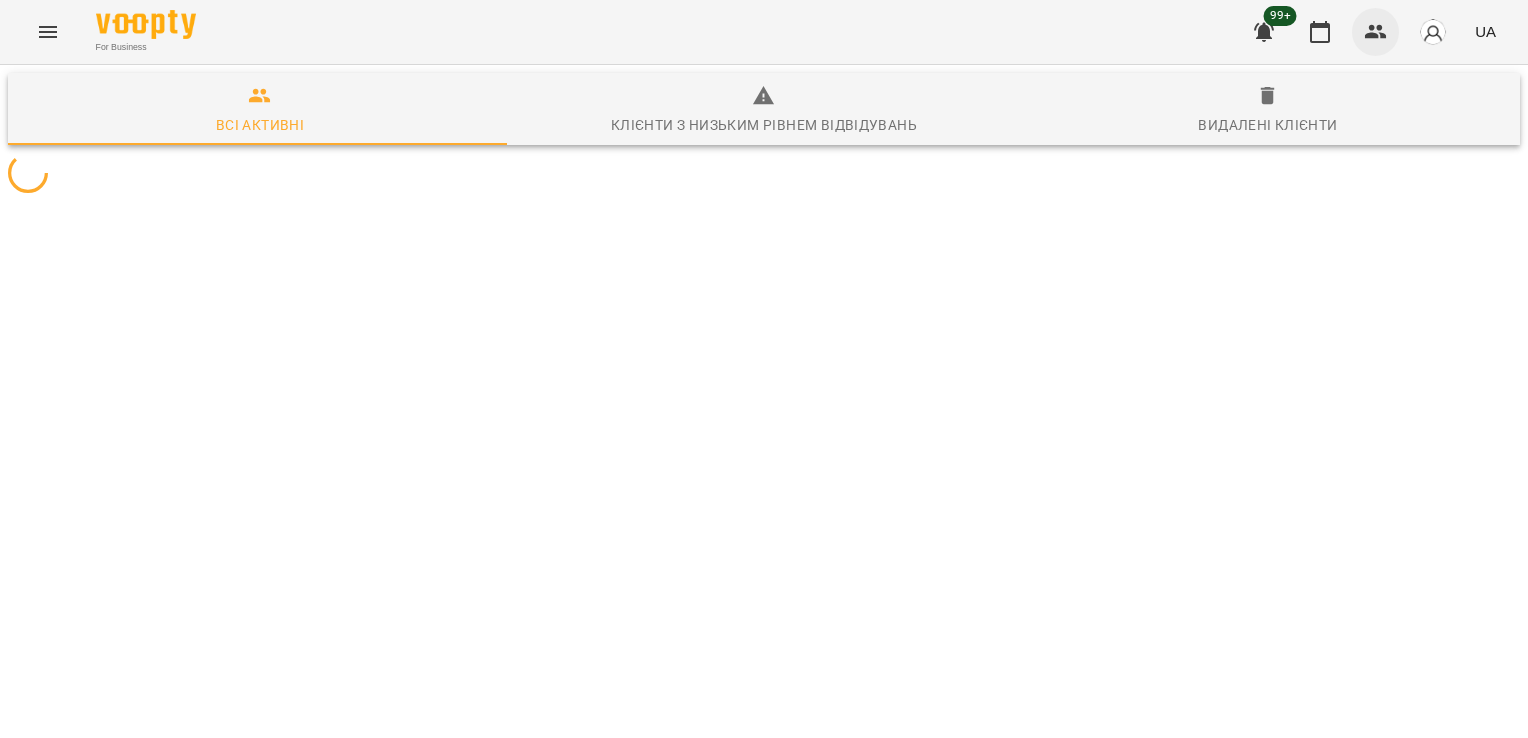 scroll, scrollTop: 0, scrollLeft: 0, axis: both 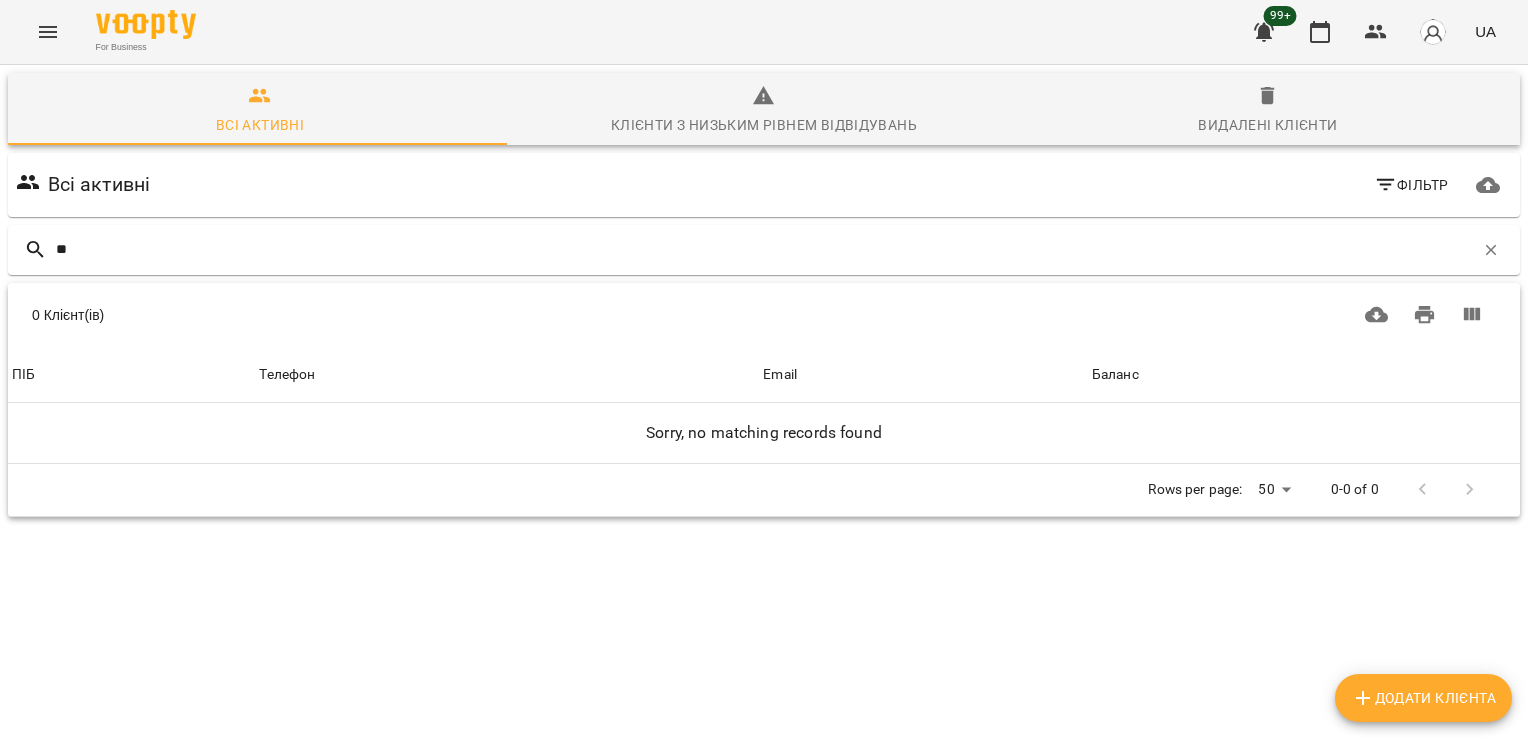 type on "*" 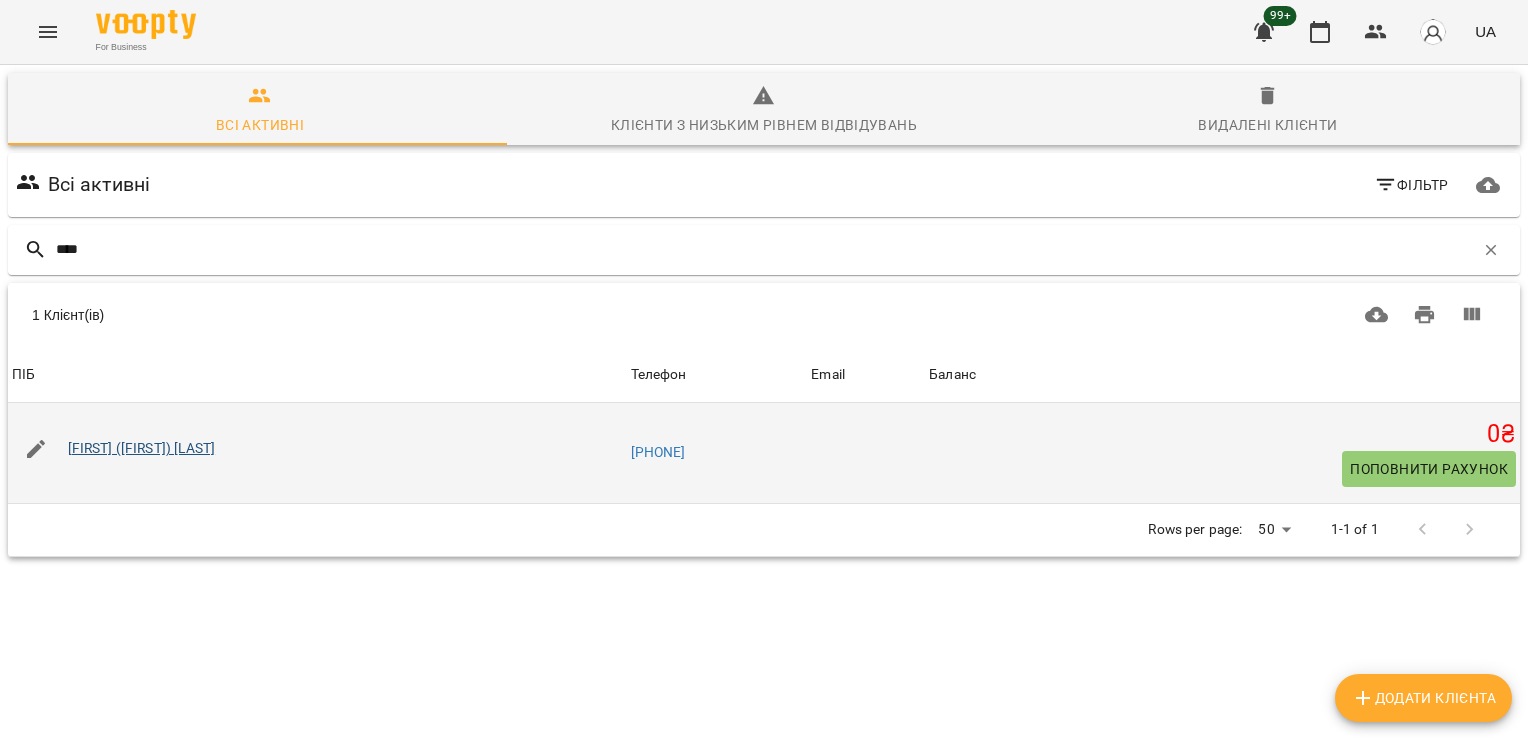 type on "****" 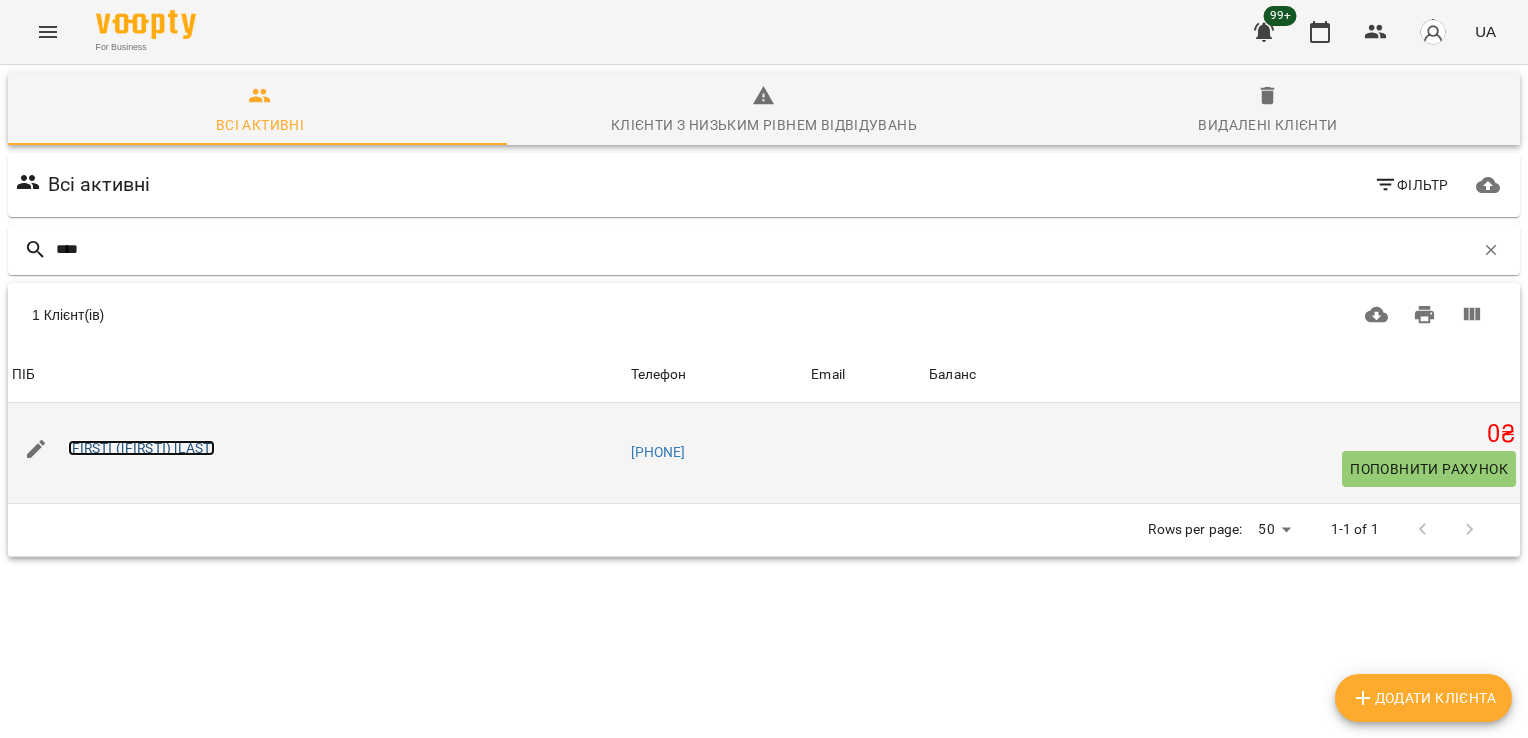 click on "[FIRST] ([FIRST]) [LAST]" at bounding box center (142, 448) 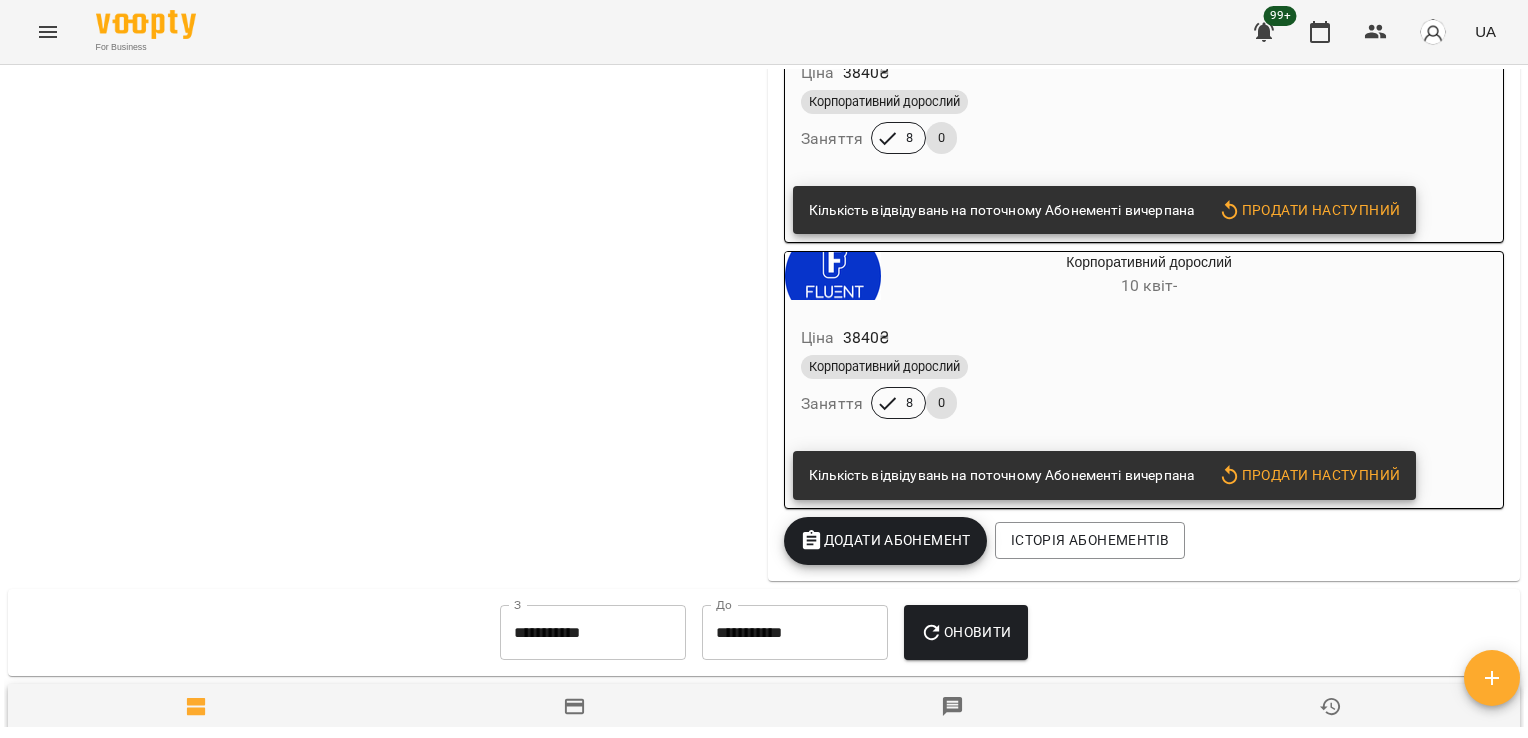 scroll, scrollTop: 1763, scrollLeft: 0, axis: vertical 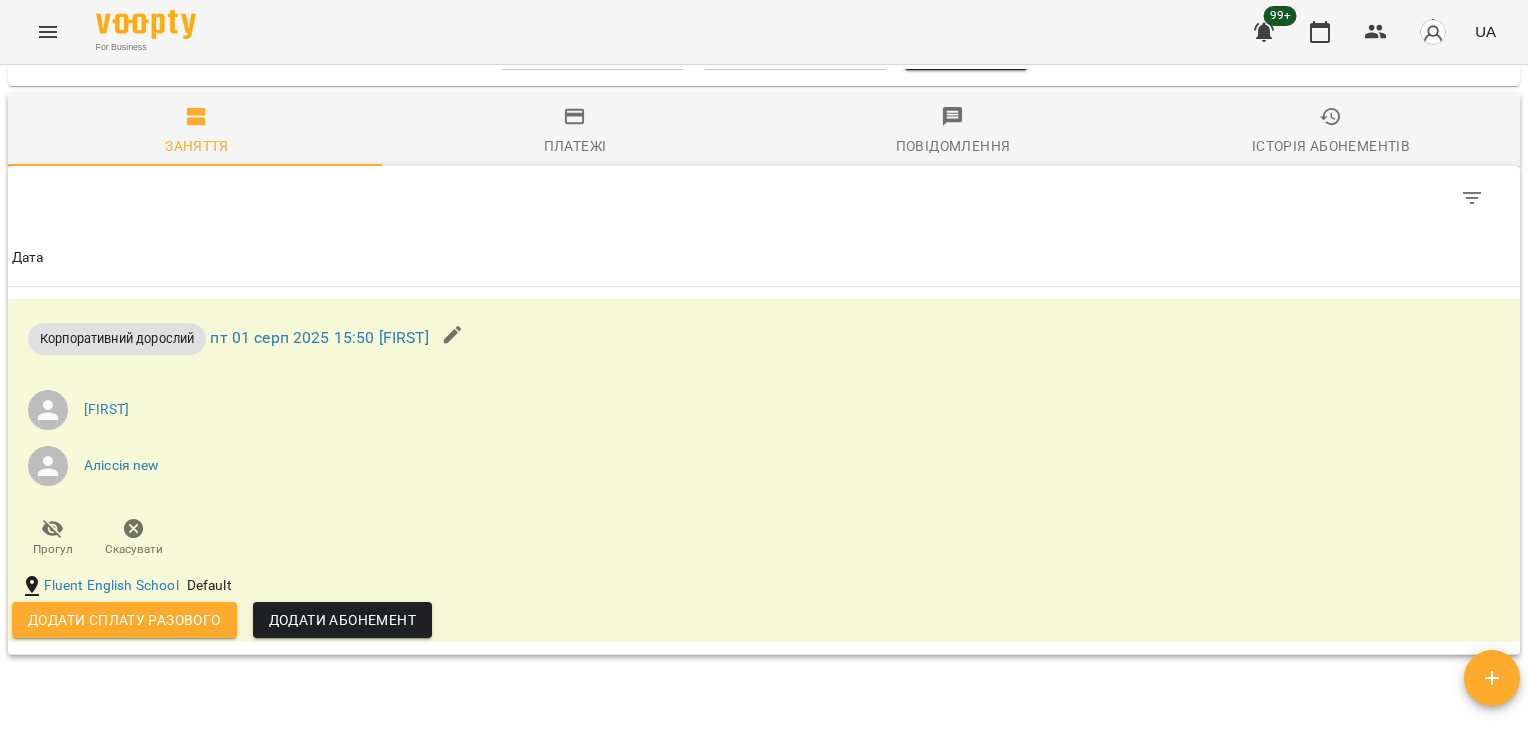 click at bounding box center [1492, 678] 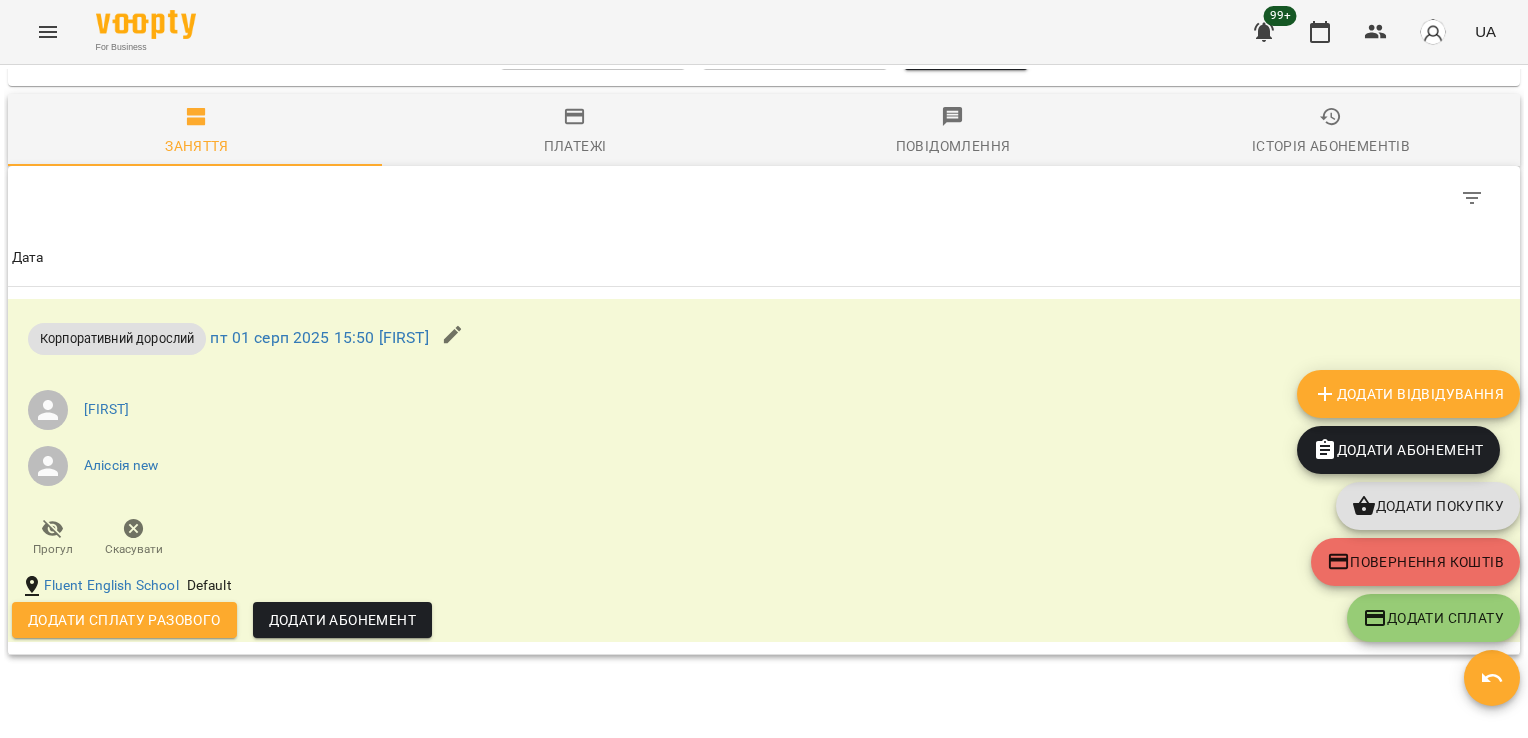 click on "Додати Відвідування" at bounding box center [1408, 394] 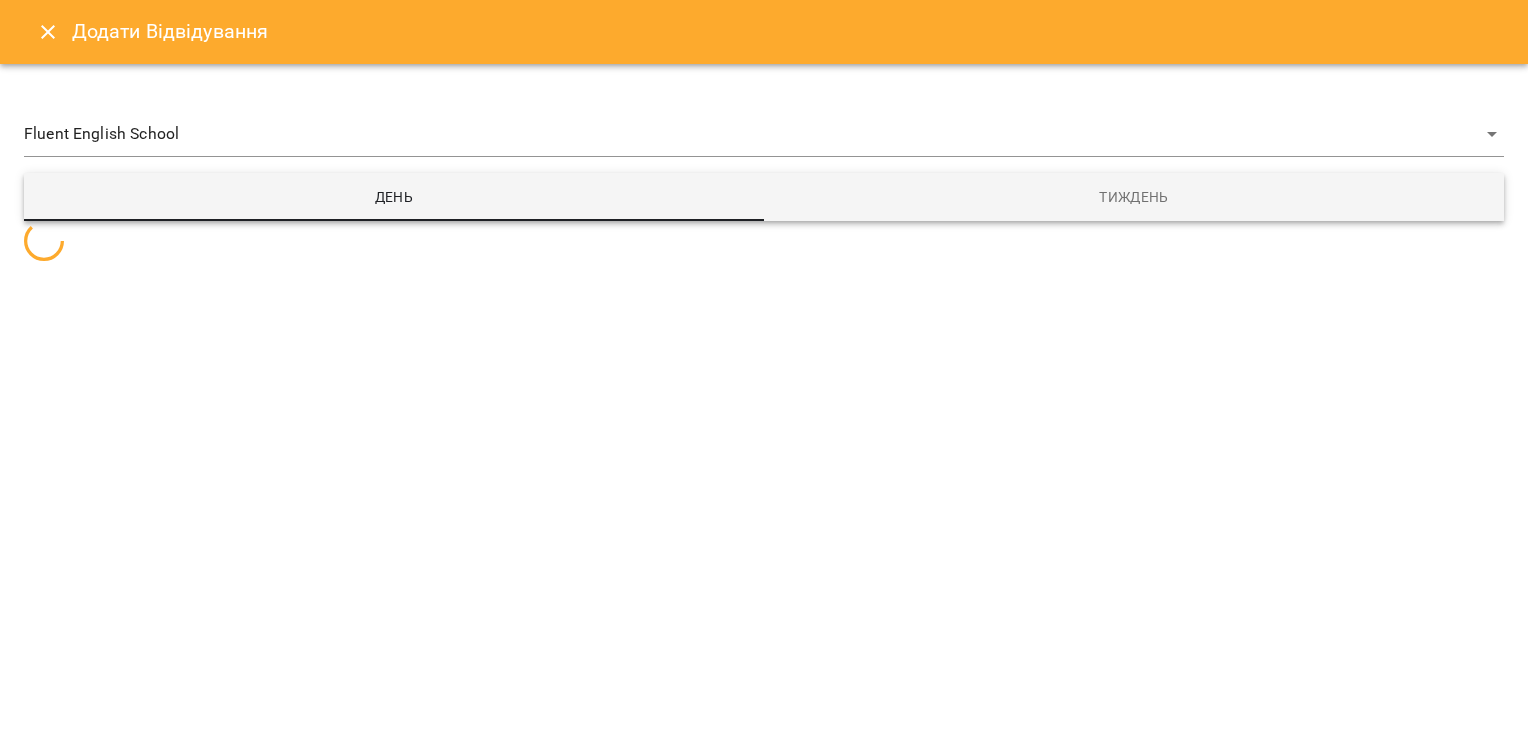 select 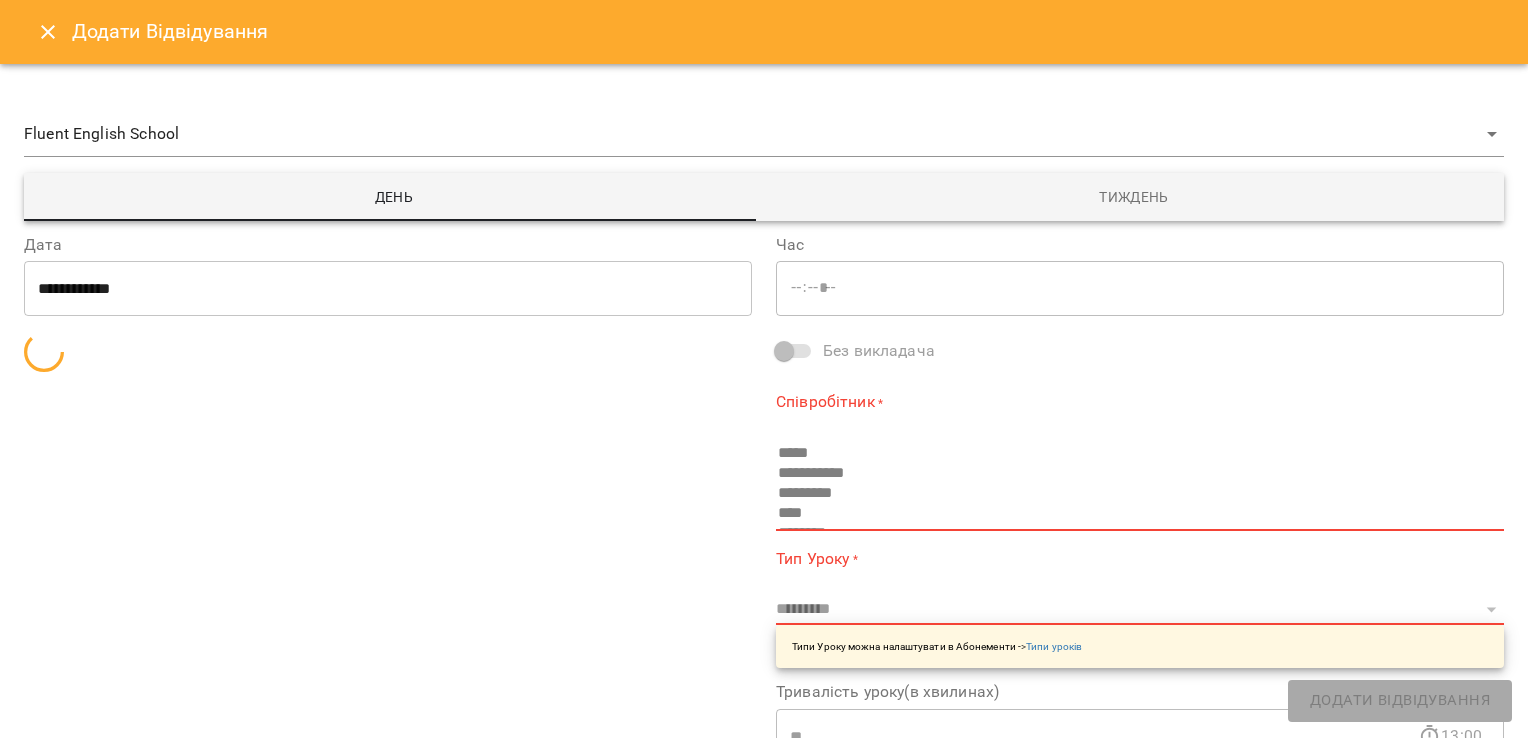 type on "*****" 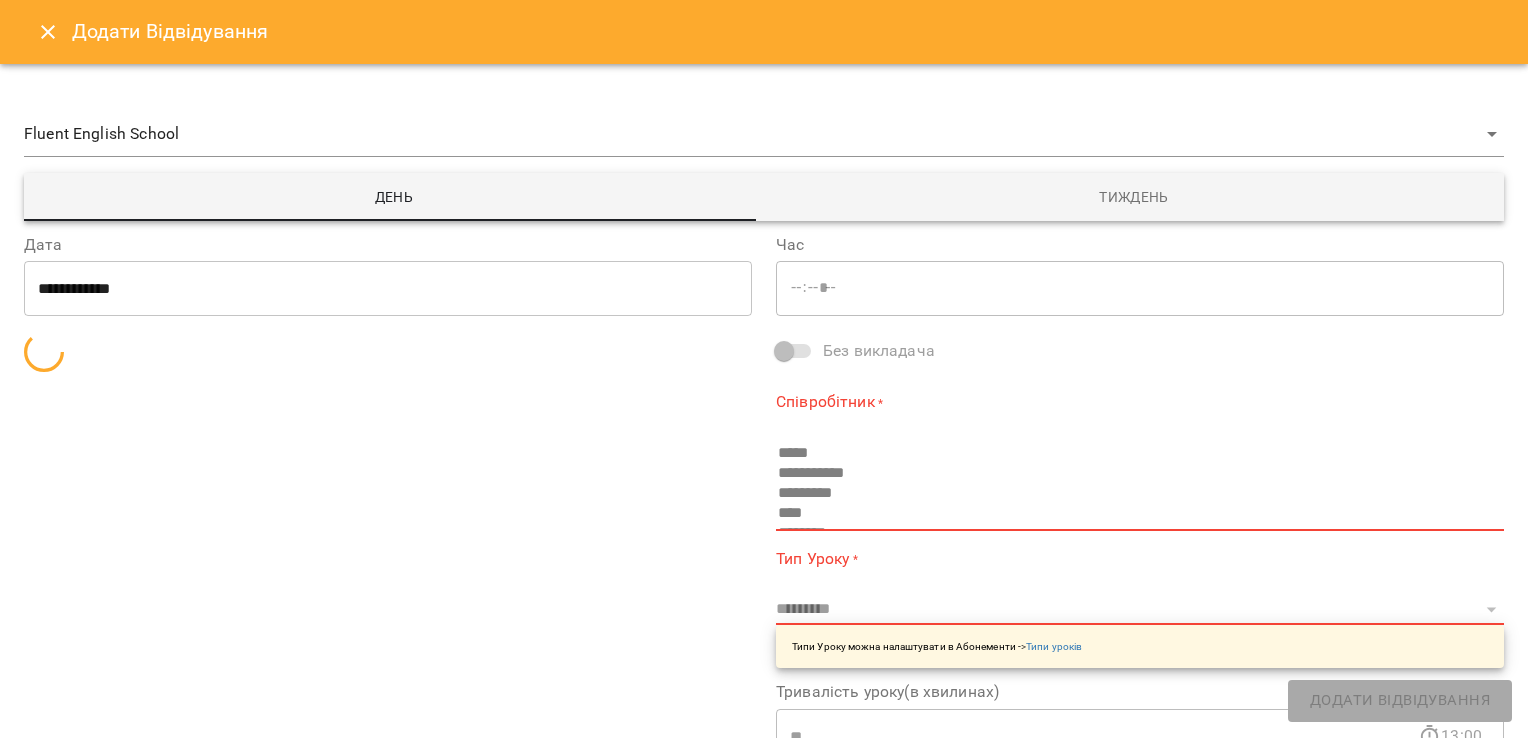 type on "**********" 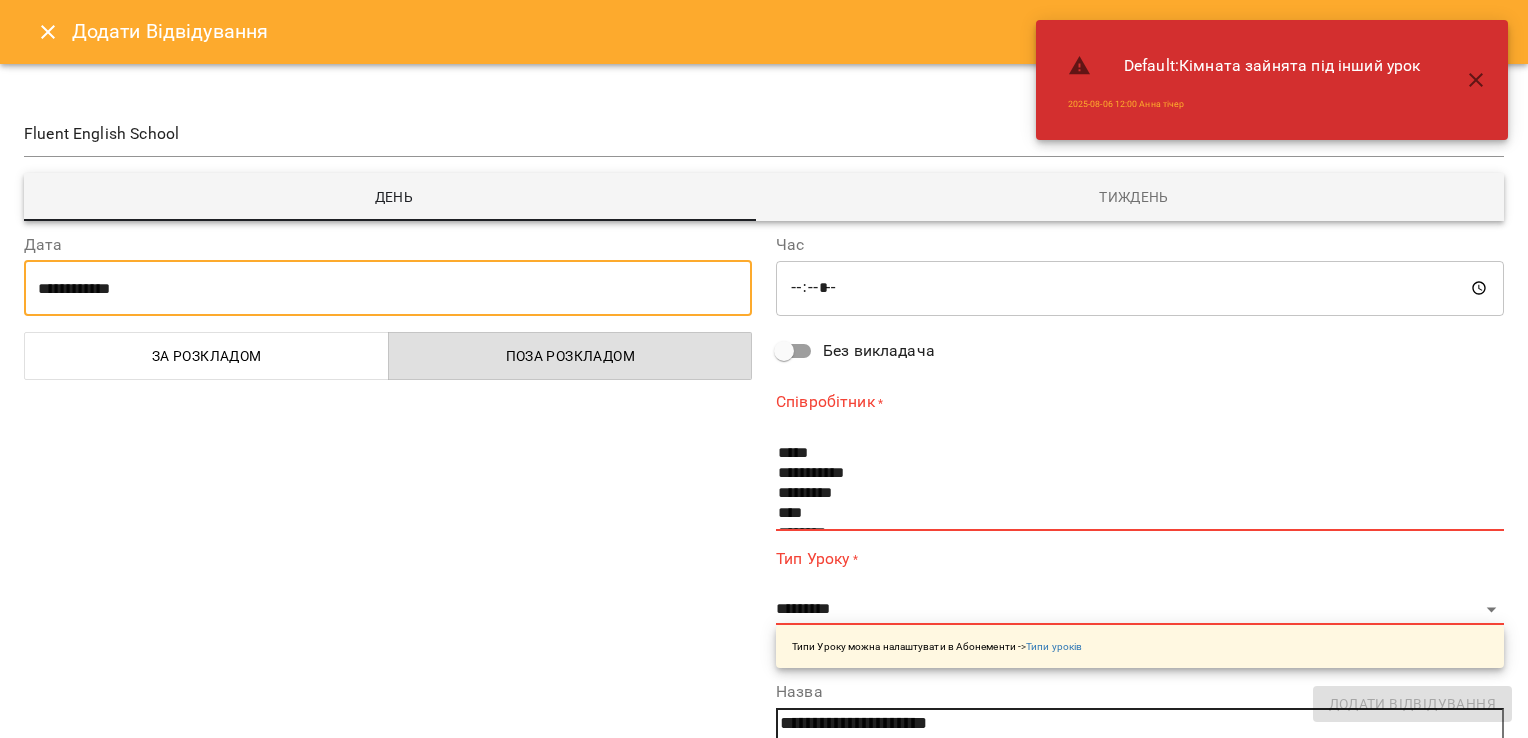 click on "**********" at bounding box center [388, 288] 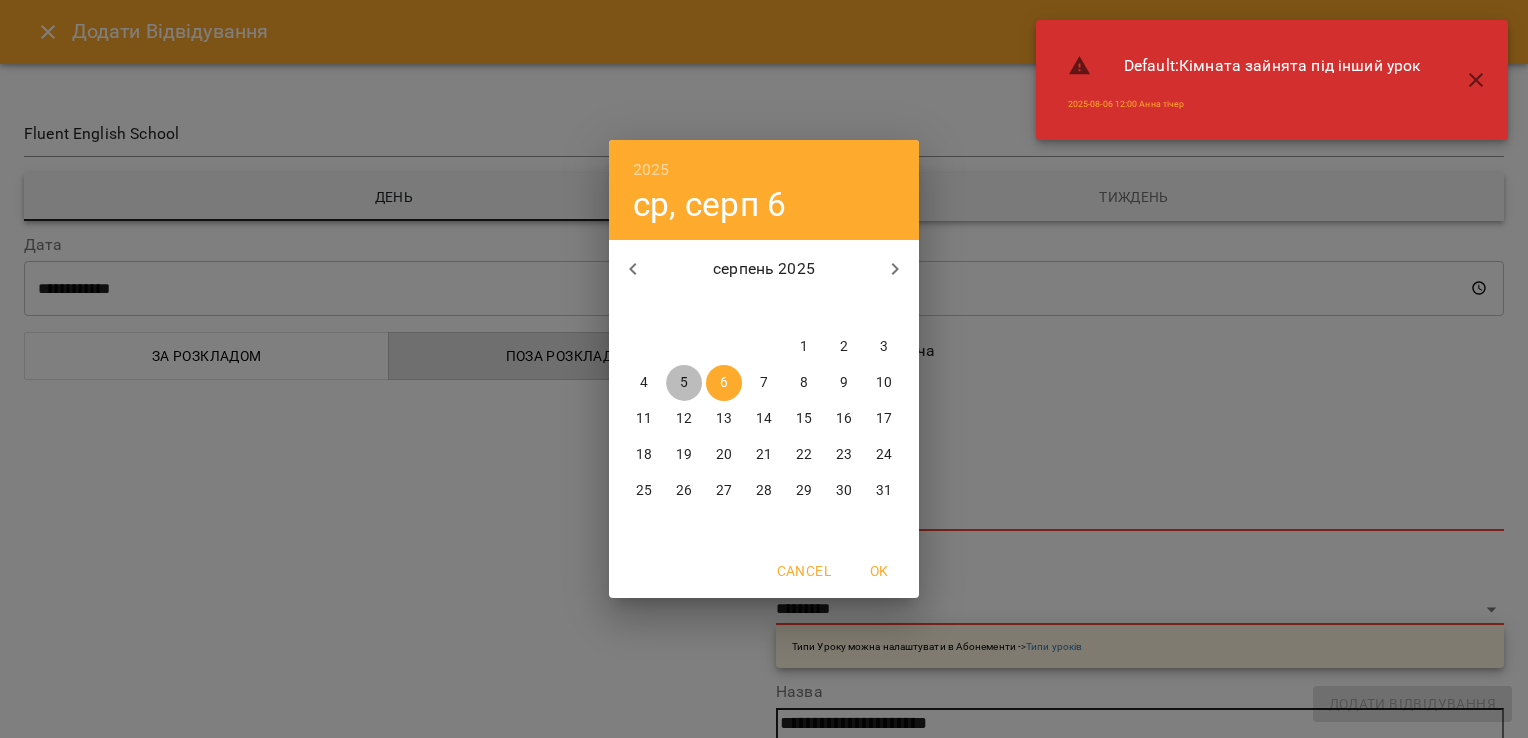 click on "5" at bounding box center (684, 383) 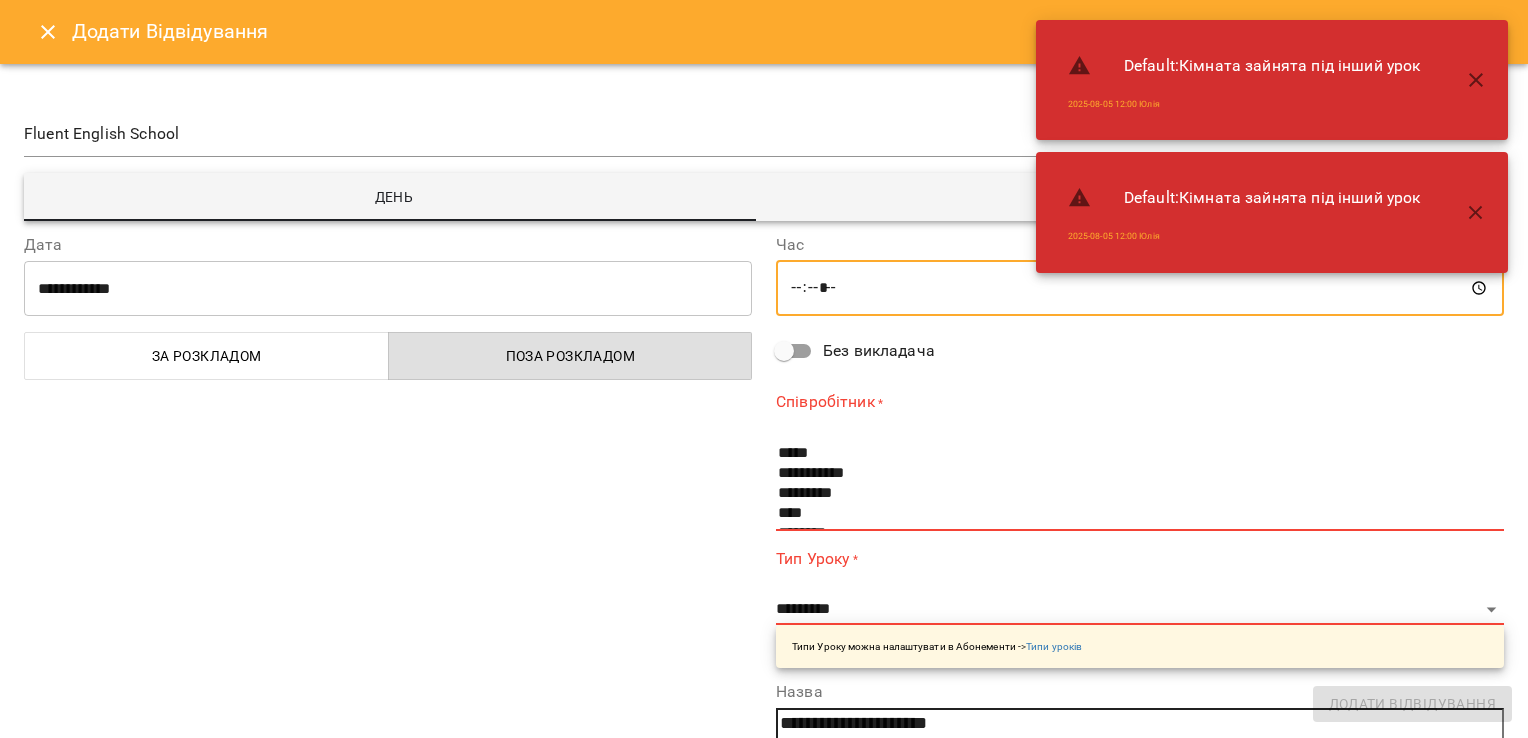 click on "*****" at bounding box center (1140, 288) 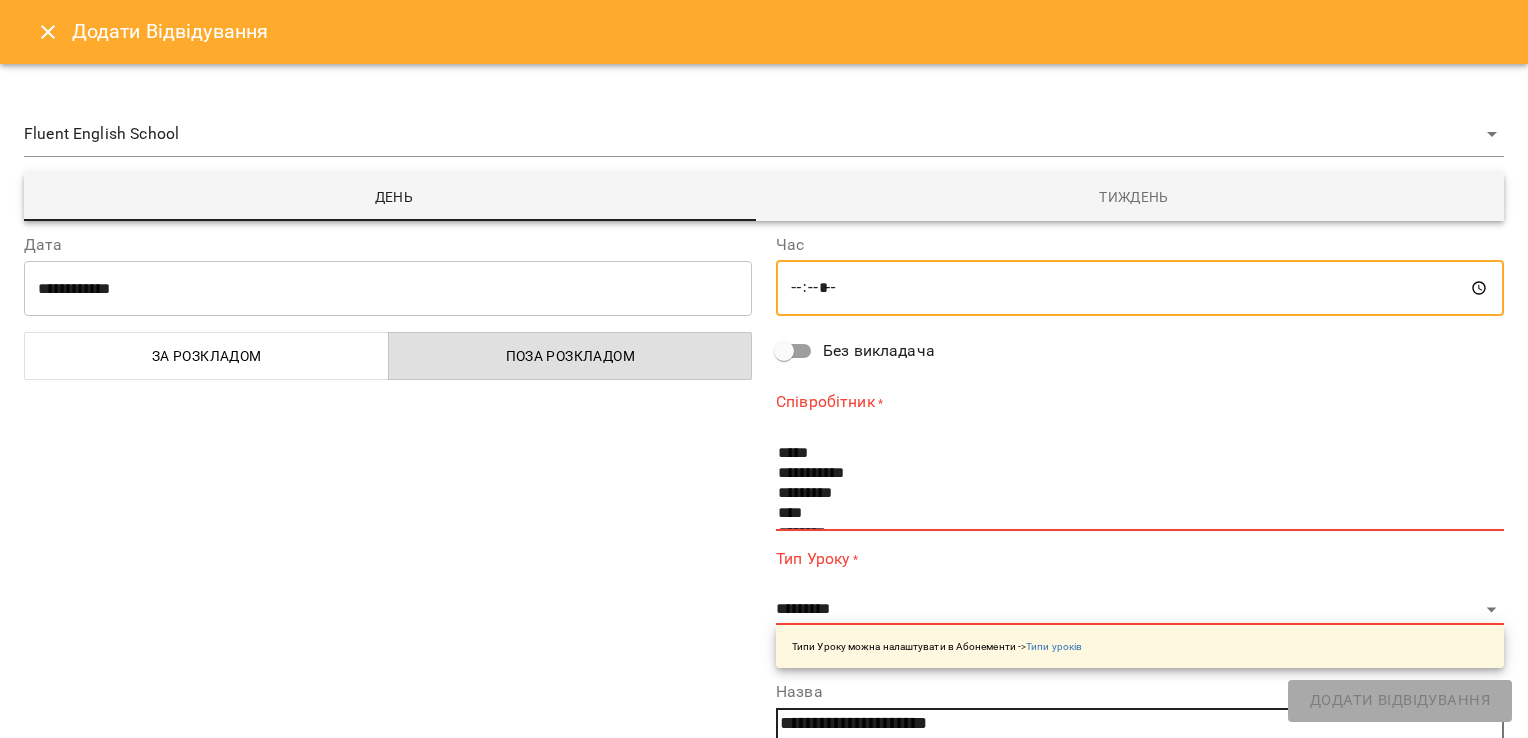 type on "*****" 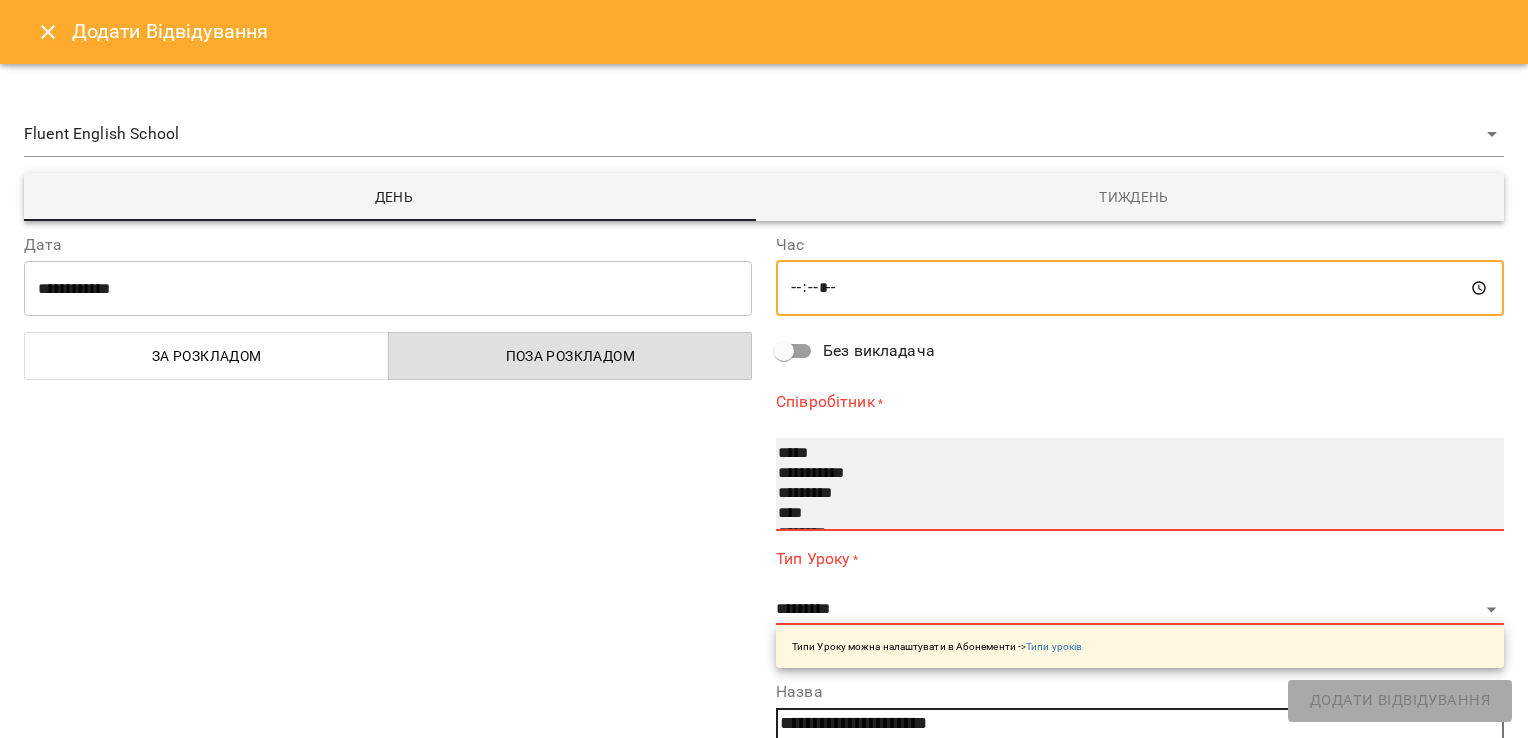 click on "**********" at bounding box center [1140, 485] 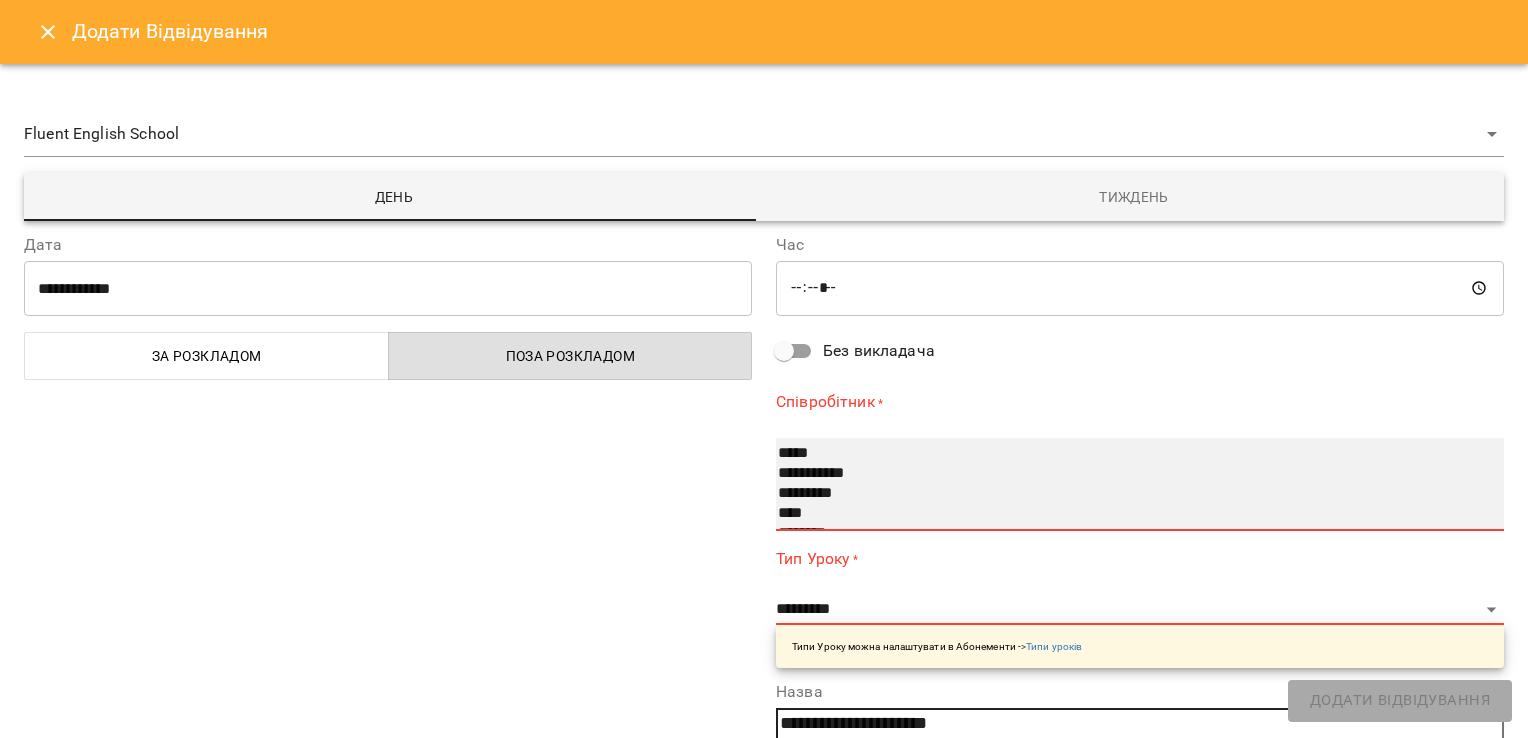 click on "**********" at bounding box center (1140, 485) 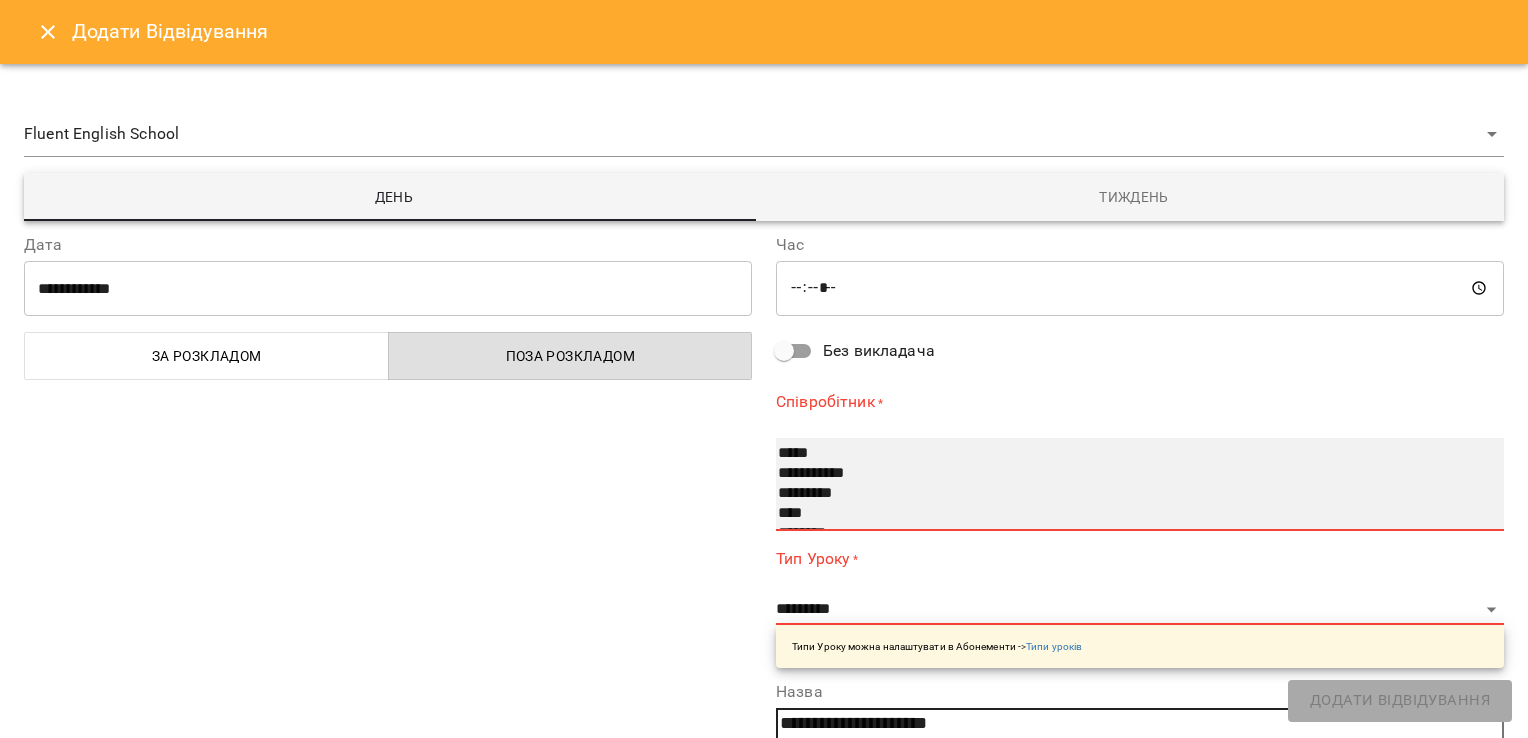 select on "**********" 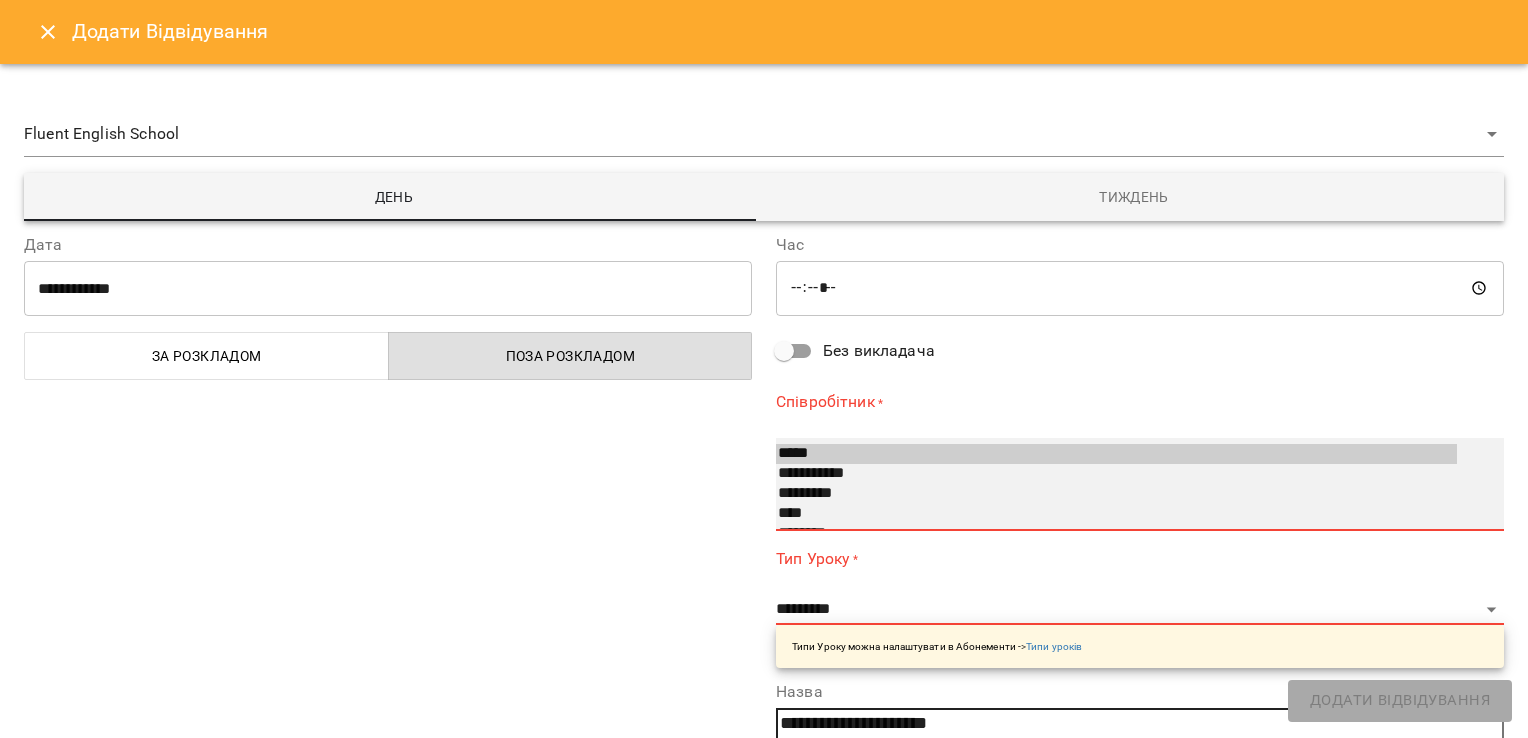 click on "**********" at bounding box center (1116, 474) 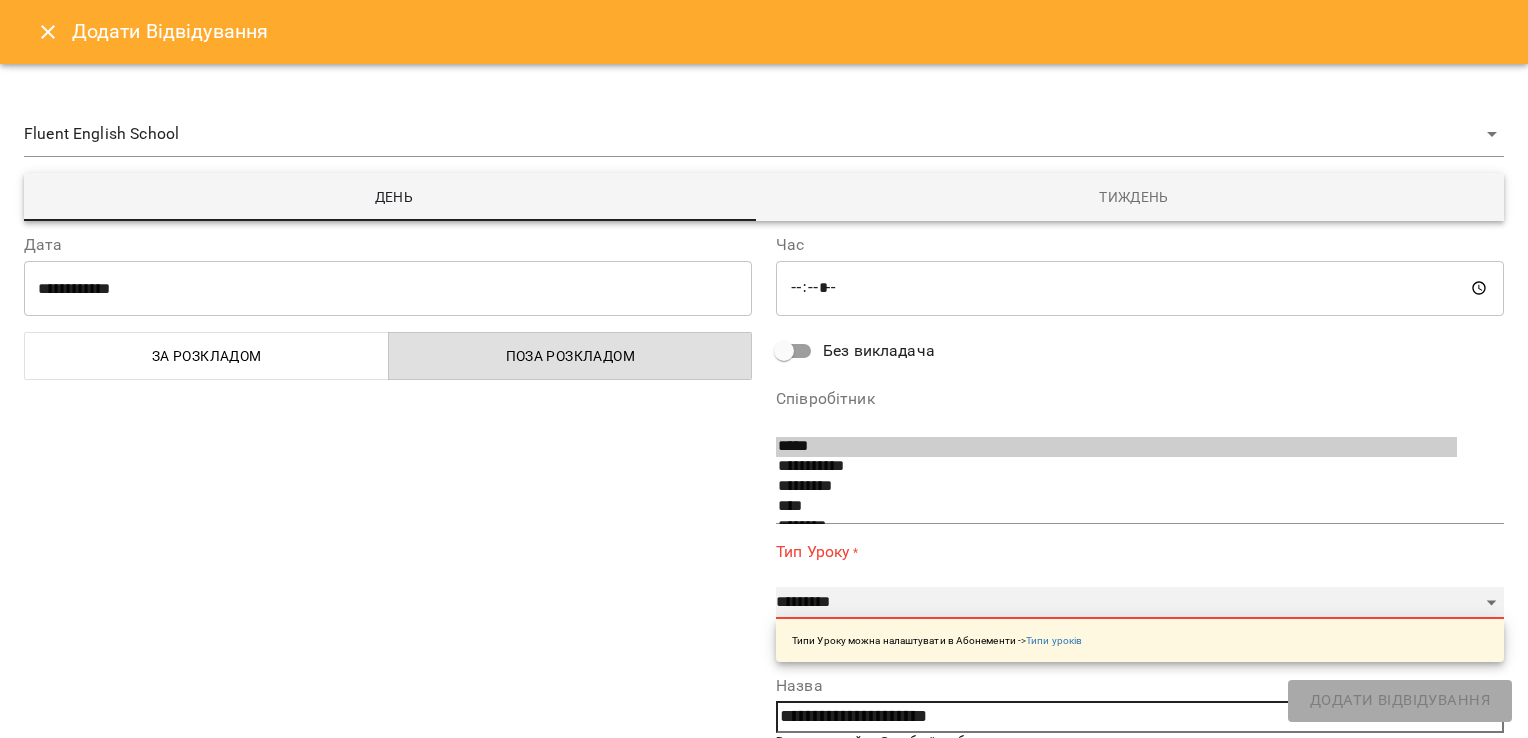 click on "**********" at bounding box center [1140, 603] 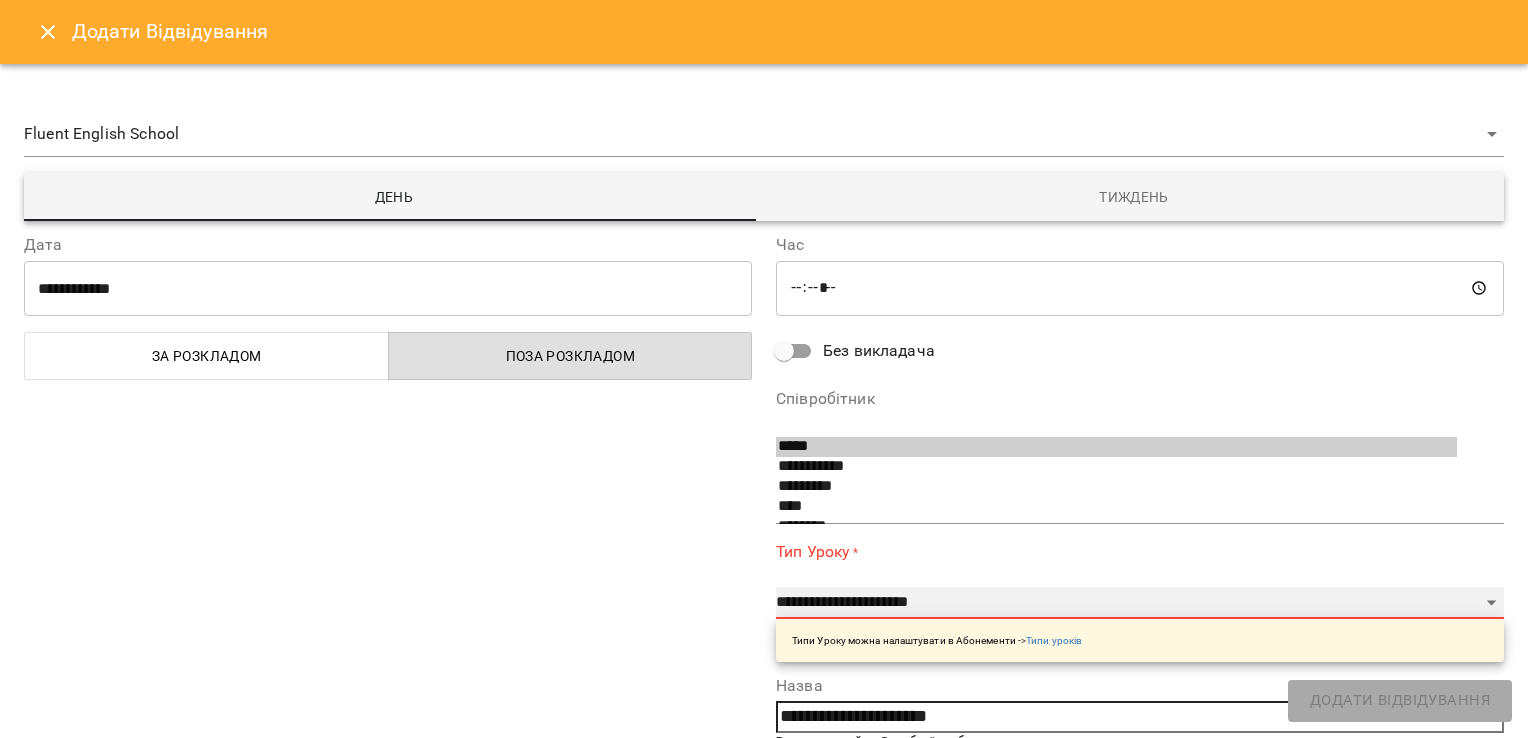 click on "**********" at bounding box center (1140, 603) 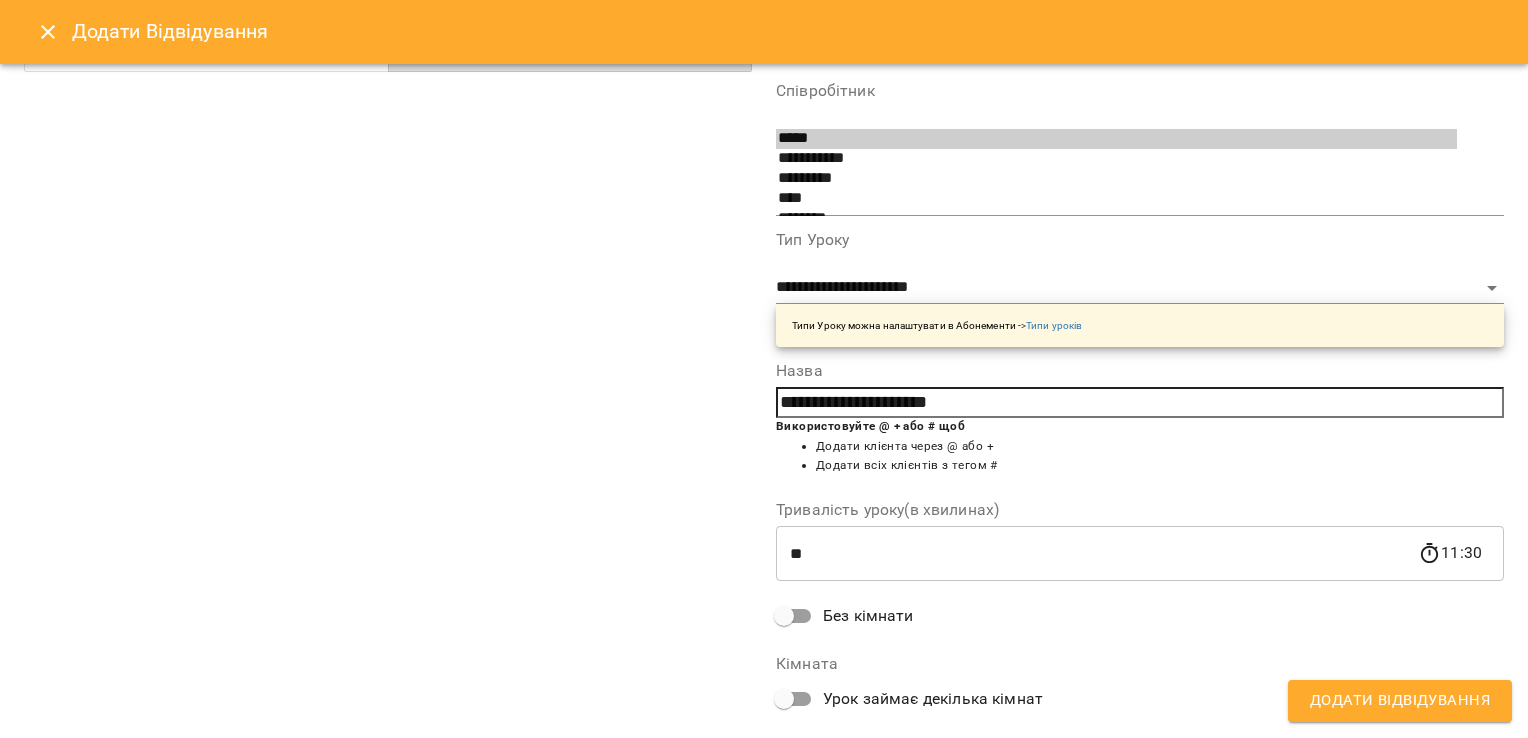 scroll, scrollTop: 408, scrollLeft: 0, axis: vertical 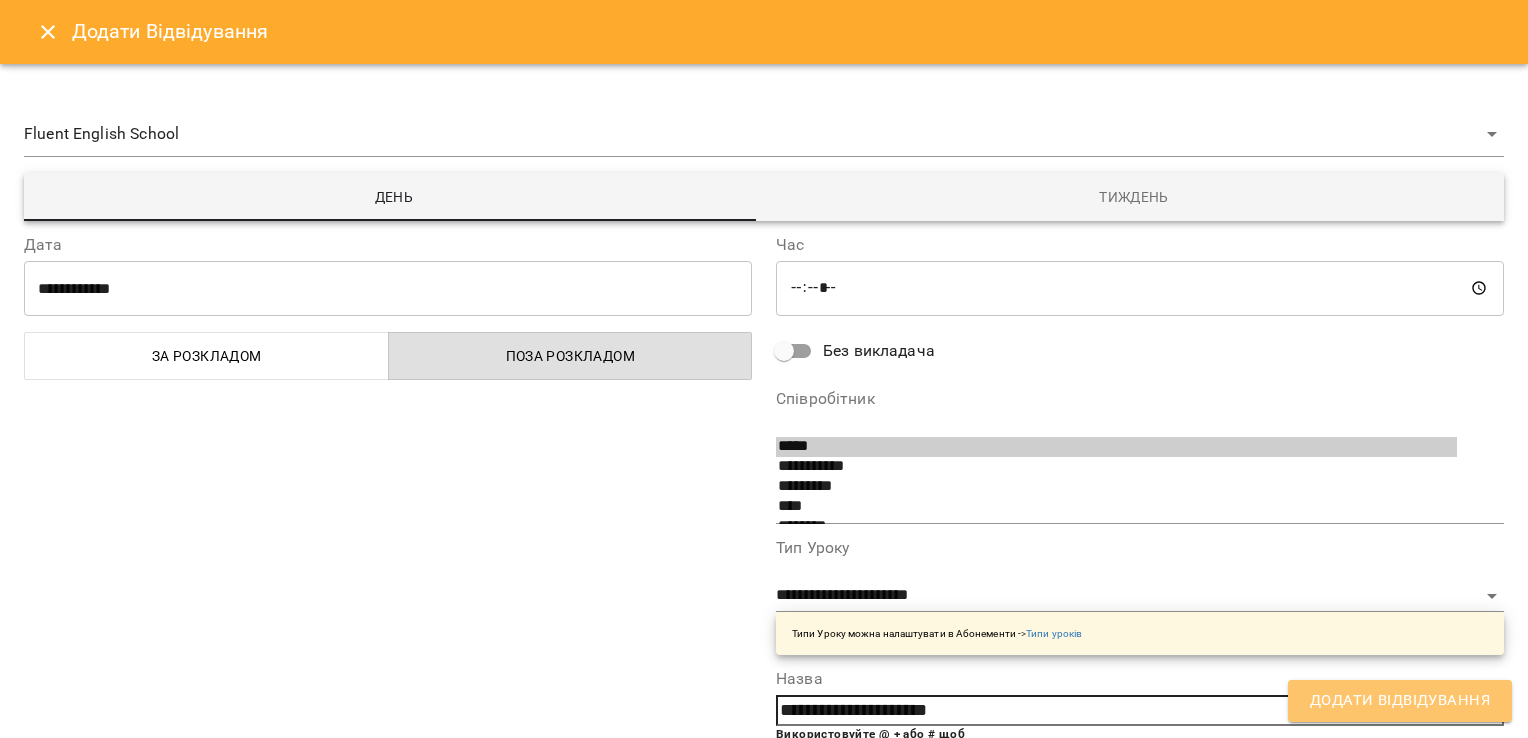 click on "Додати Відвідування" at bounding box center [1400, 701] 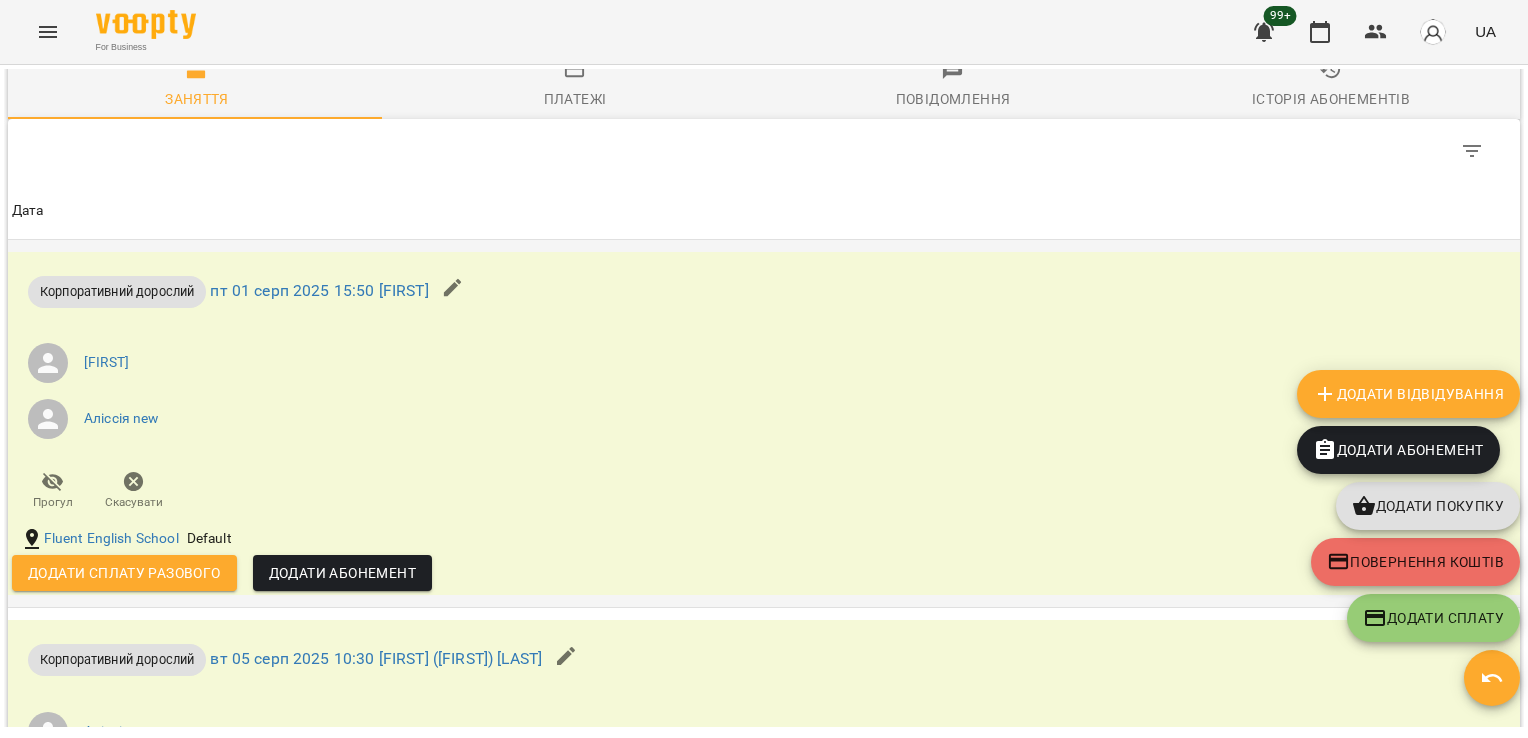 scroll, scrollTop: 2341, scrollLeft: 0, axis: vertical 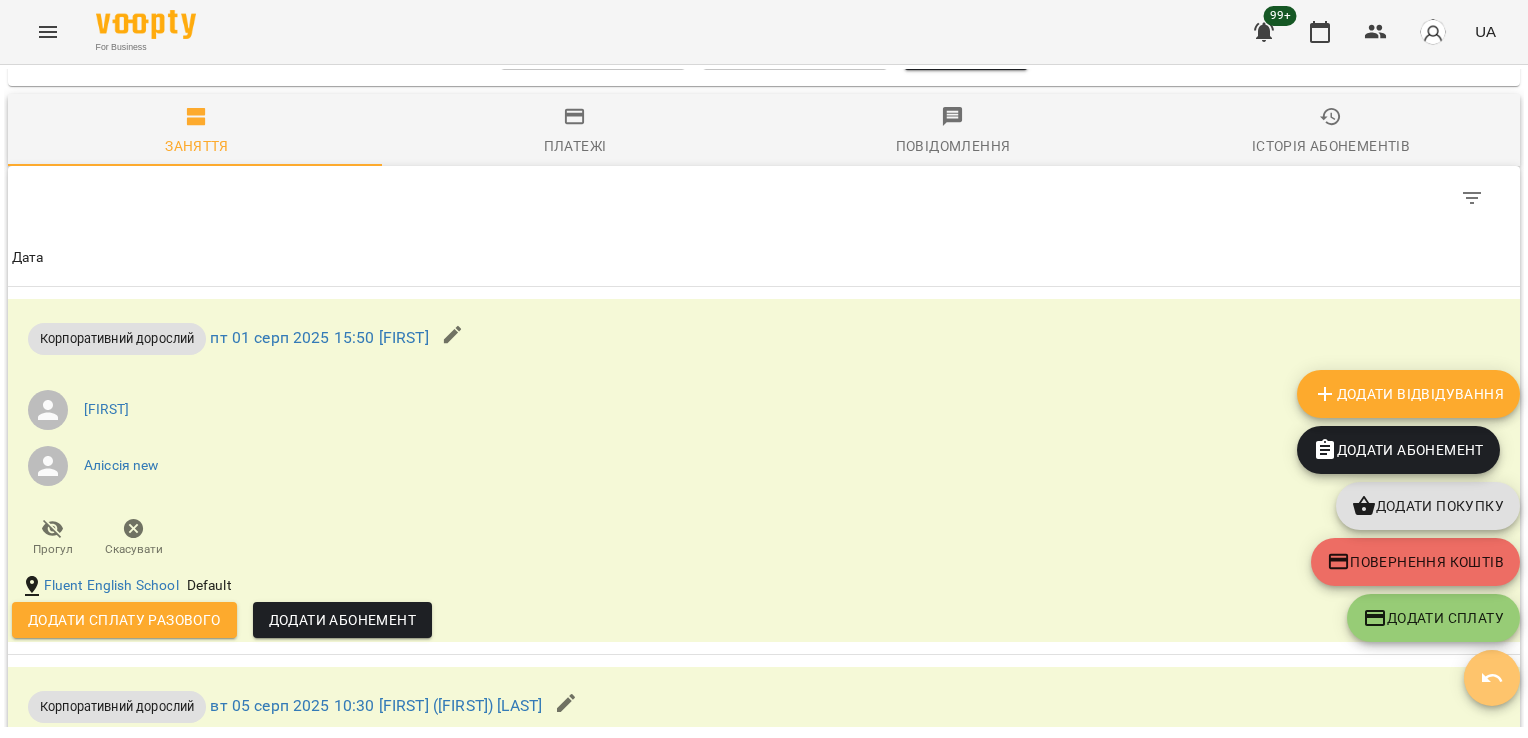 click 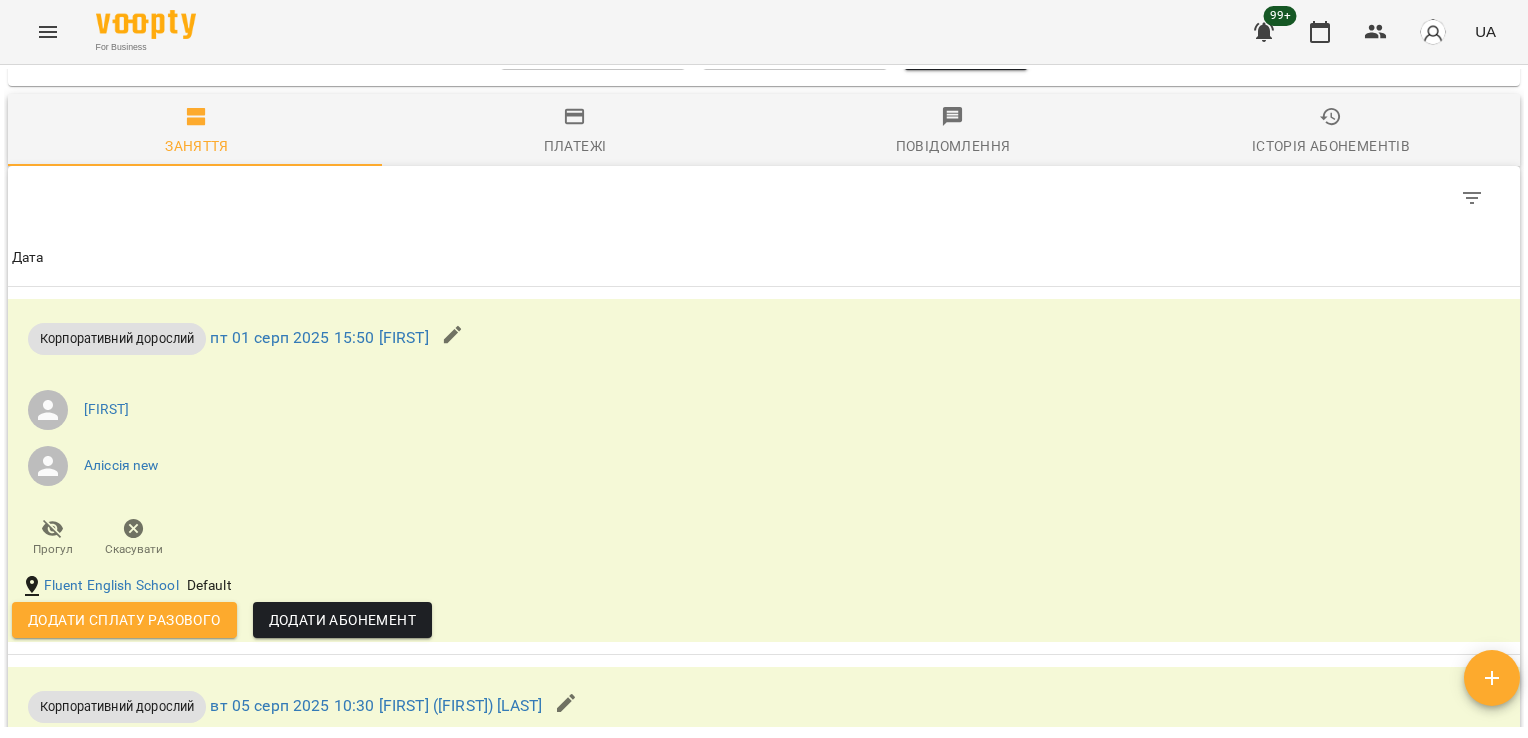scroll, scrollTop: 2824, scrollLeft: 0, axis: vertical 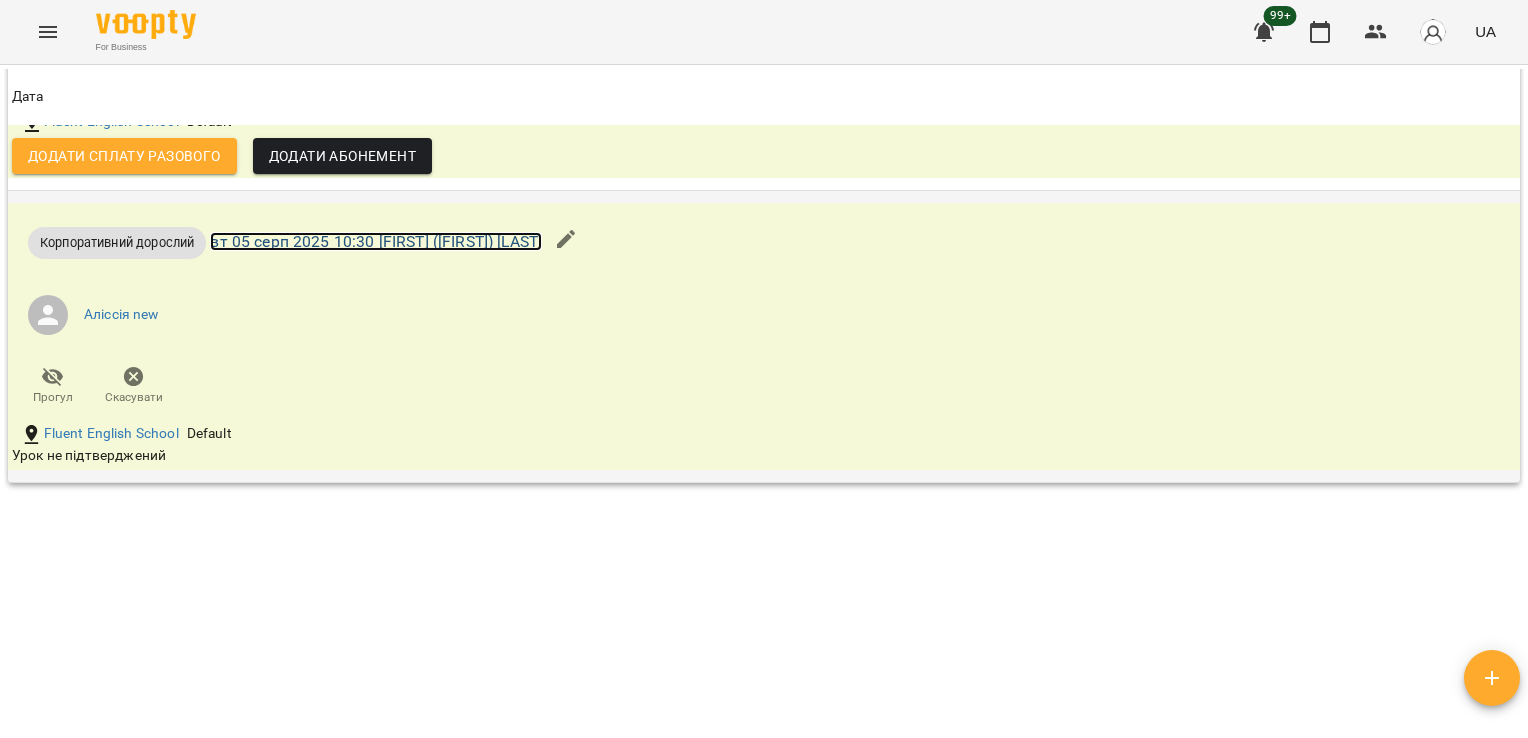 click on "вт 05 серп 2025 10:30 [NAME] ( [NAME] ) [NAME]" at bounding box center [376, 241] 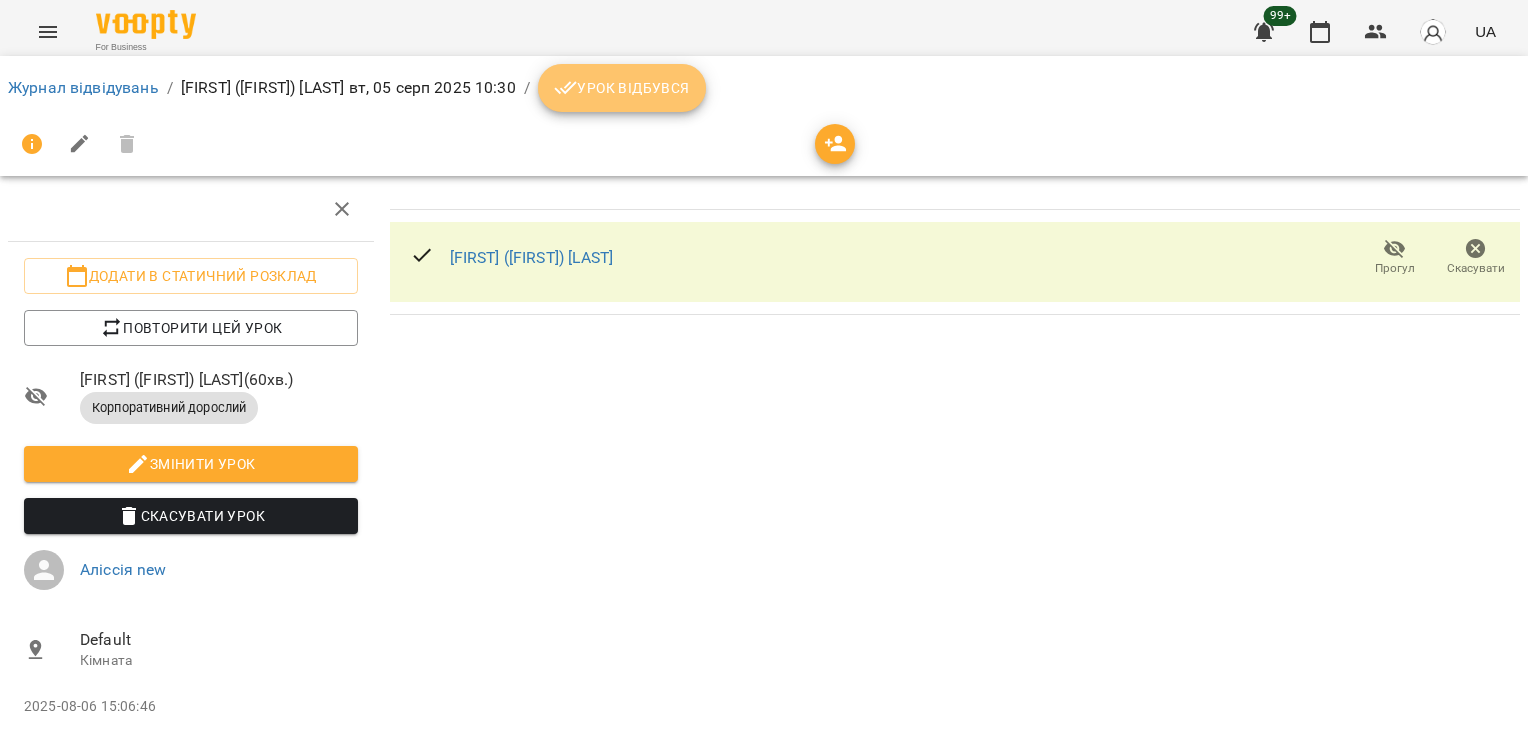 click on "Урок відбувся" at bounding box center (622, 88) 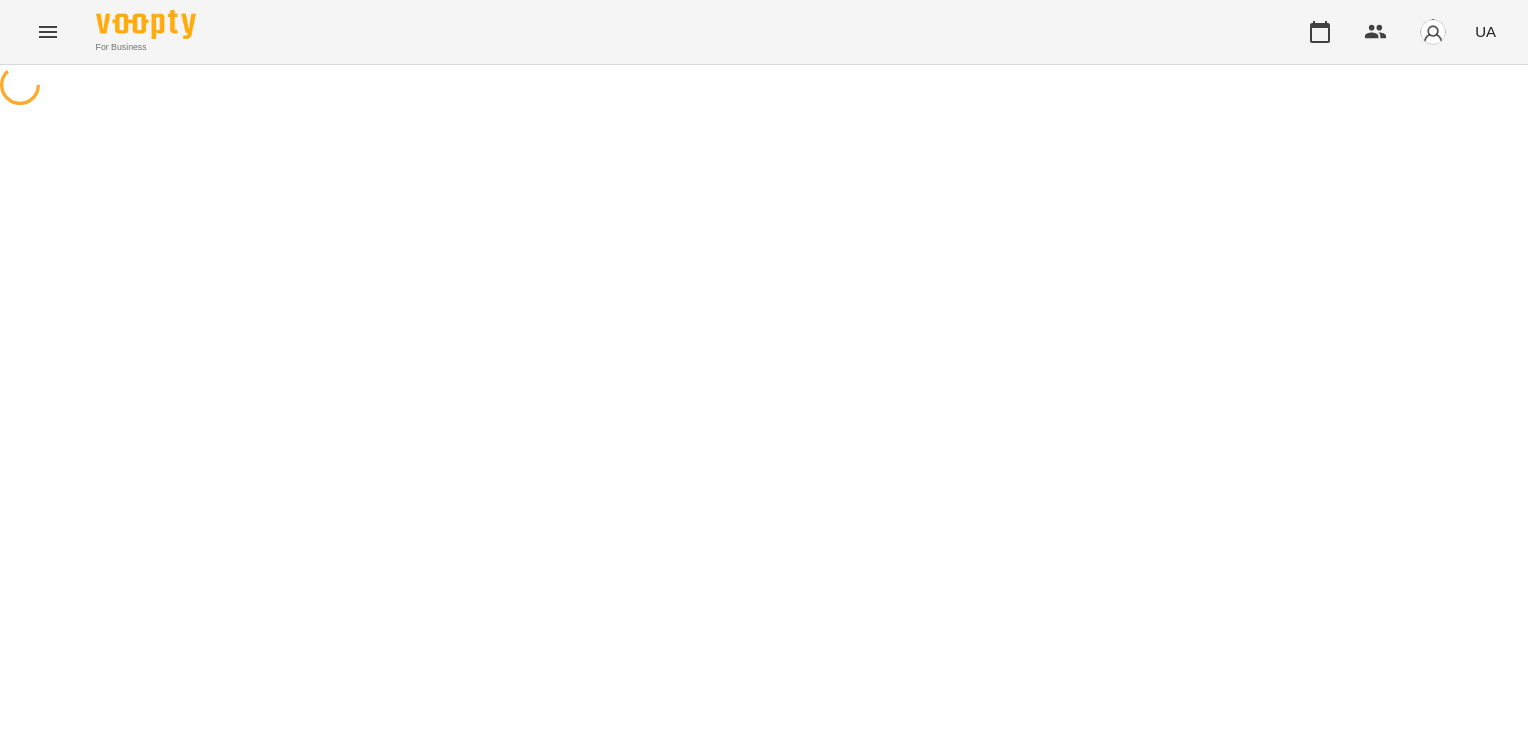 scroll, scrollTop: 0, scrollLeft: 0, axis: both 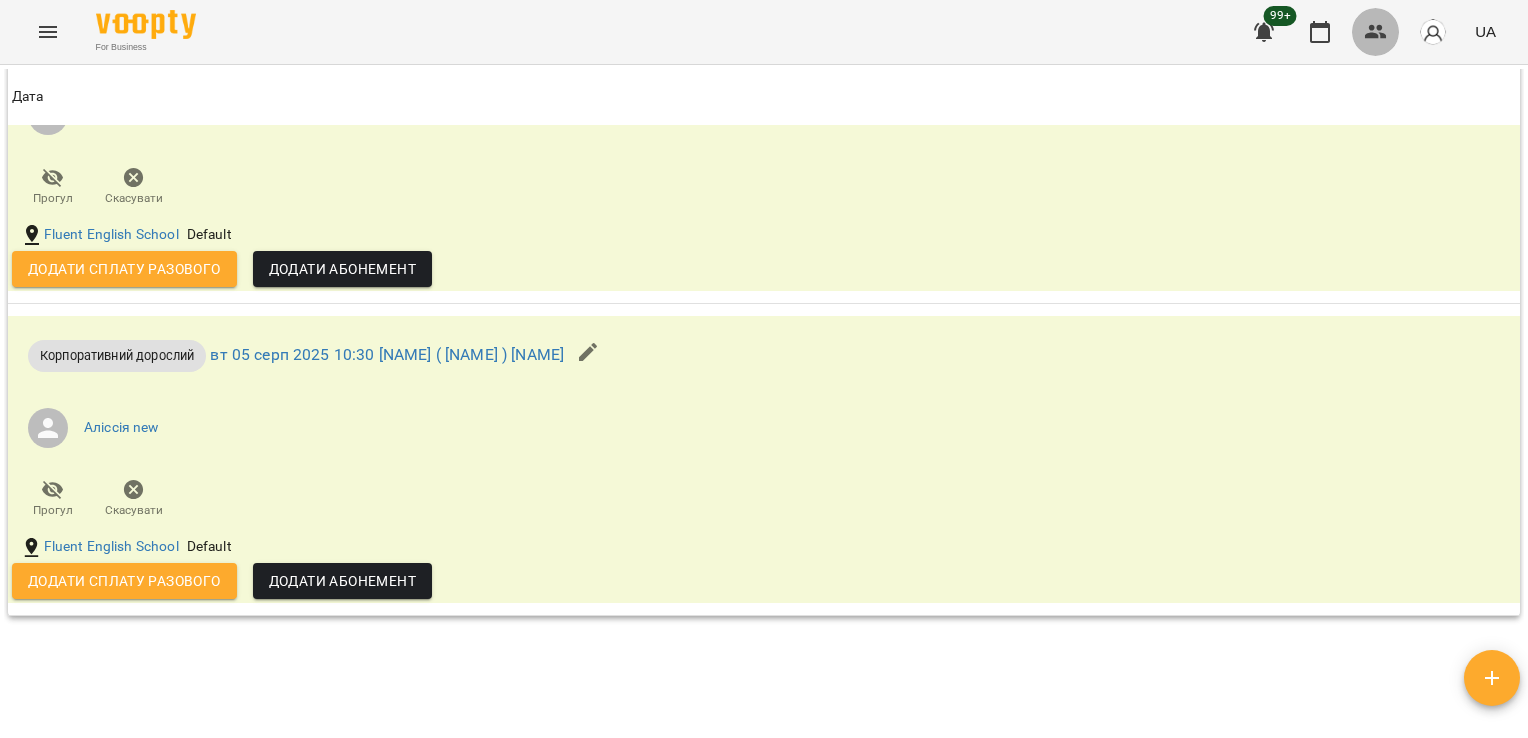 click at bounding box center (1376, 32) 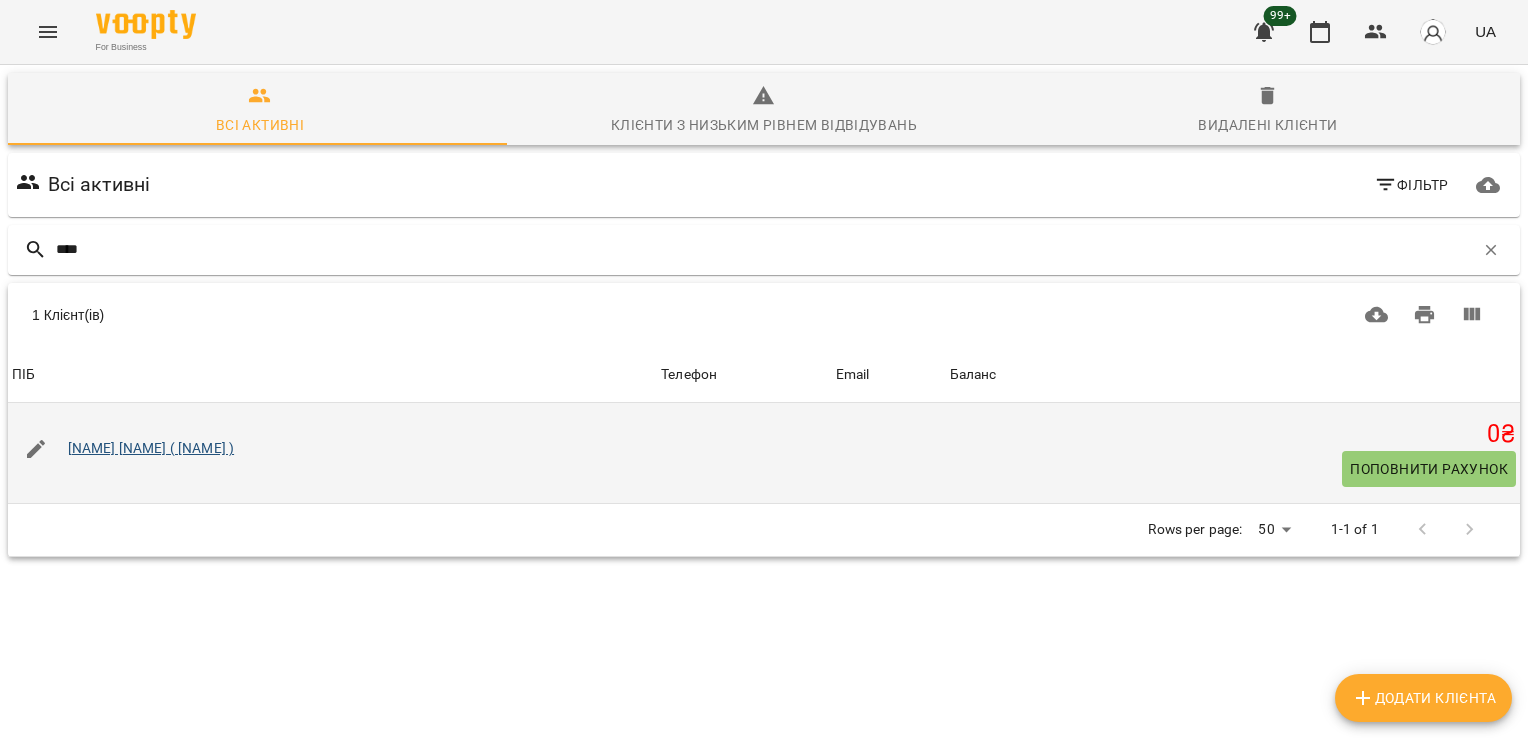 type on "****" 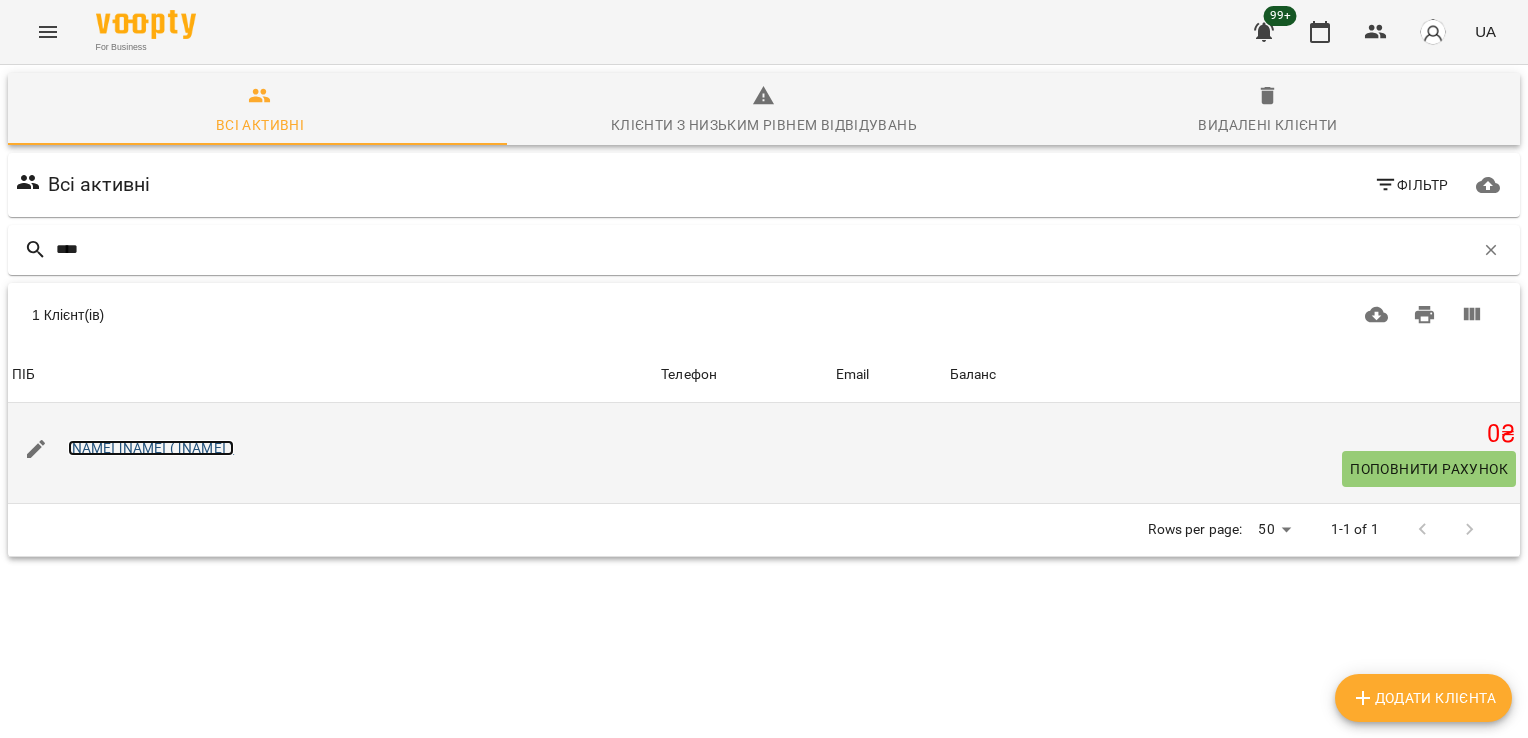 click on "[NAME] [NAME] ( [NAME] )" at bounding box center (151, 448) 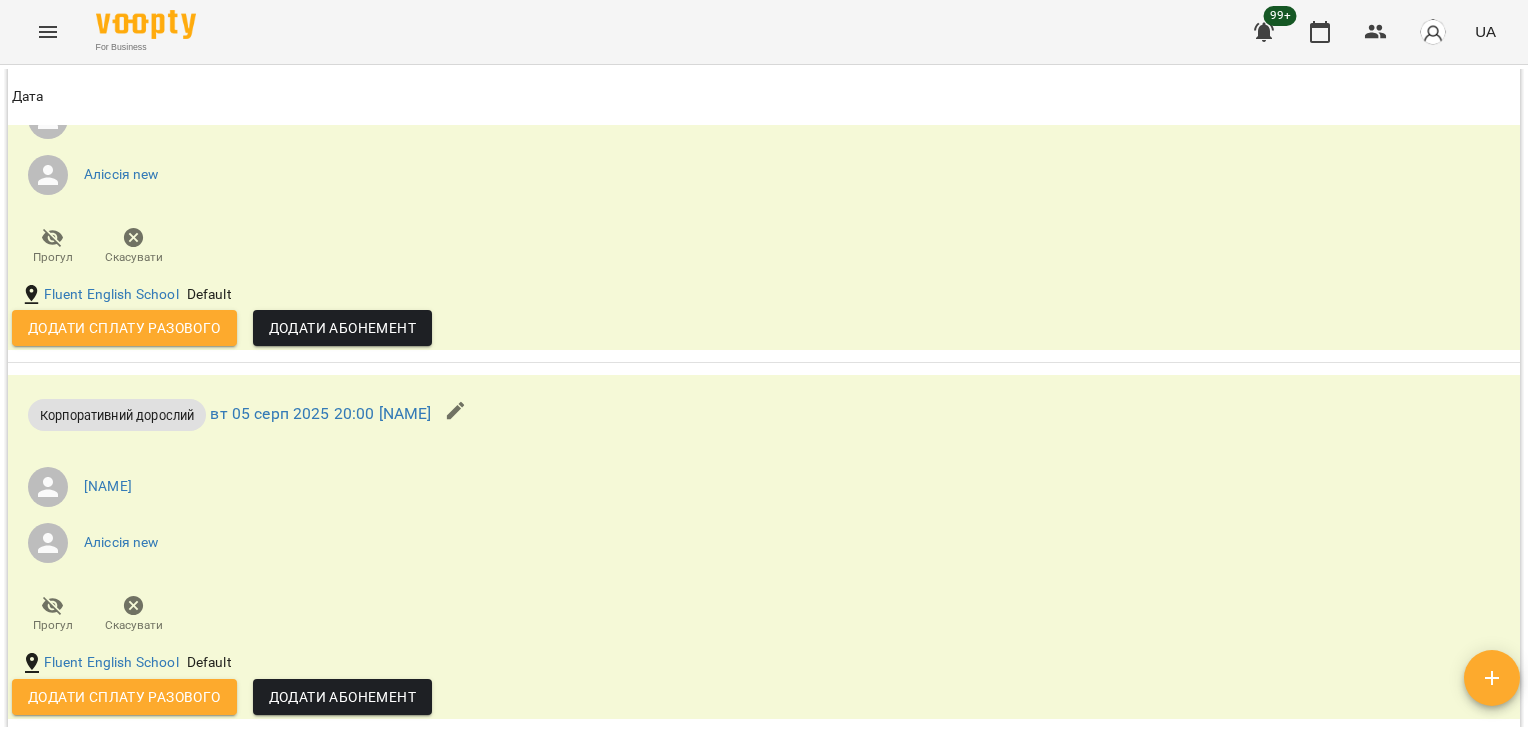 scroll, scrollTop: 1962, scrollLeft: 0, axis: vertical 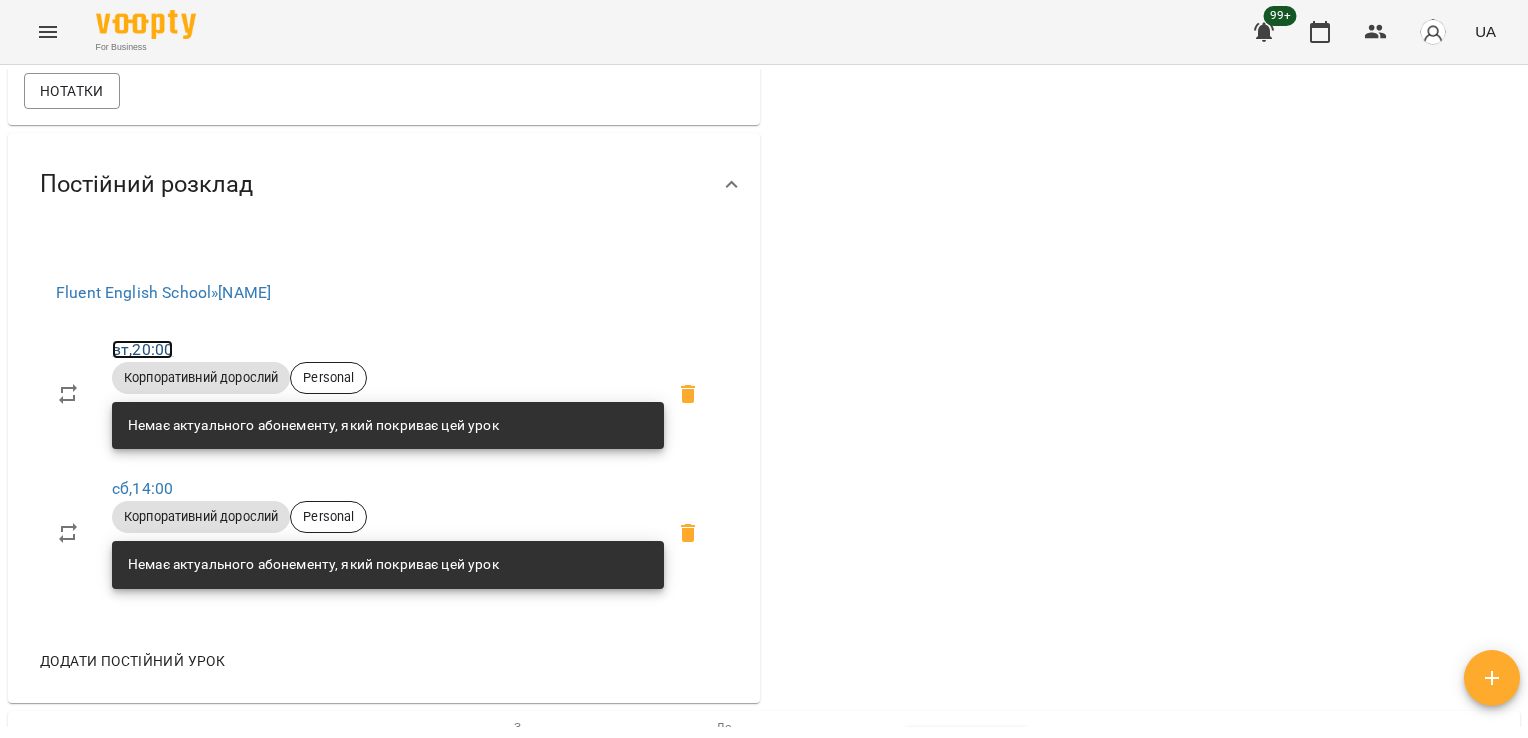 click on "вт ,  20:00" at bounding box center (142, 349) 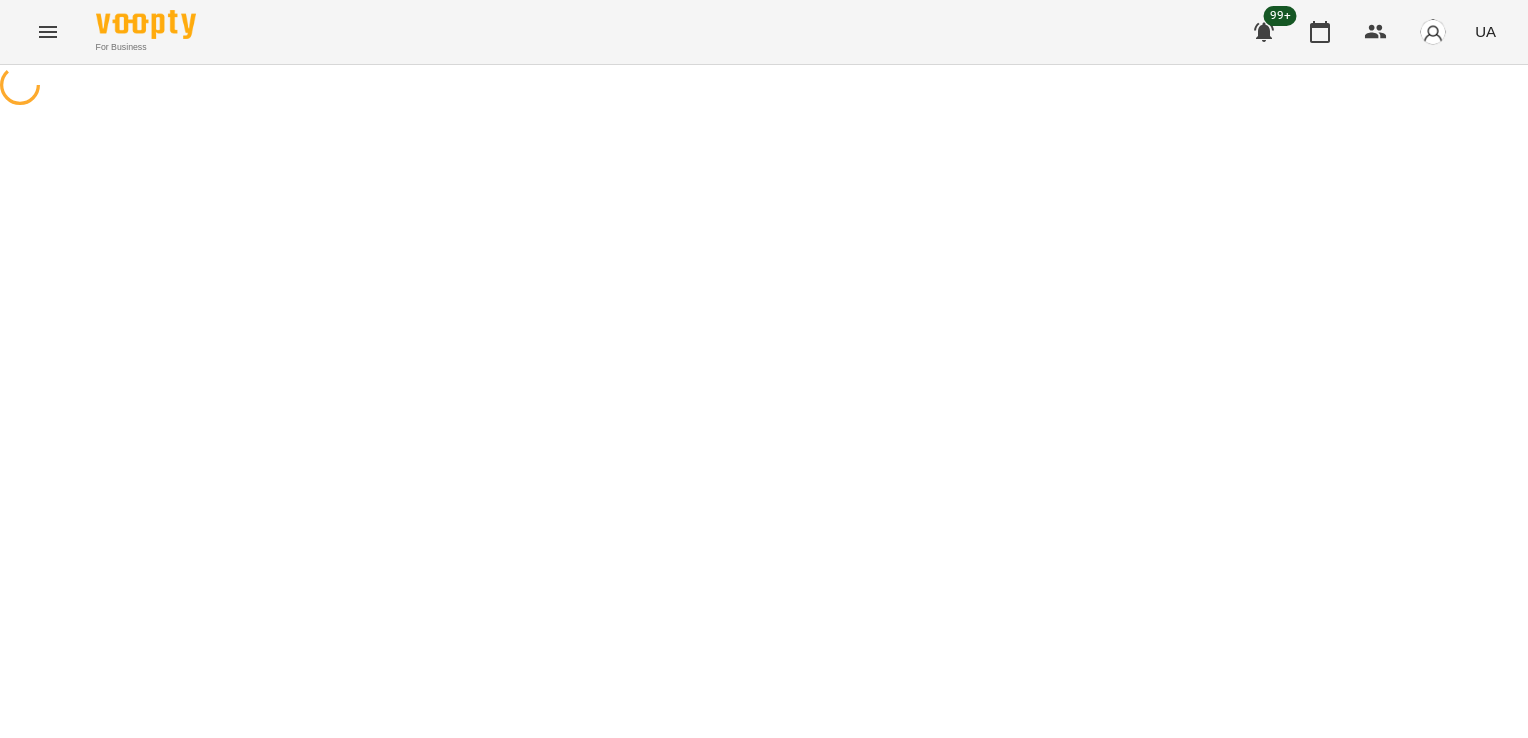 select on "*" 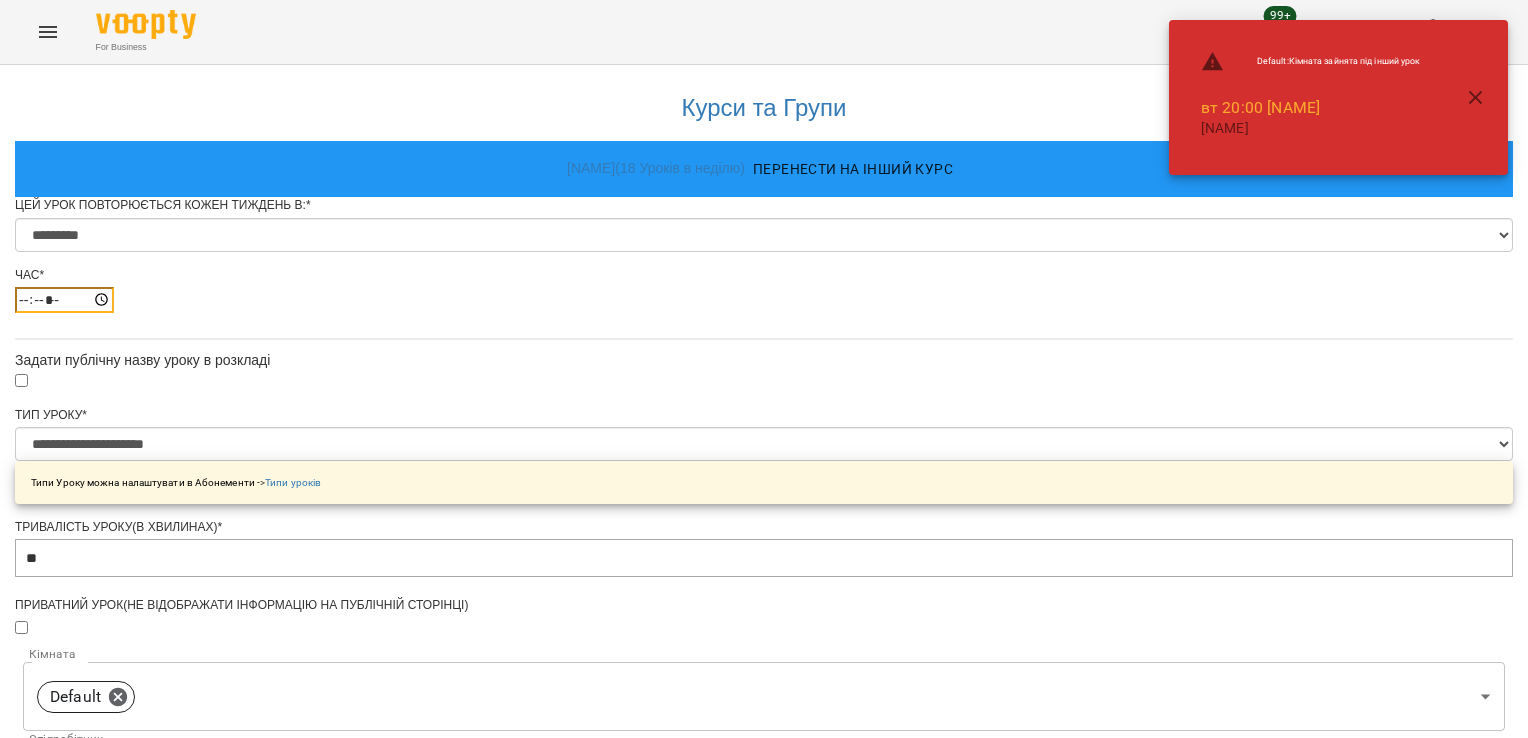 click on "*****" at bounding box center (64, 300) 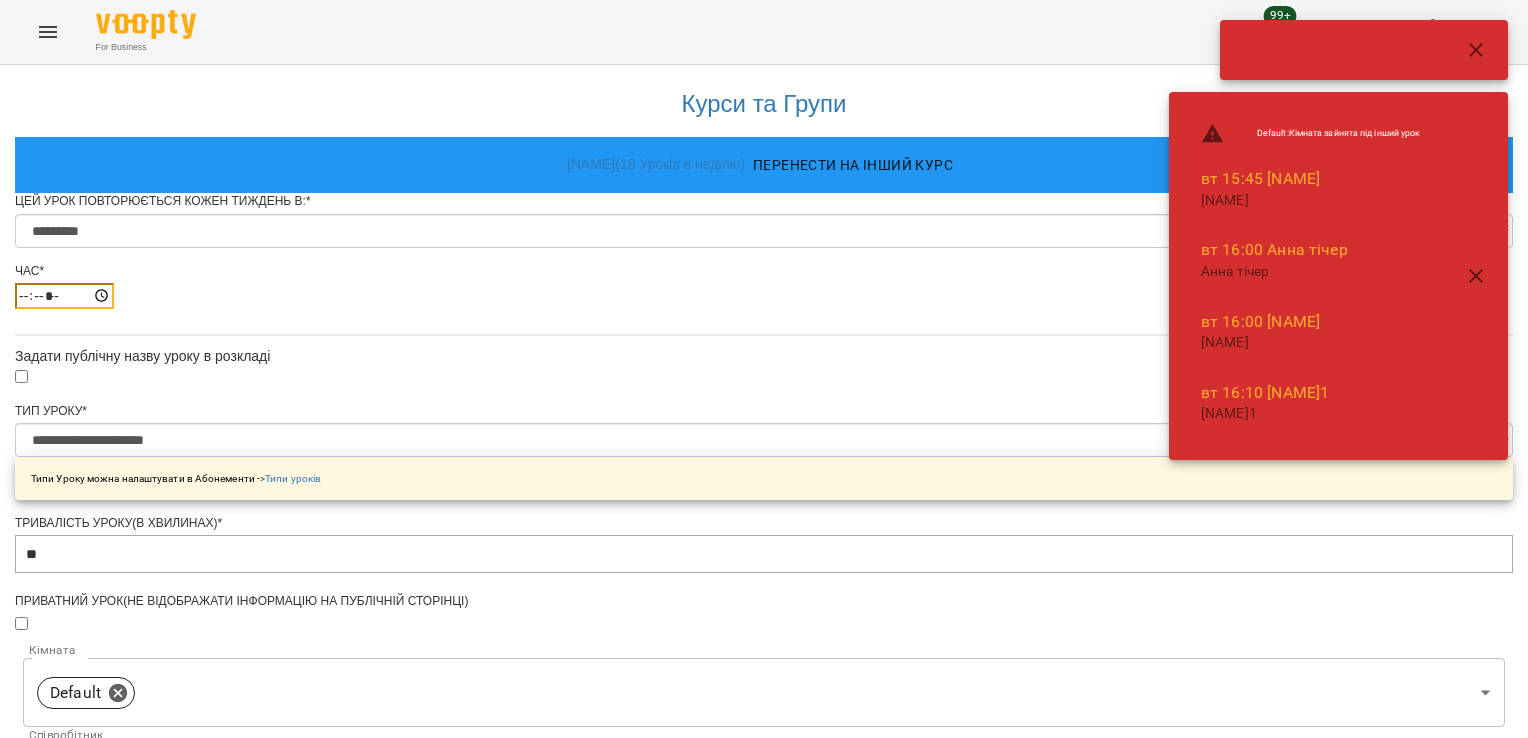 scroll, scrollTop: 827, scrollLeft: 0, axis: vertical 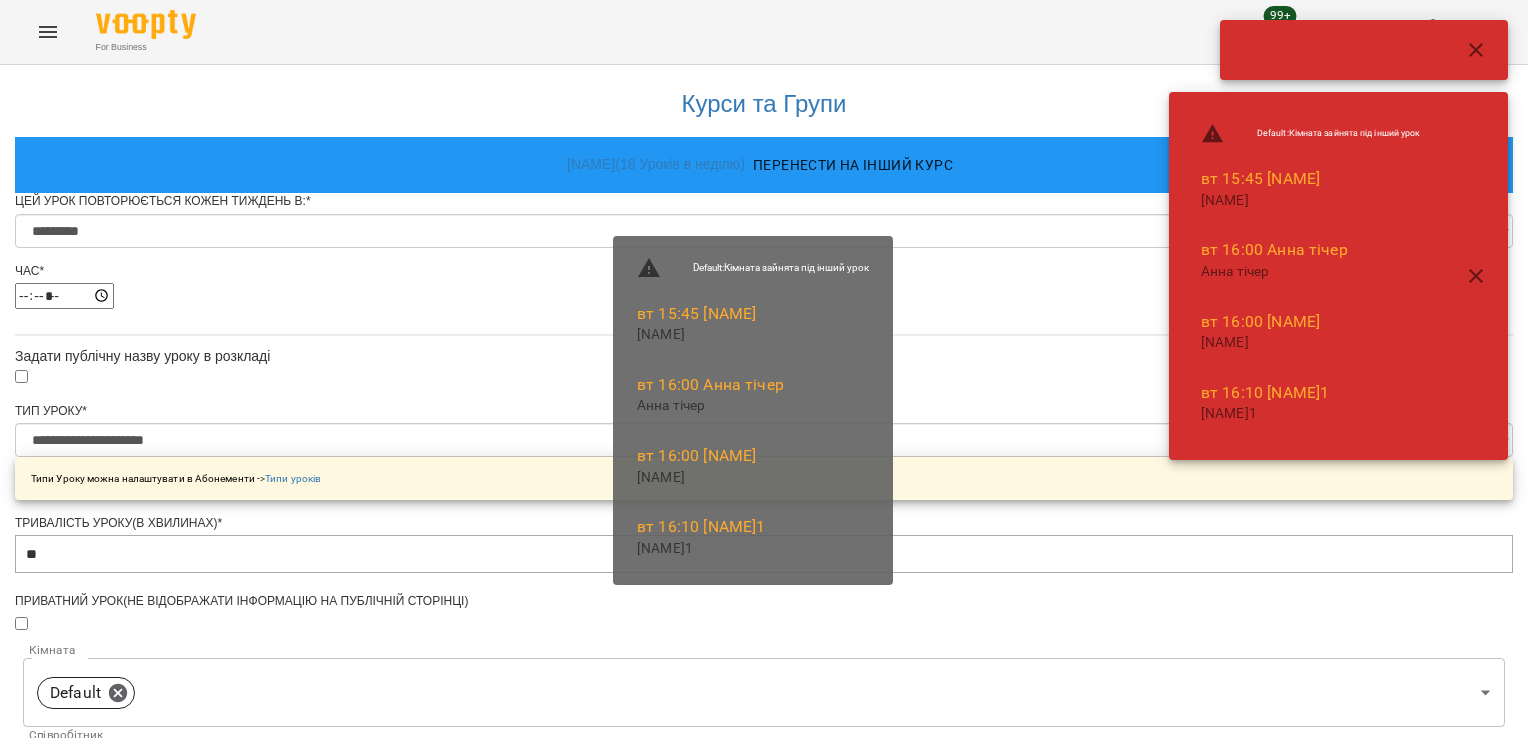 click on "Зберегти" at bounding box center (764, 1316) 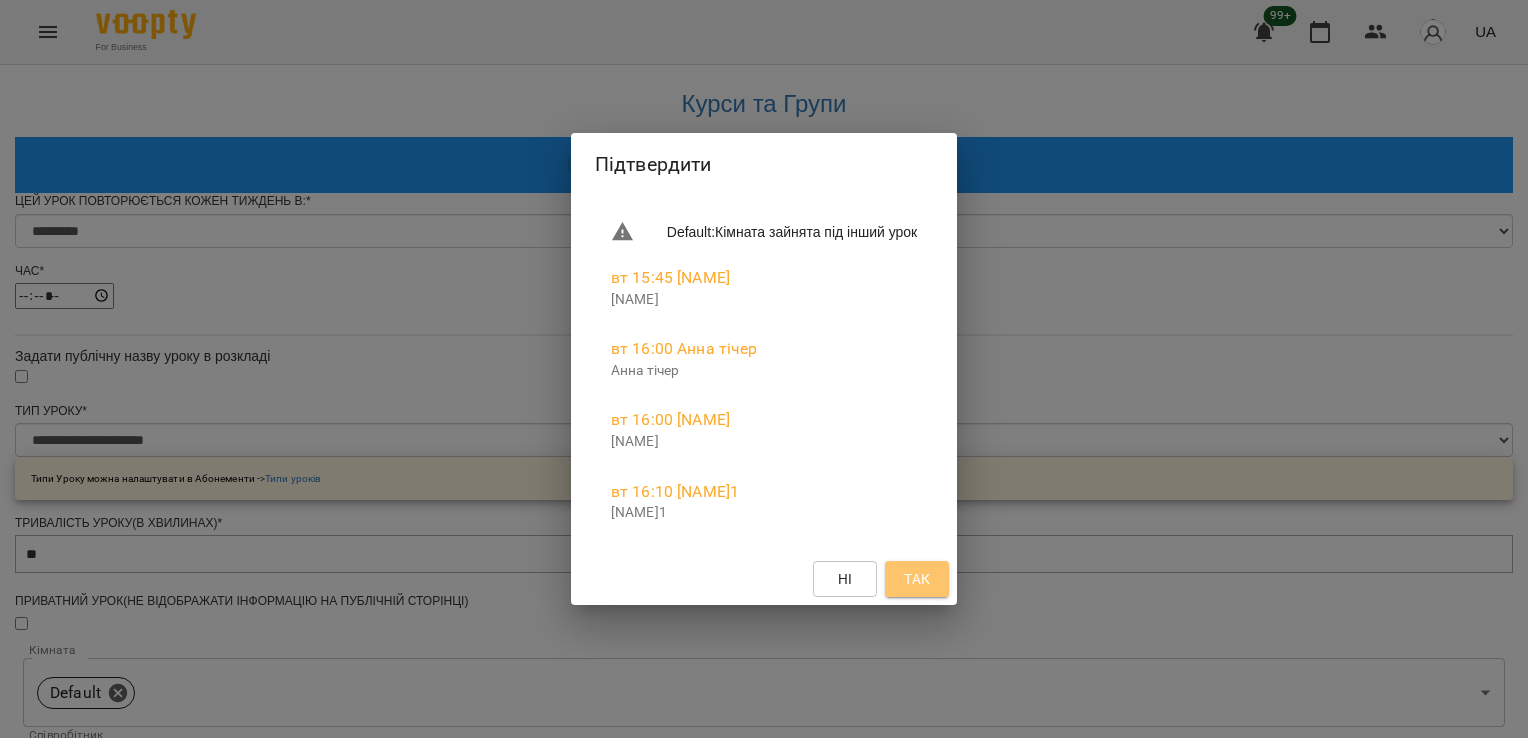 click on "Так" at bounding box center (917, 579) 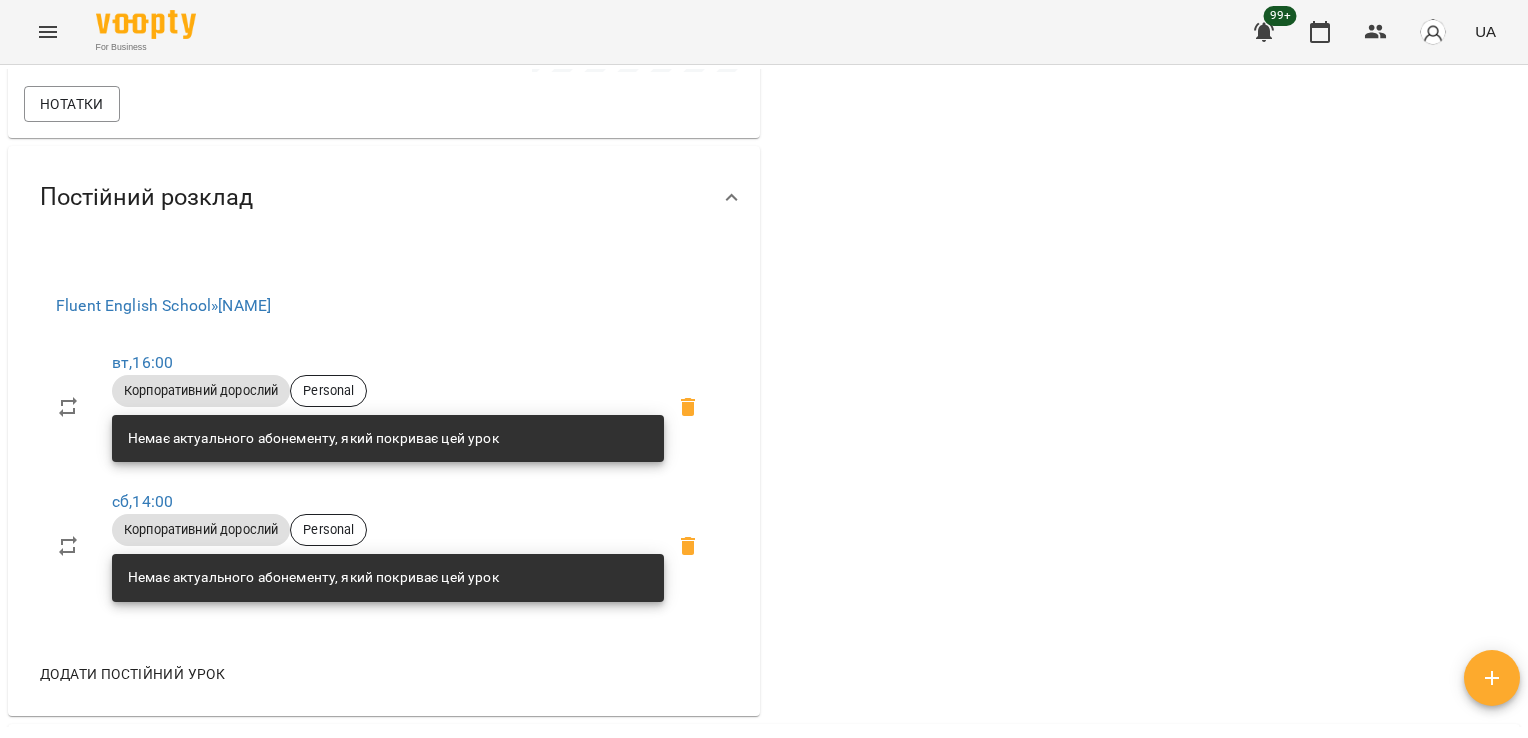 scroll, scrollTop: 610, scrollLeft: 0, axis: vertical 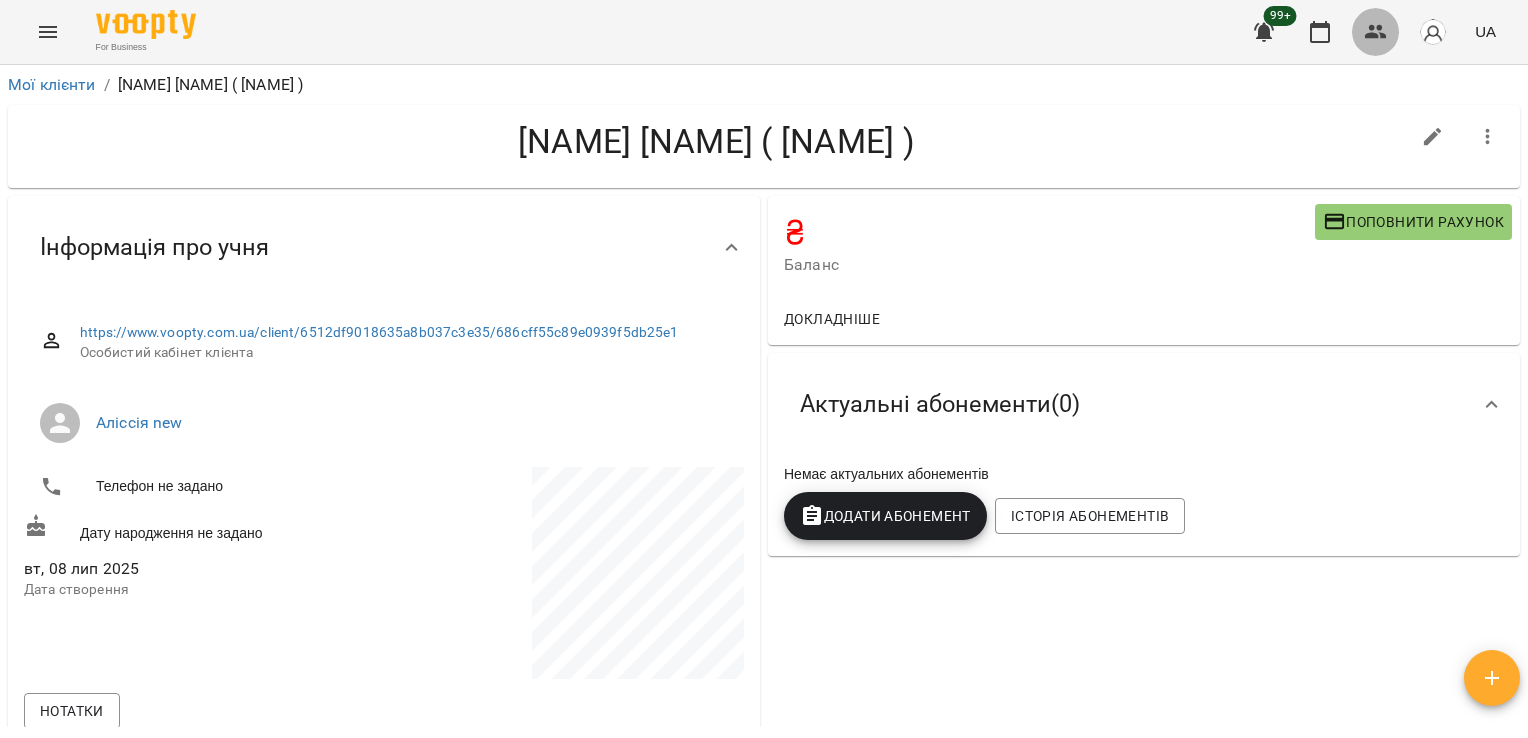 click 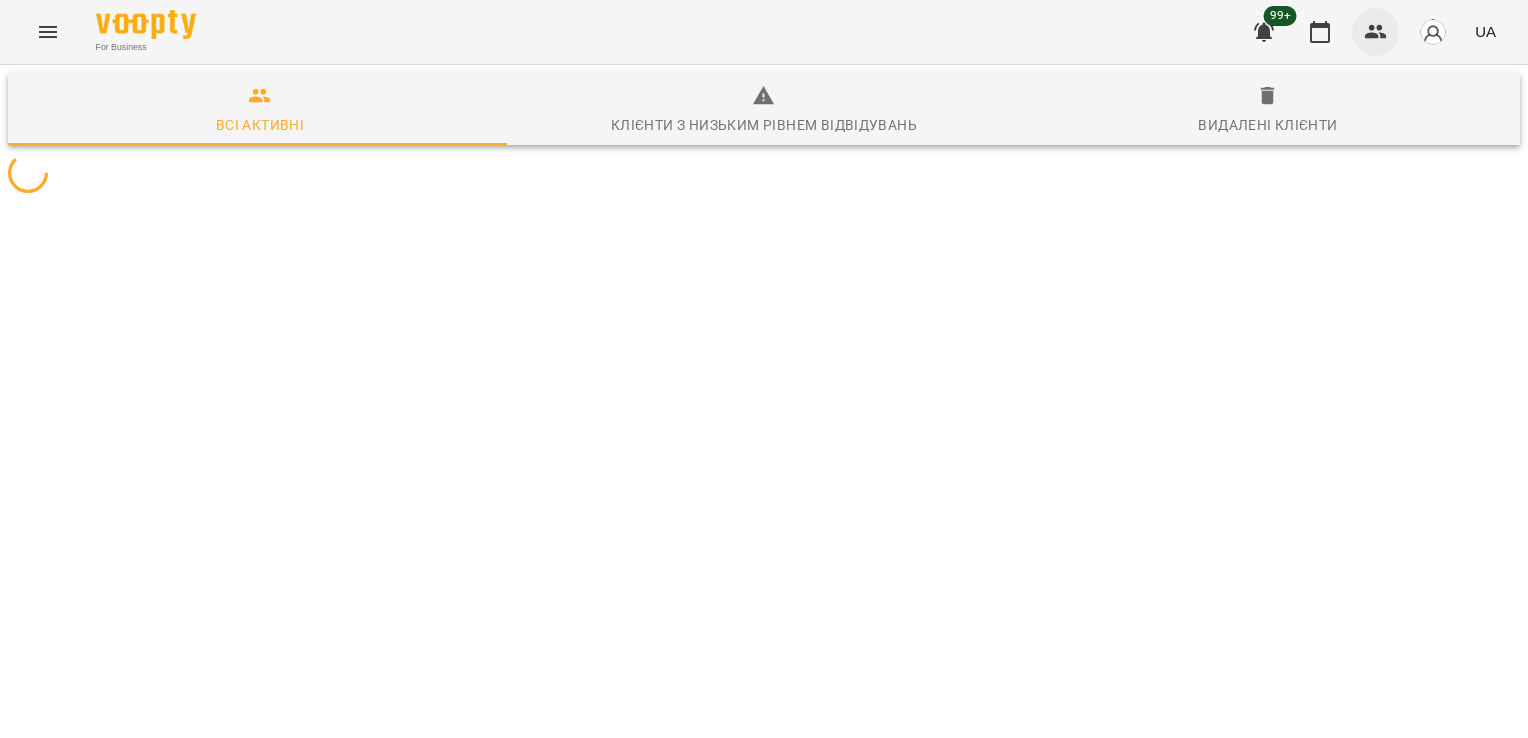 scroll, scrollTop: 0, scrollLeft: 0, axis: both 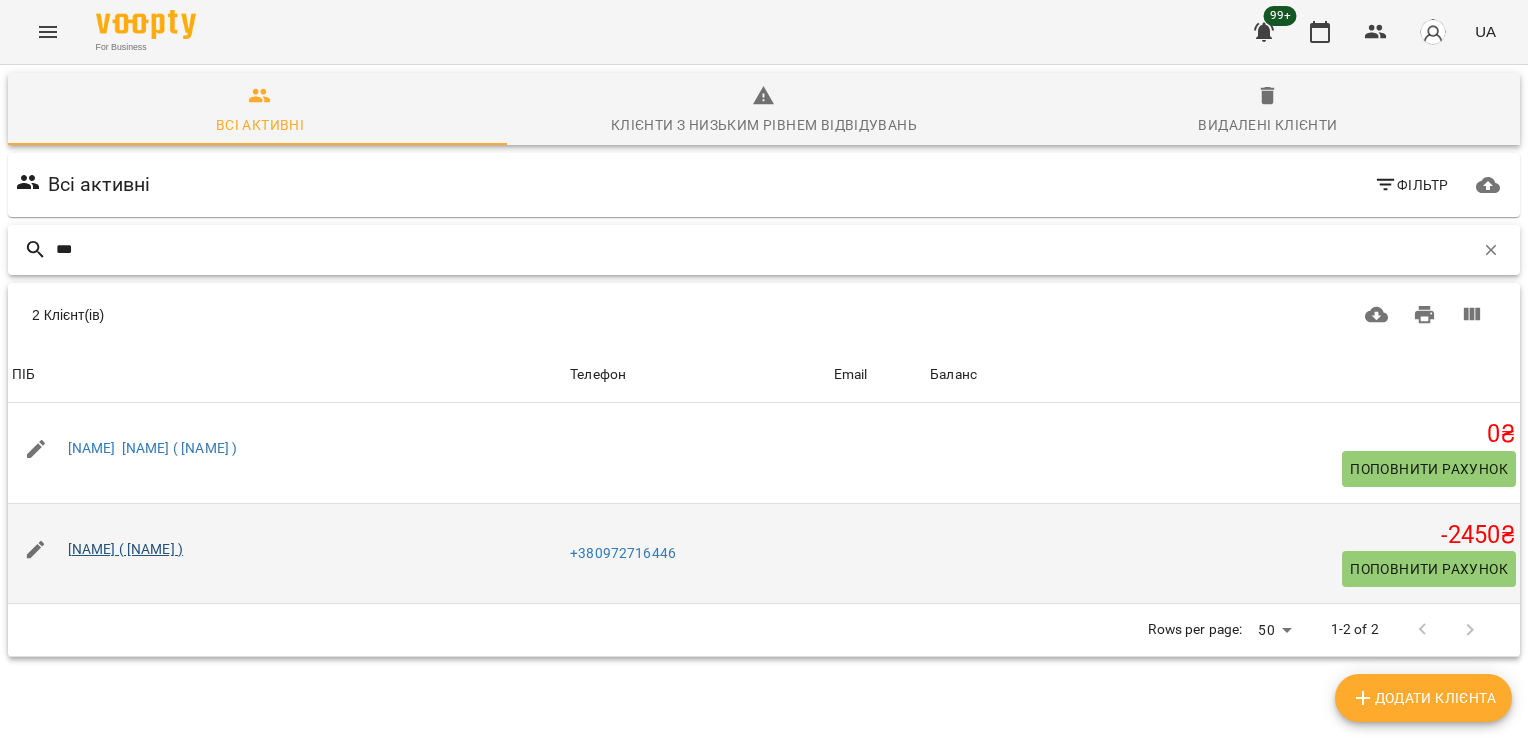 type on "***" 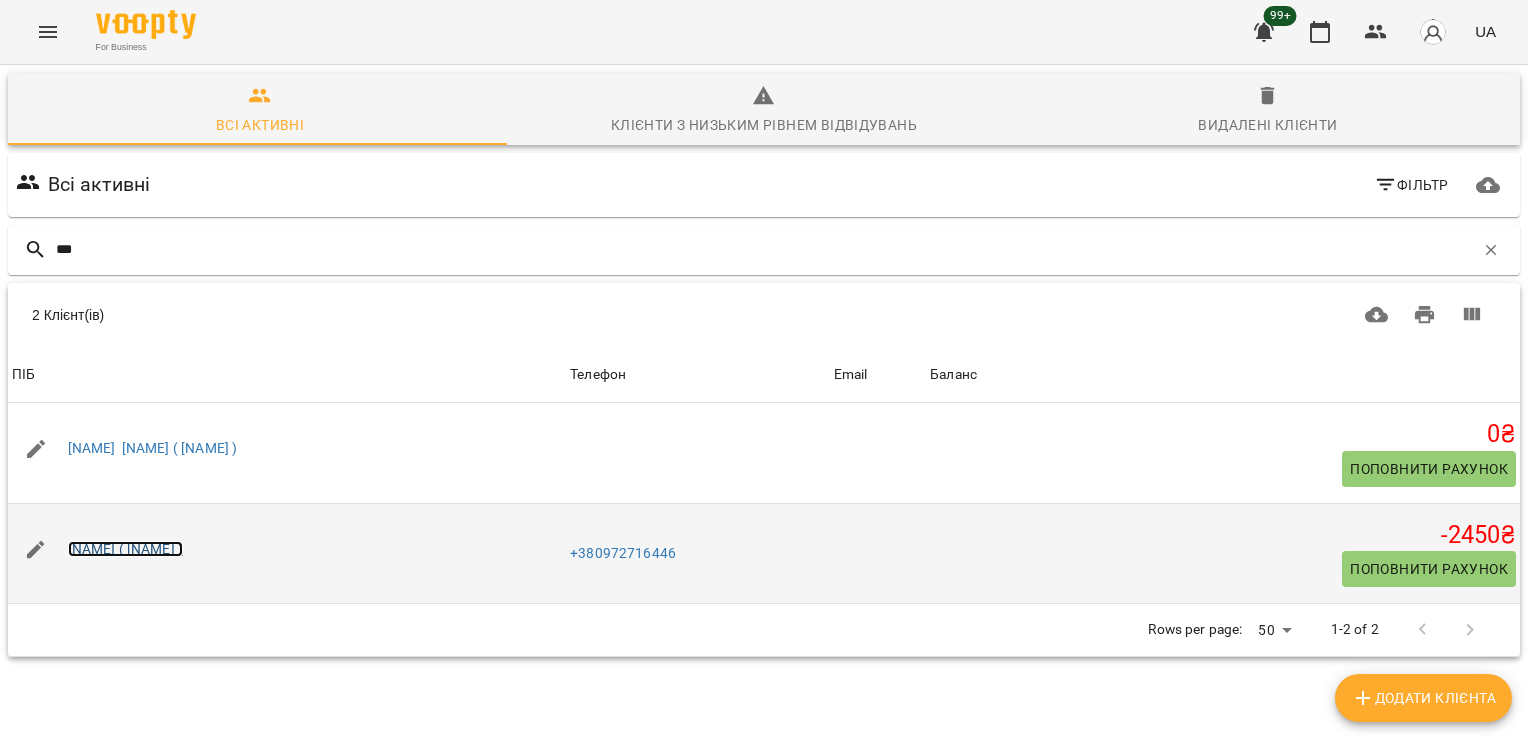 click on "[NAME] ( [NAME] )" at bounding box center [126, 549] 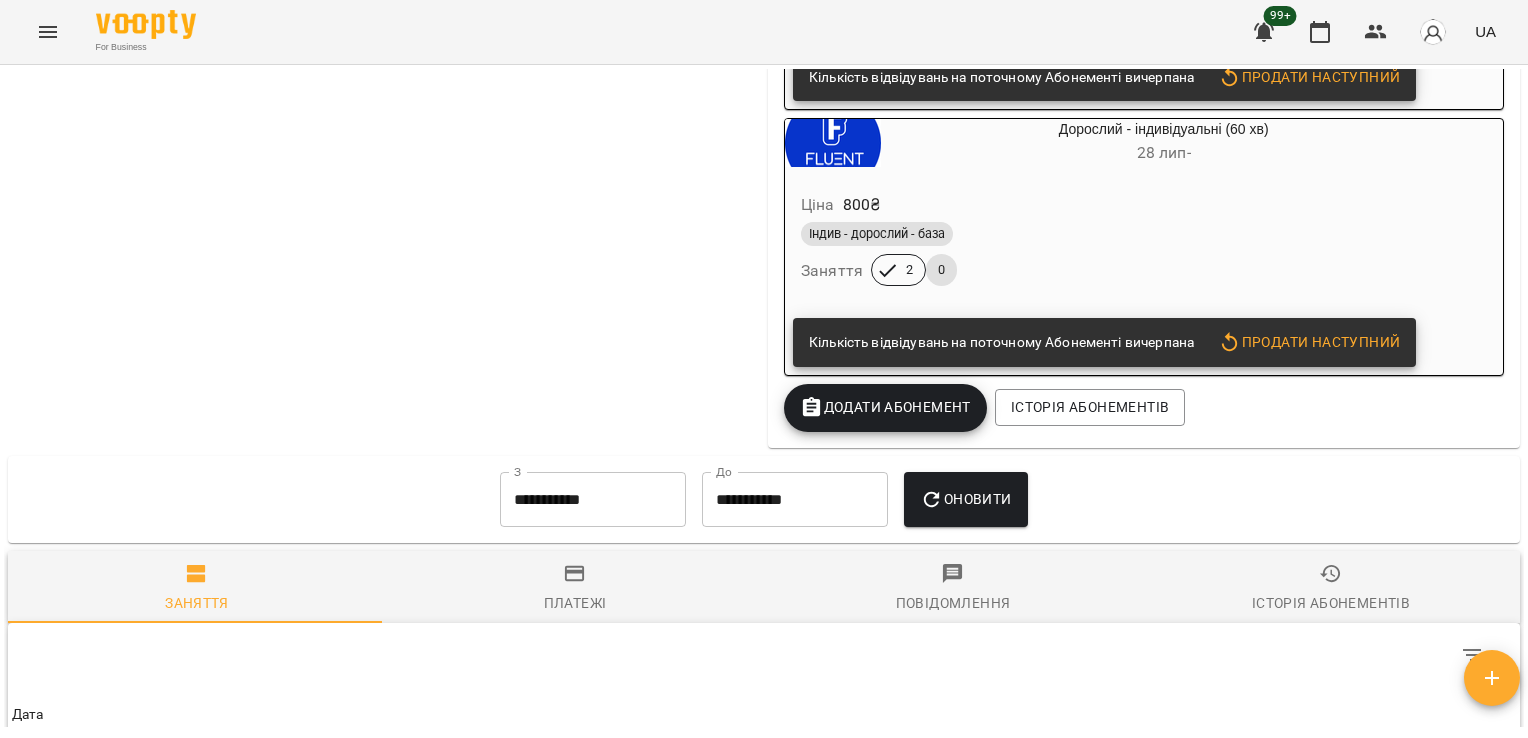 scroll, scrollTop: 5940, scrollLeft: 0, axis: vertical 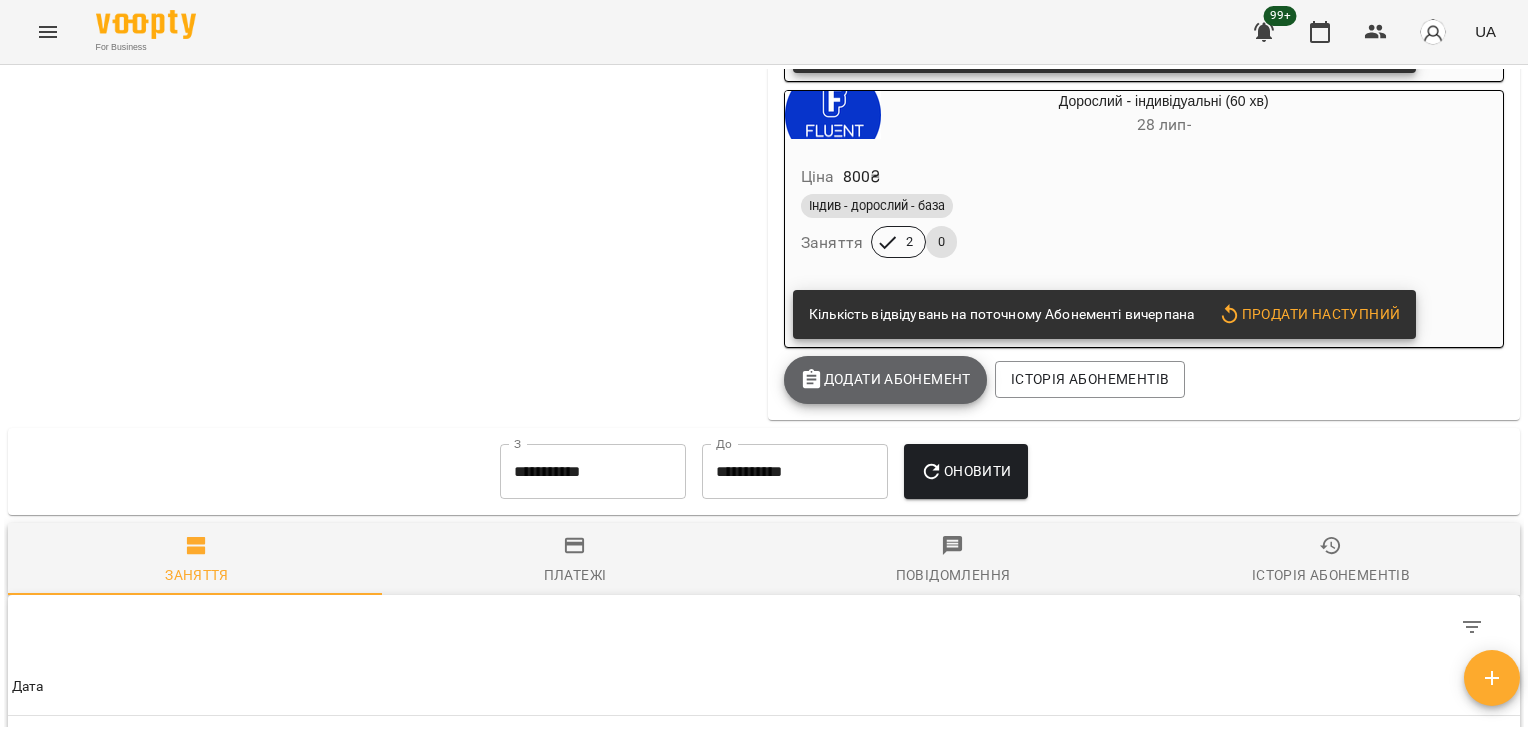 click on "Додати Абонемент" at bounding box center [885, 379] 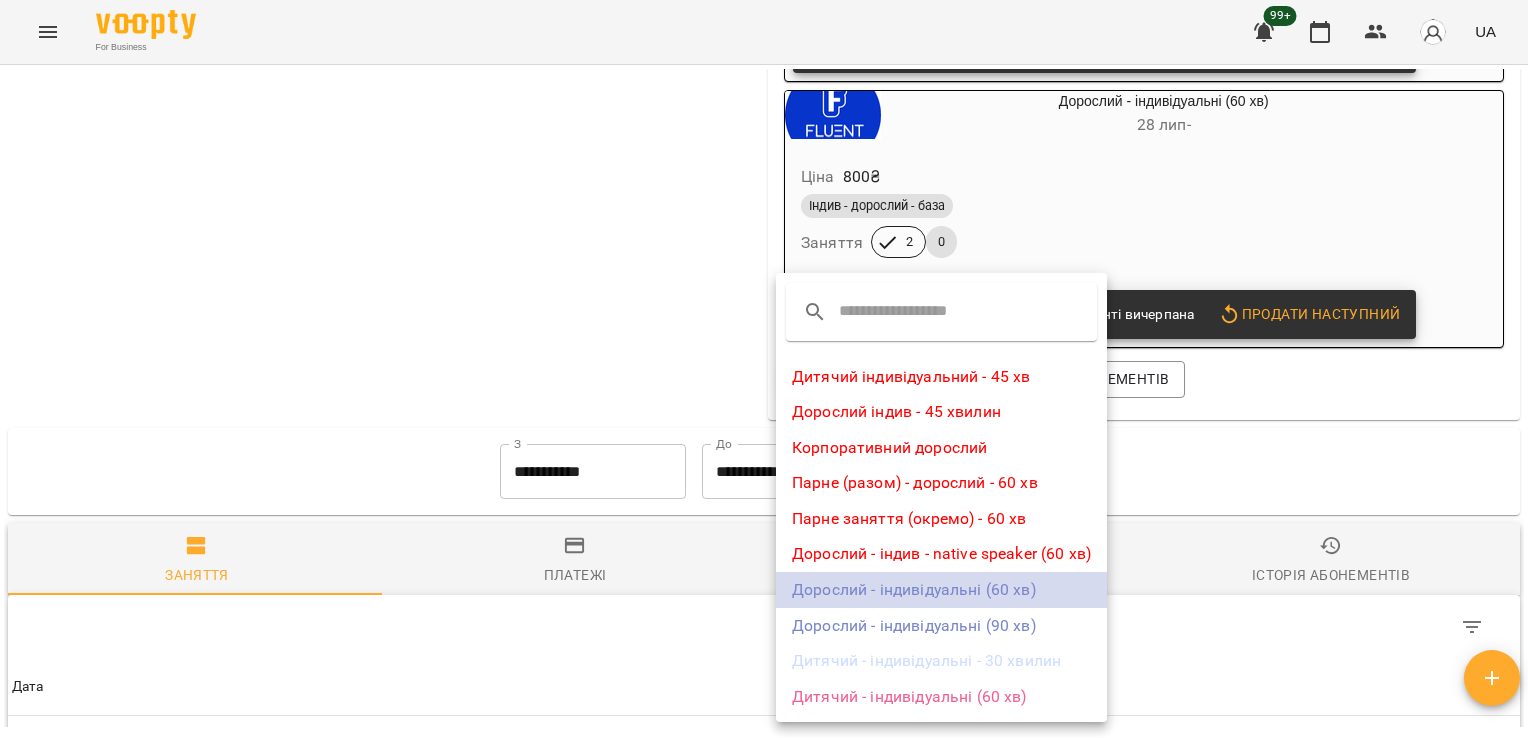 click on "Дорослий - індивідуальні (60 хв)" at bounding box center [941, 590] 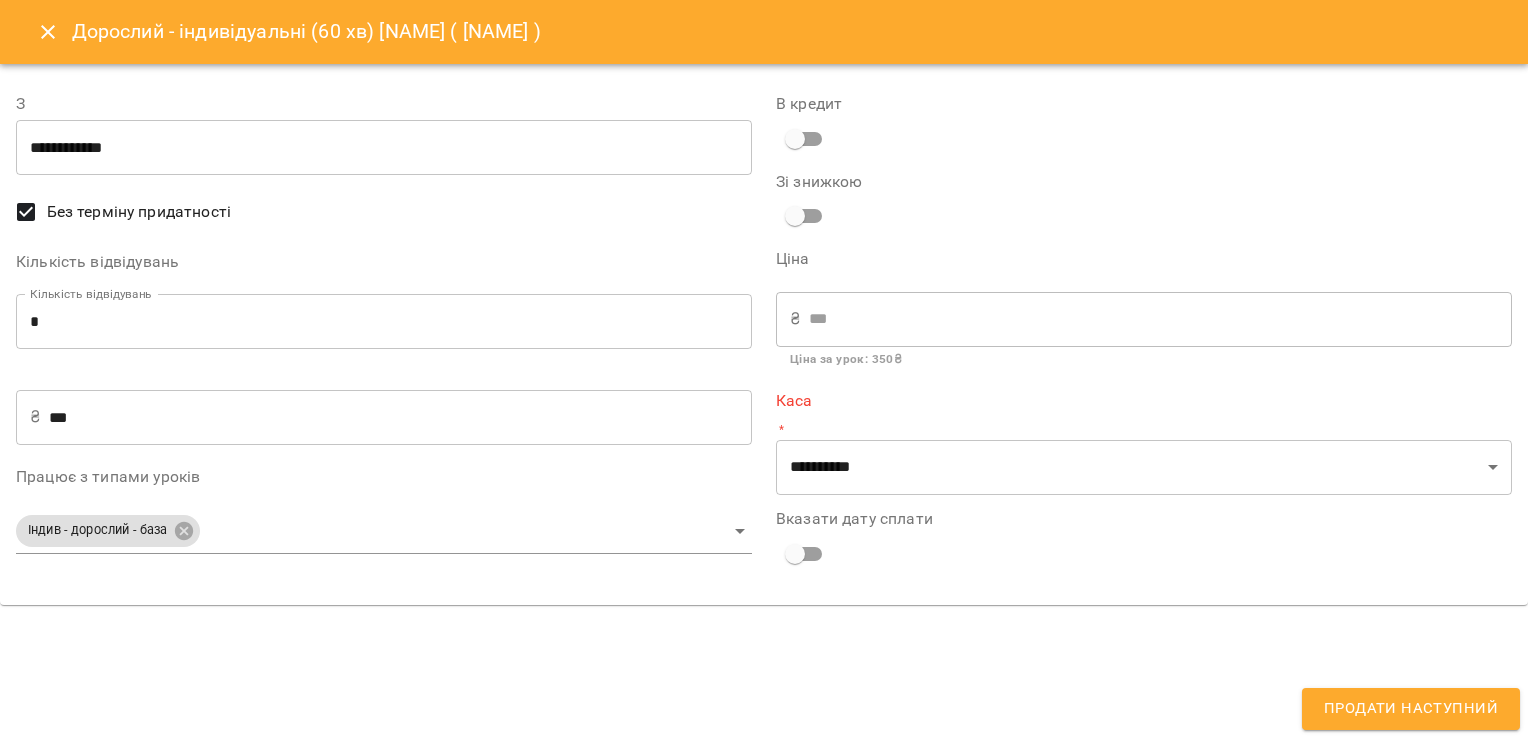 type on "**********" 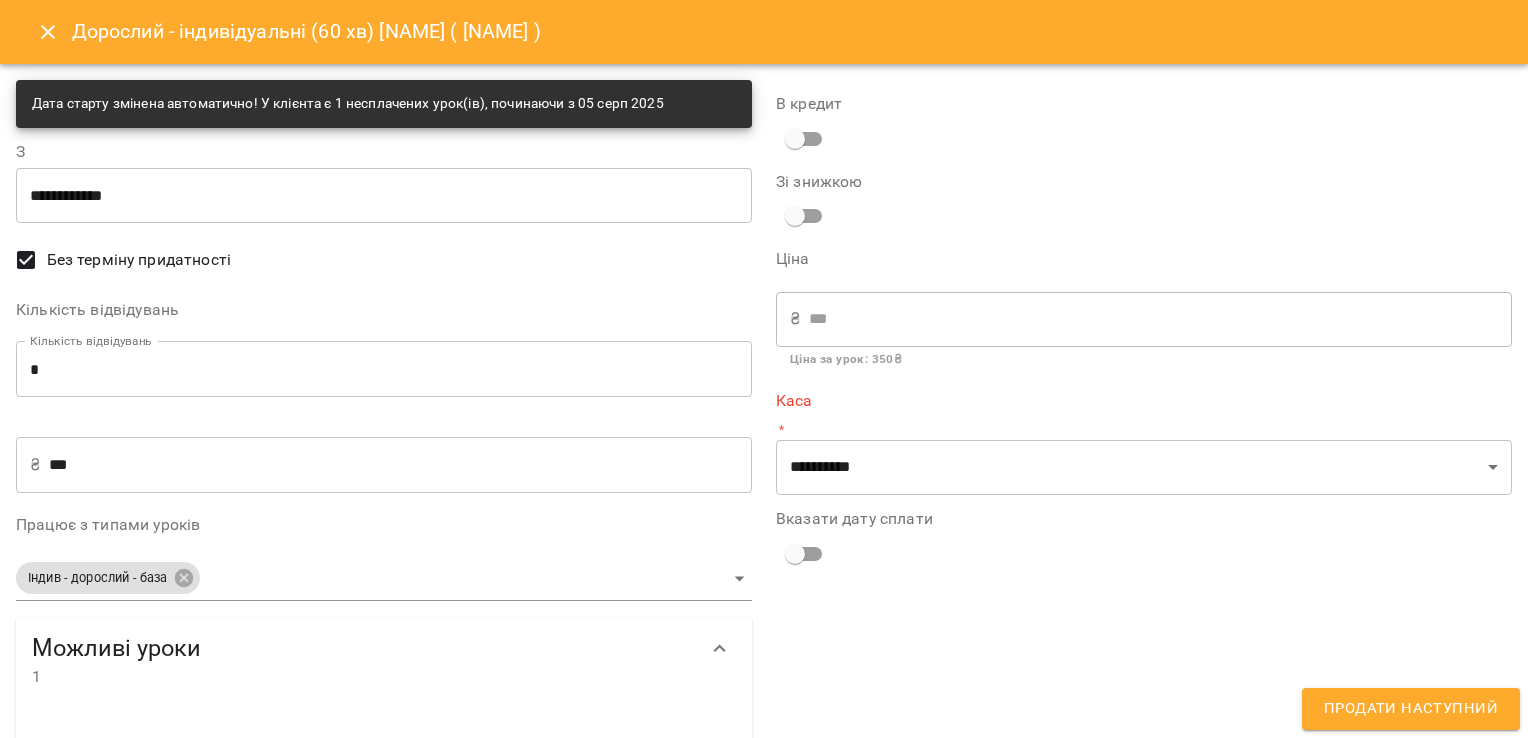 type 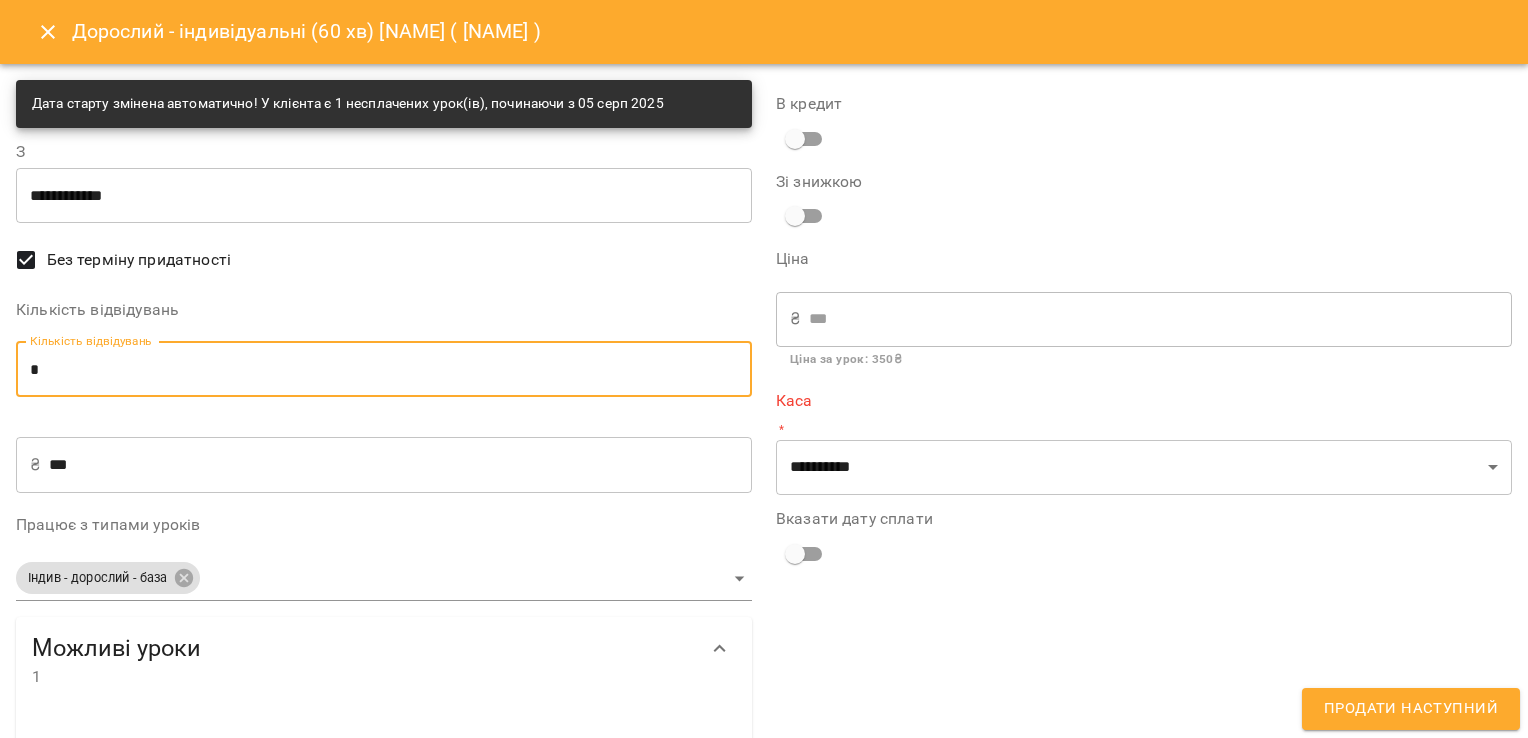 click on "*" at bounding box center (384, 369) 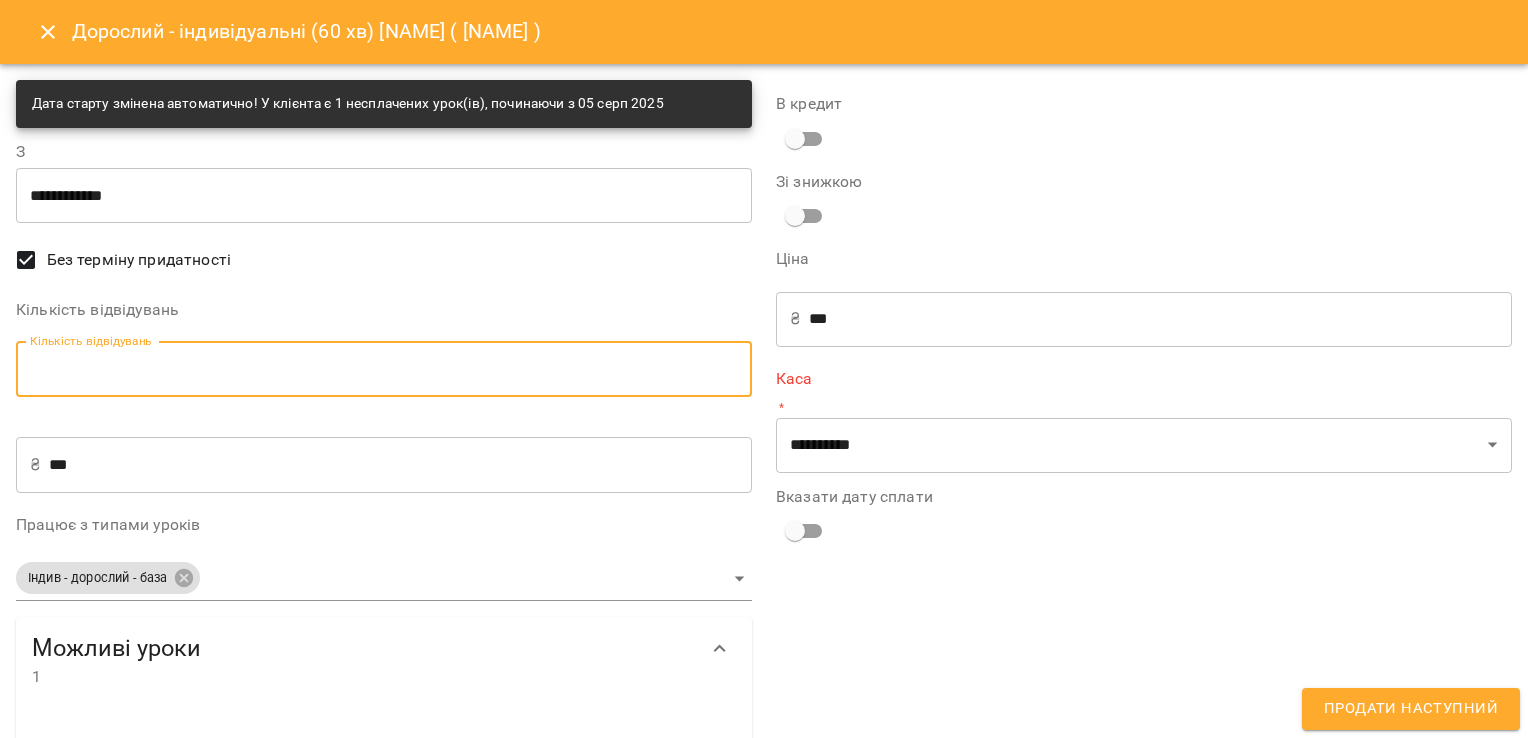type on "*" 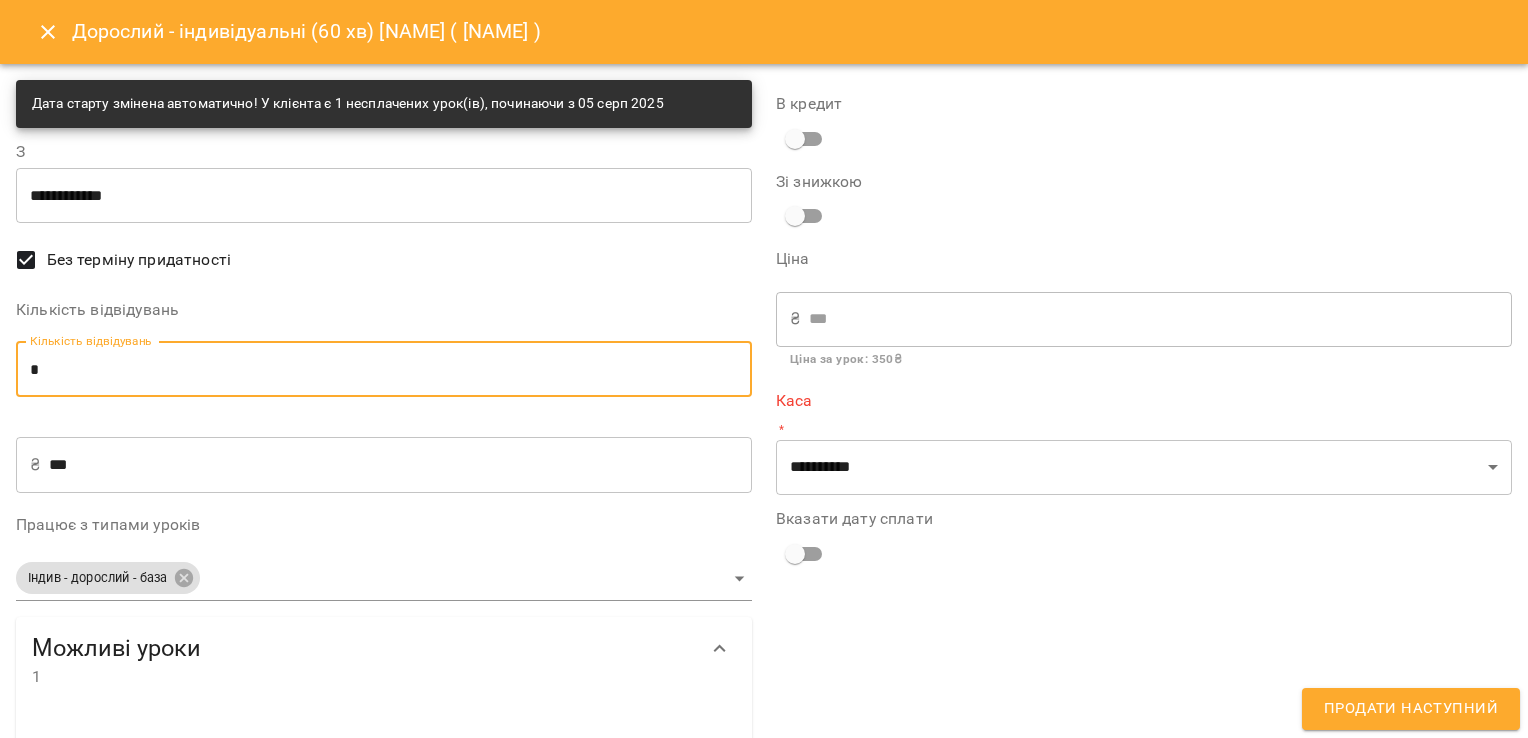 type on "*" 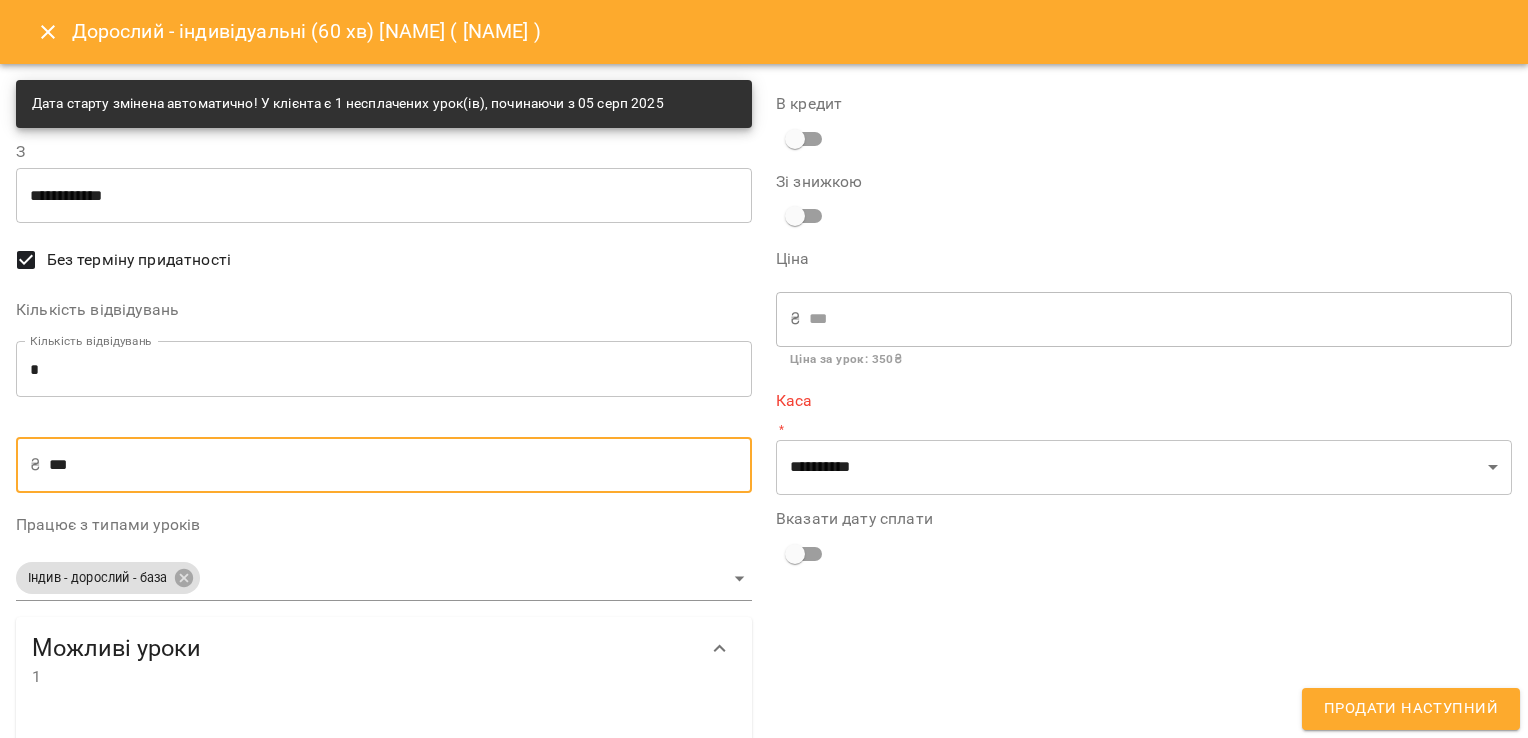 type on "**" 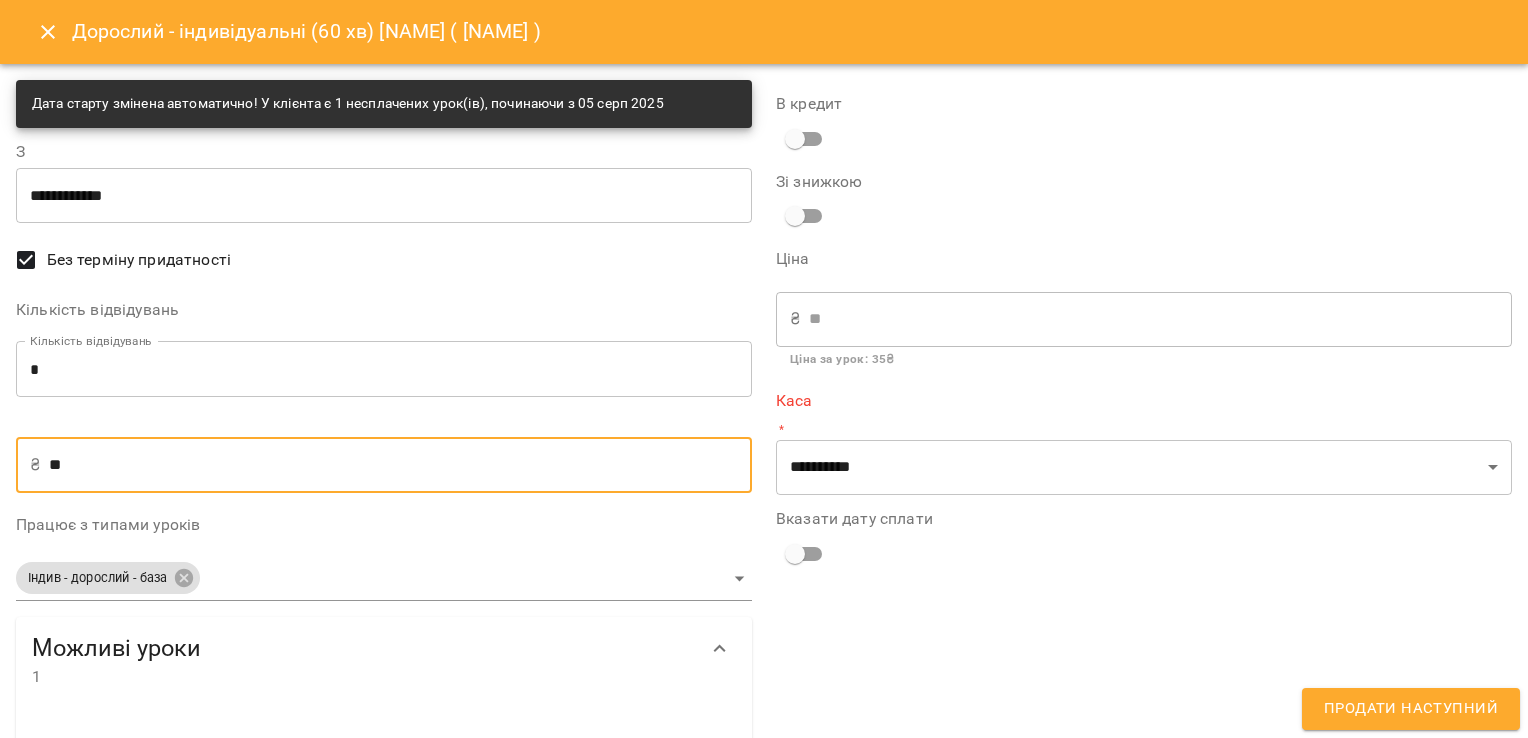 type on "*" 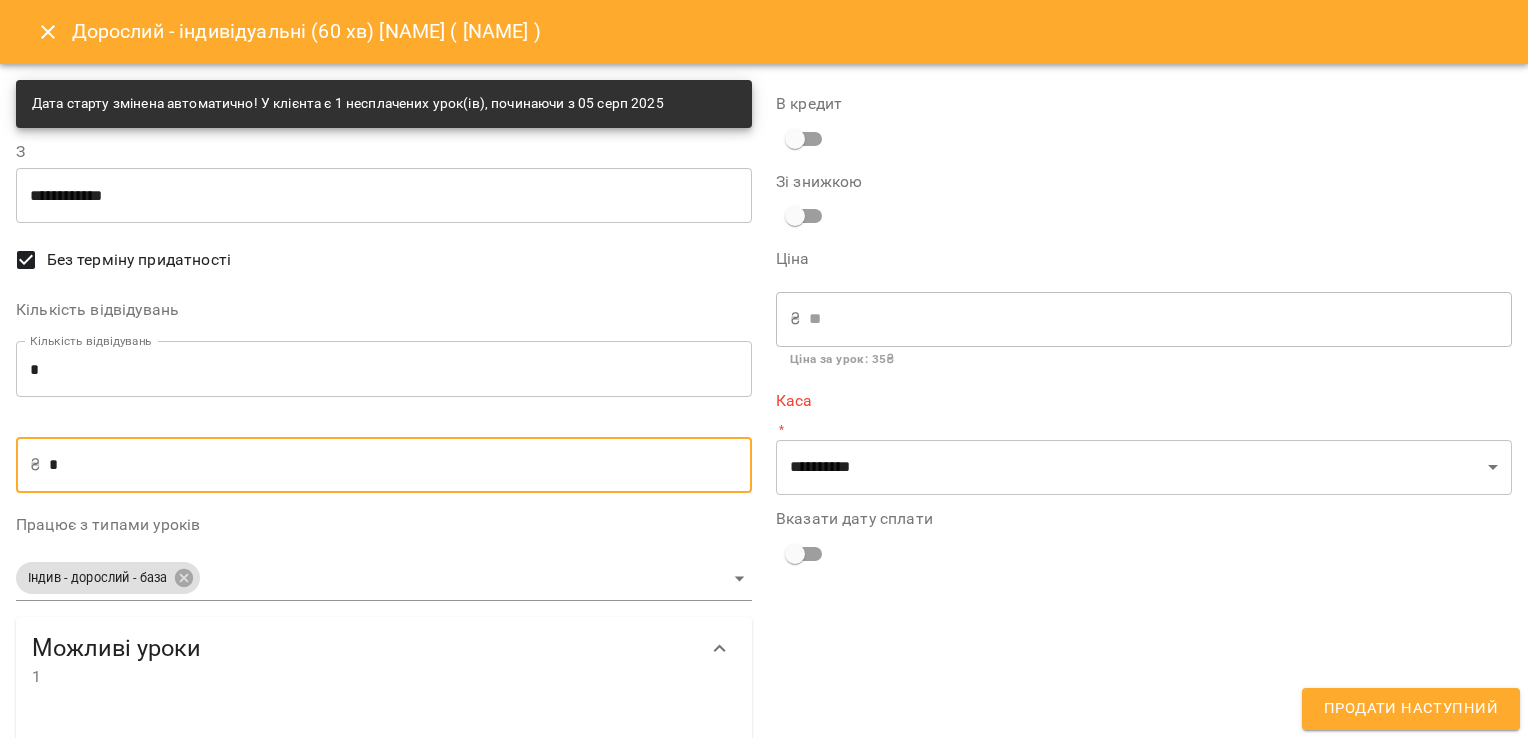 type on "*" 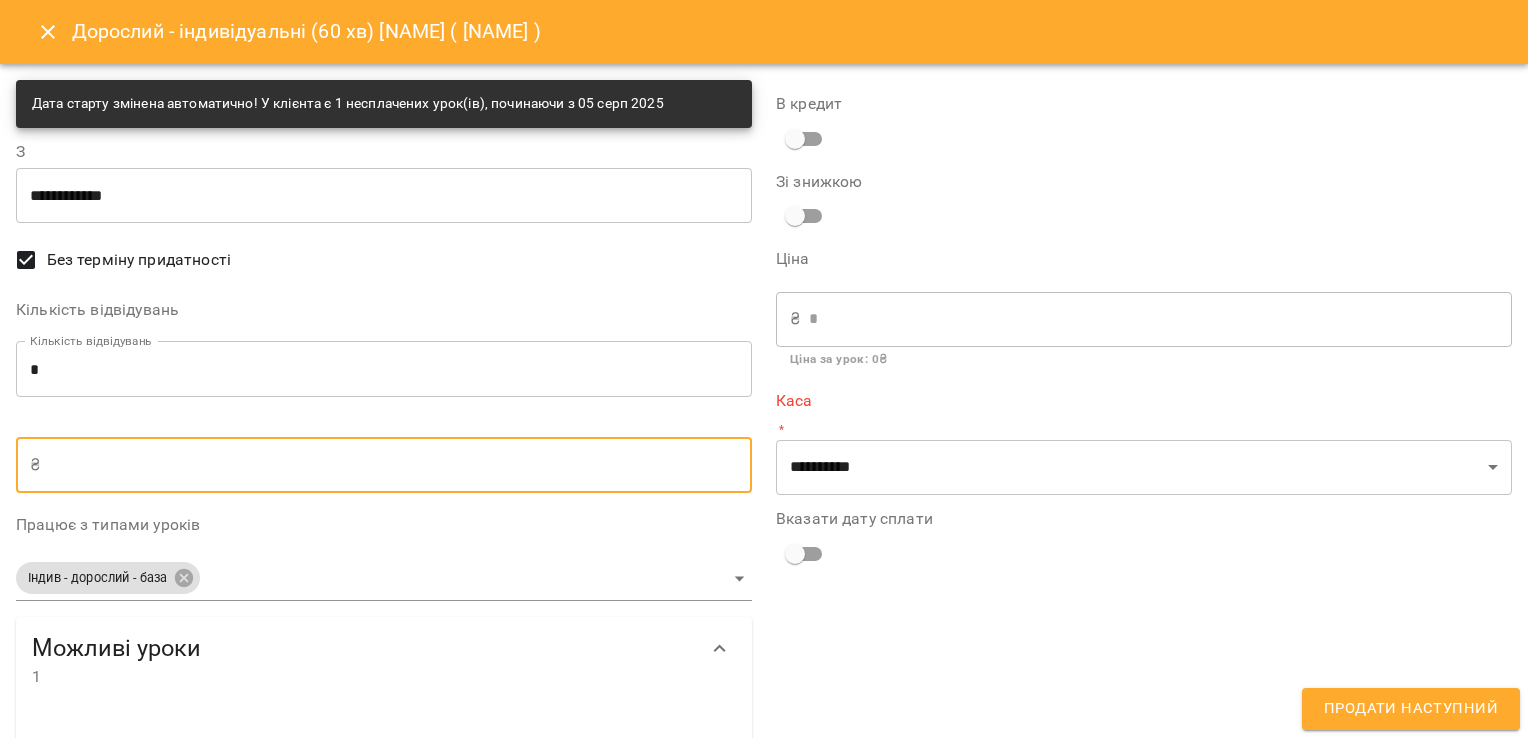 type on "*" 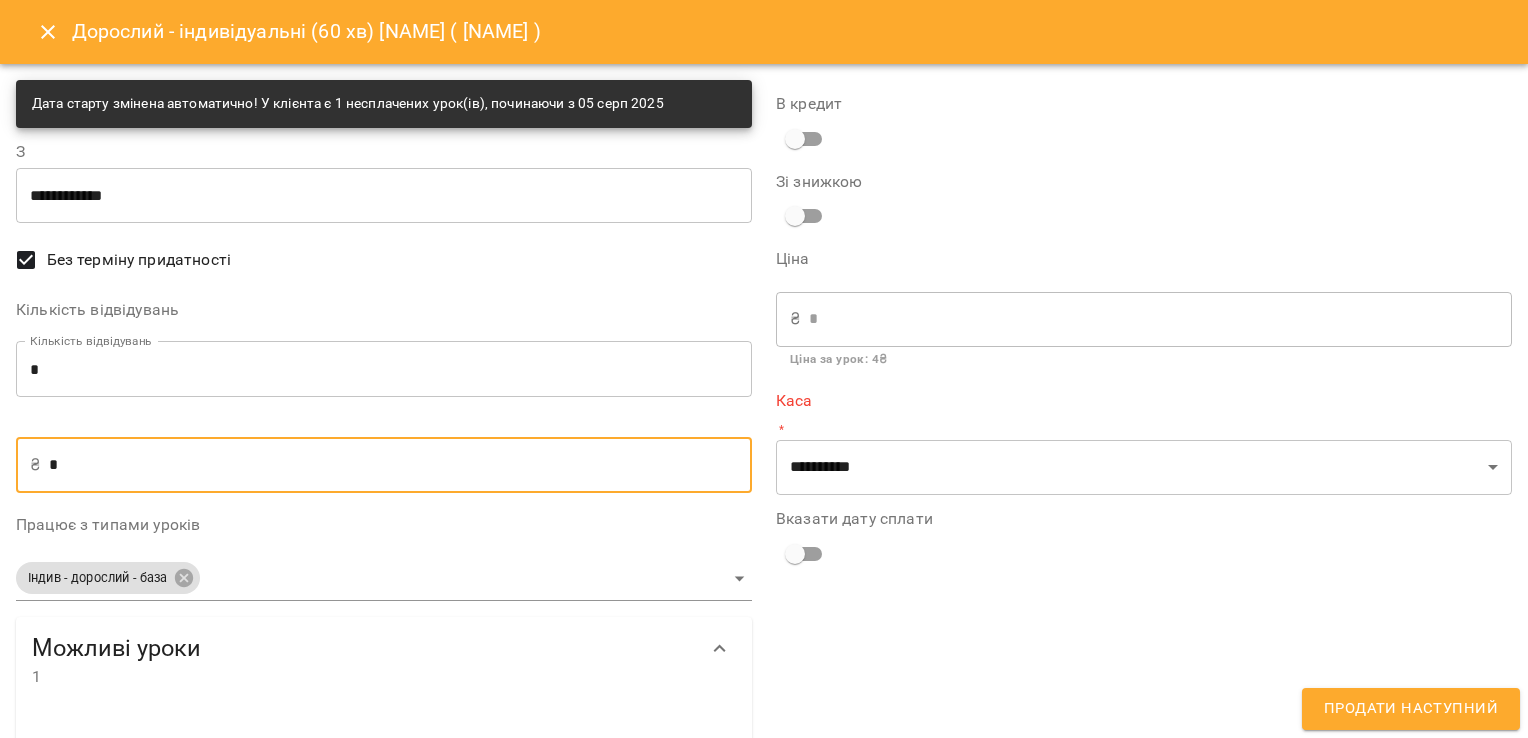 type on "**" 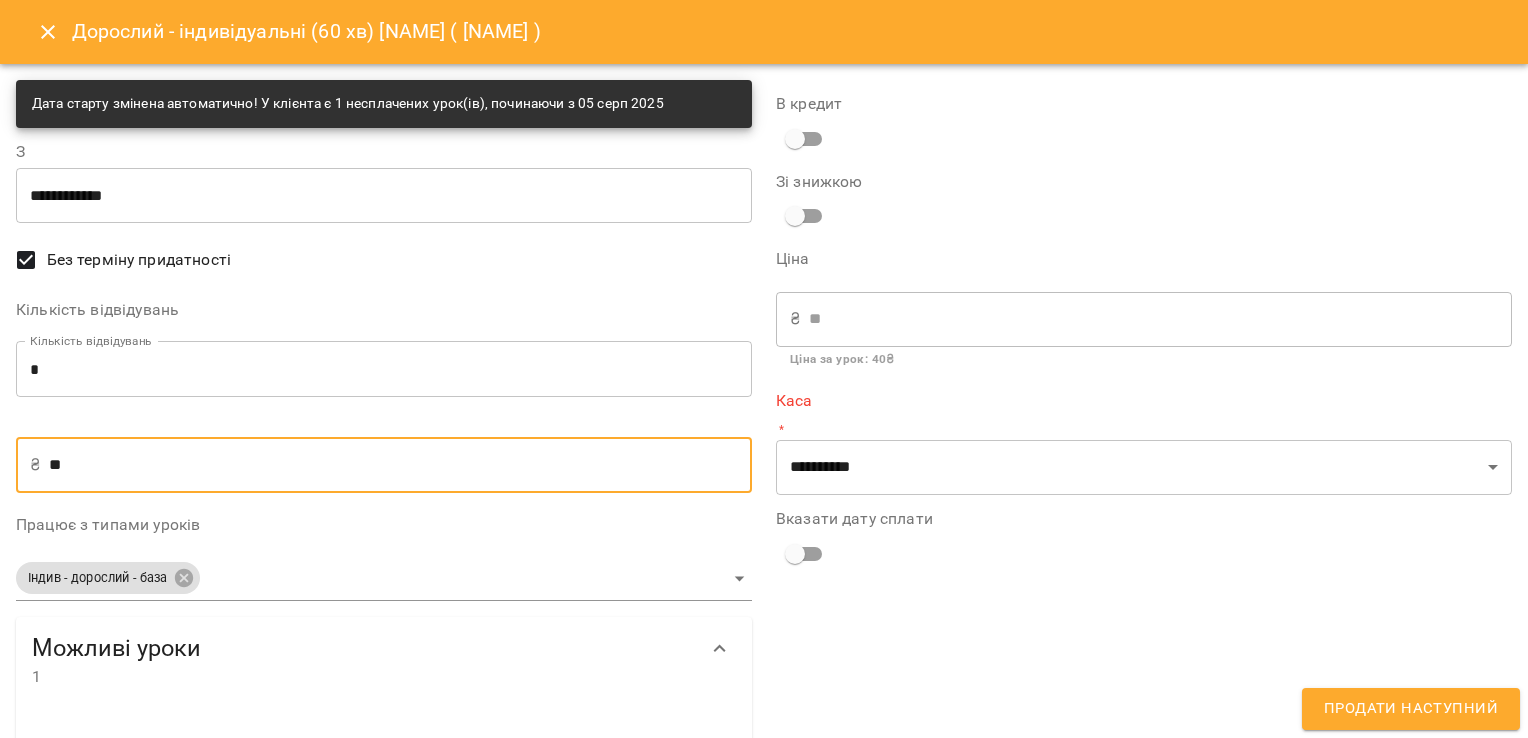 type on "***" 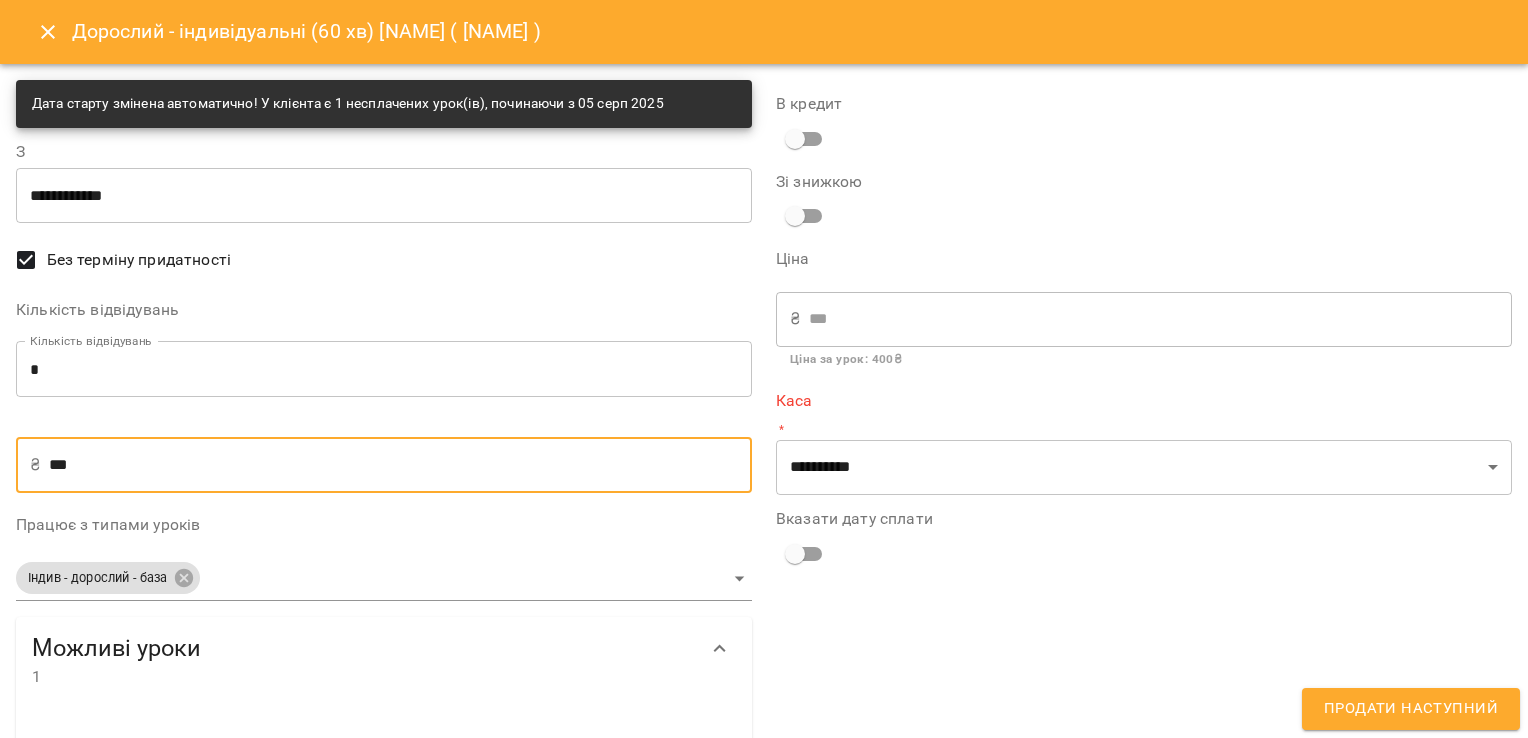 type on "***" 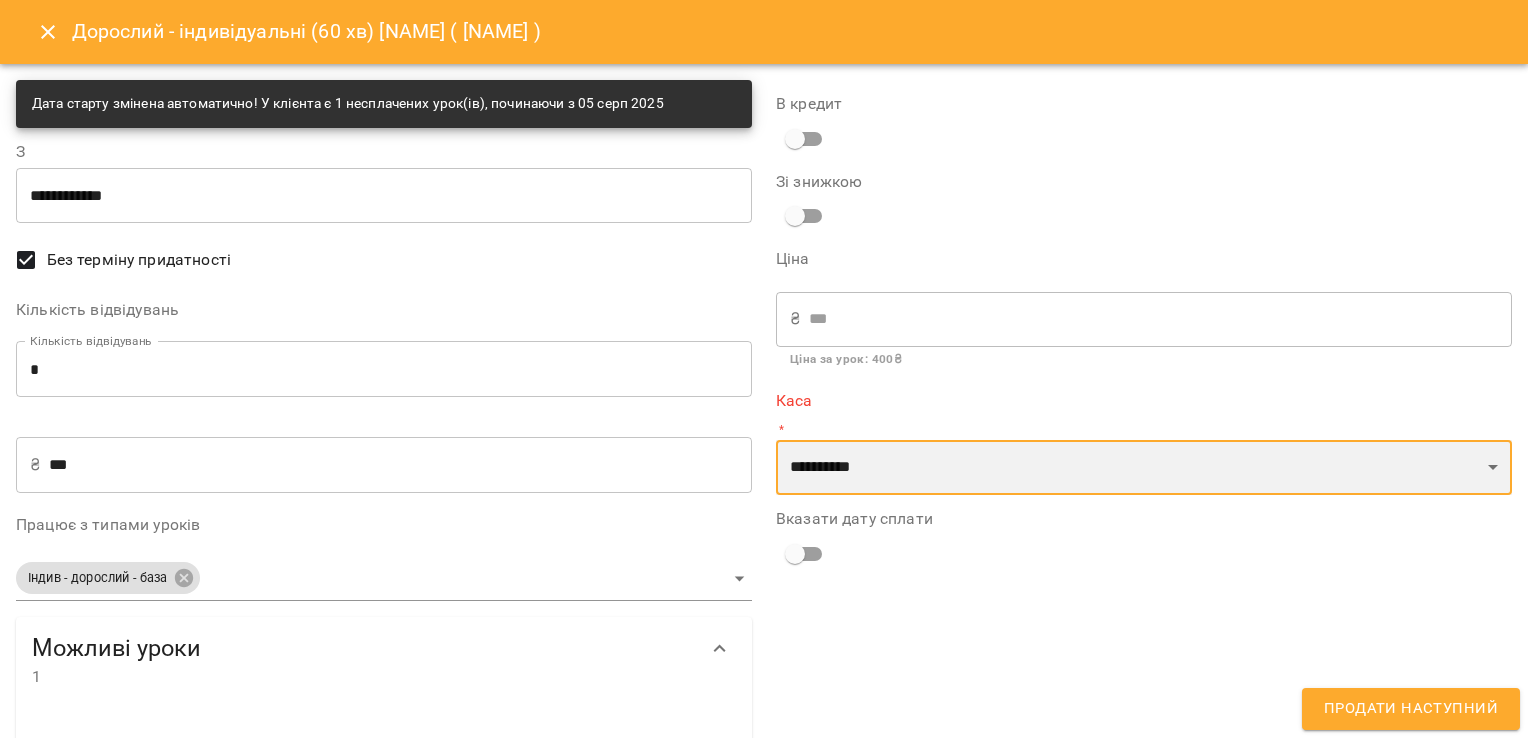 click on "**********" at bounding box center (1144, 468) 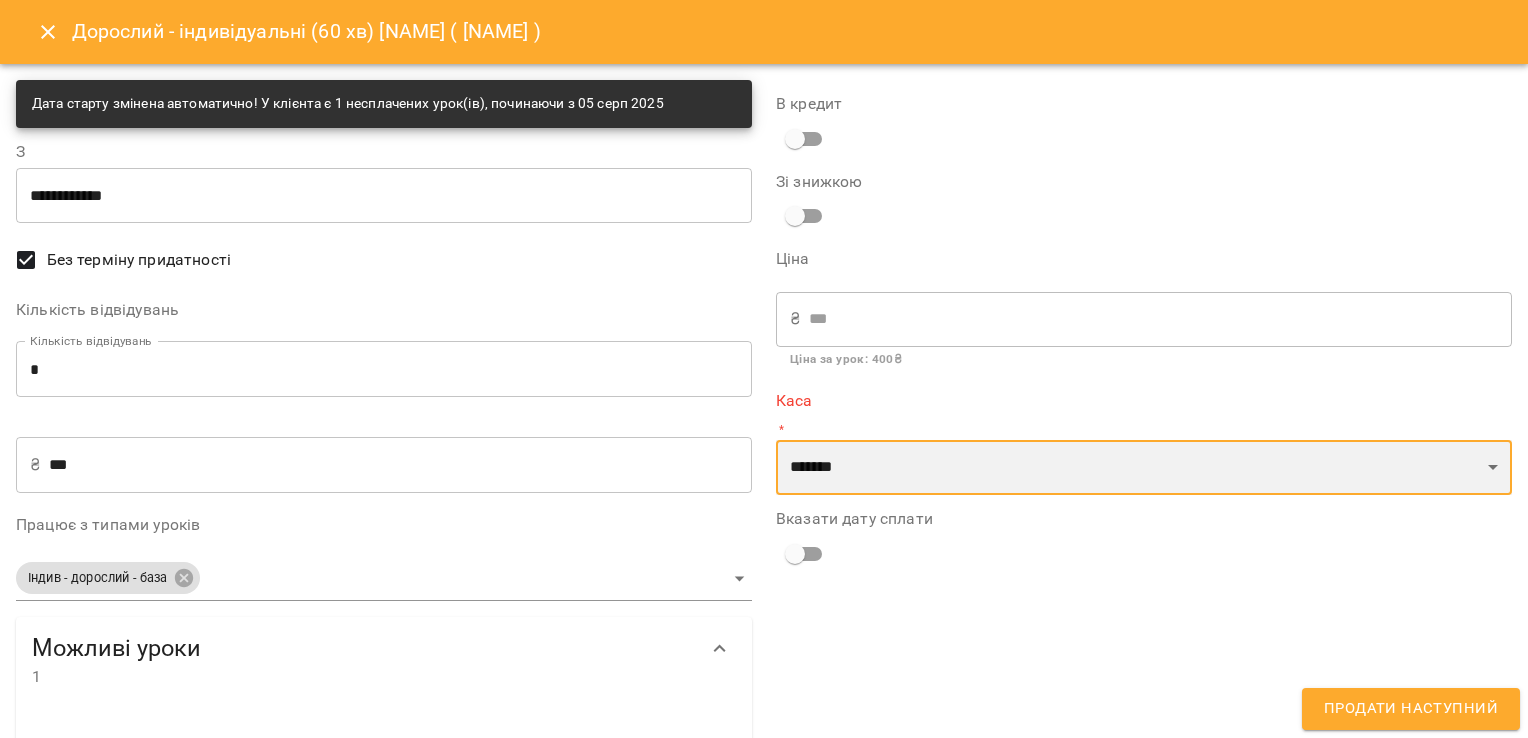 click on "**********" at bounding box center [1144, 468] 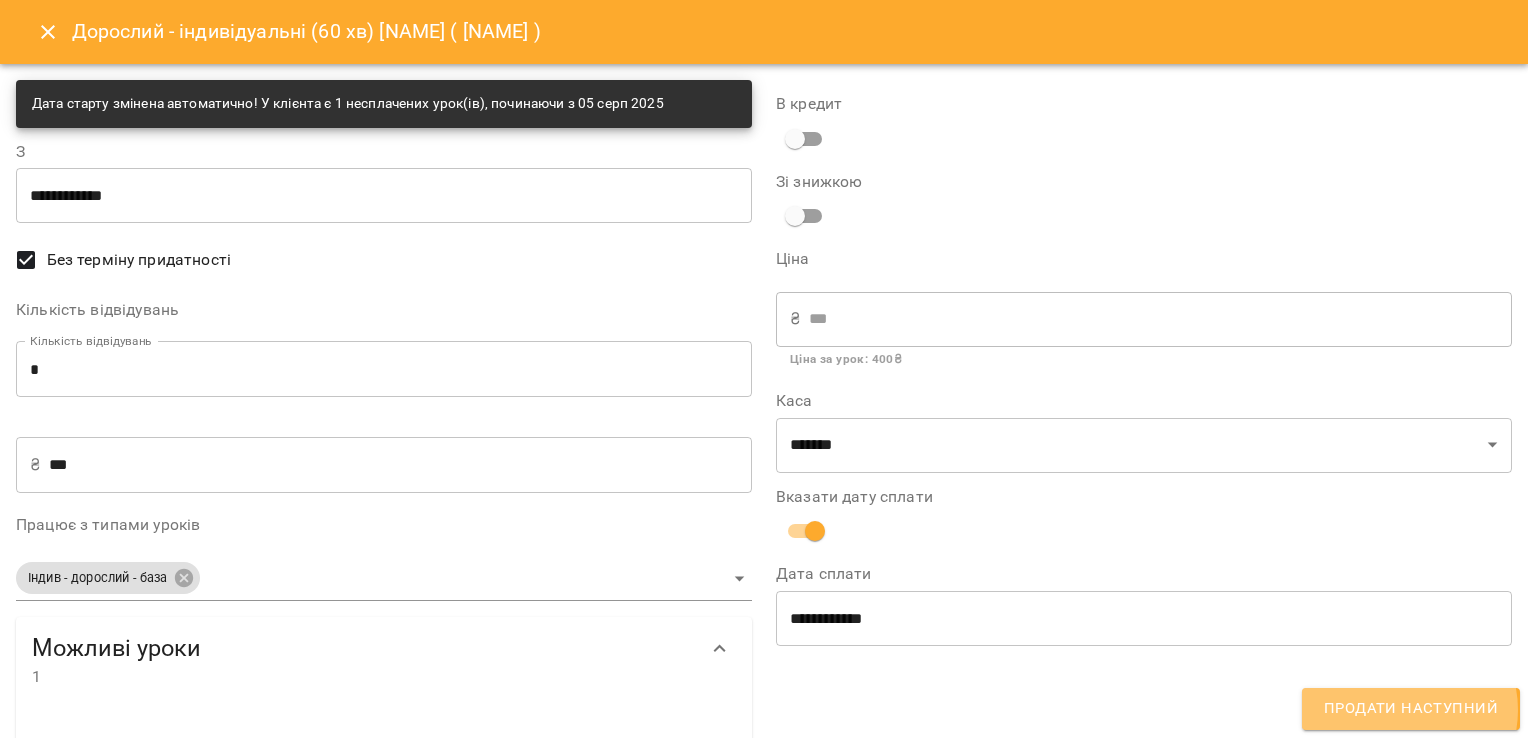 click on "Продати наступний" at bounding box center (1411, 709) 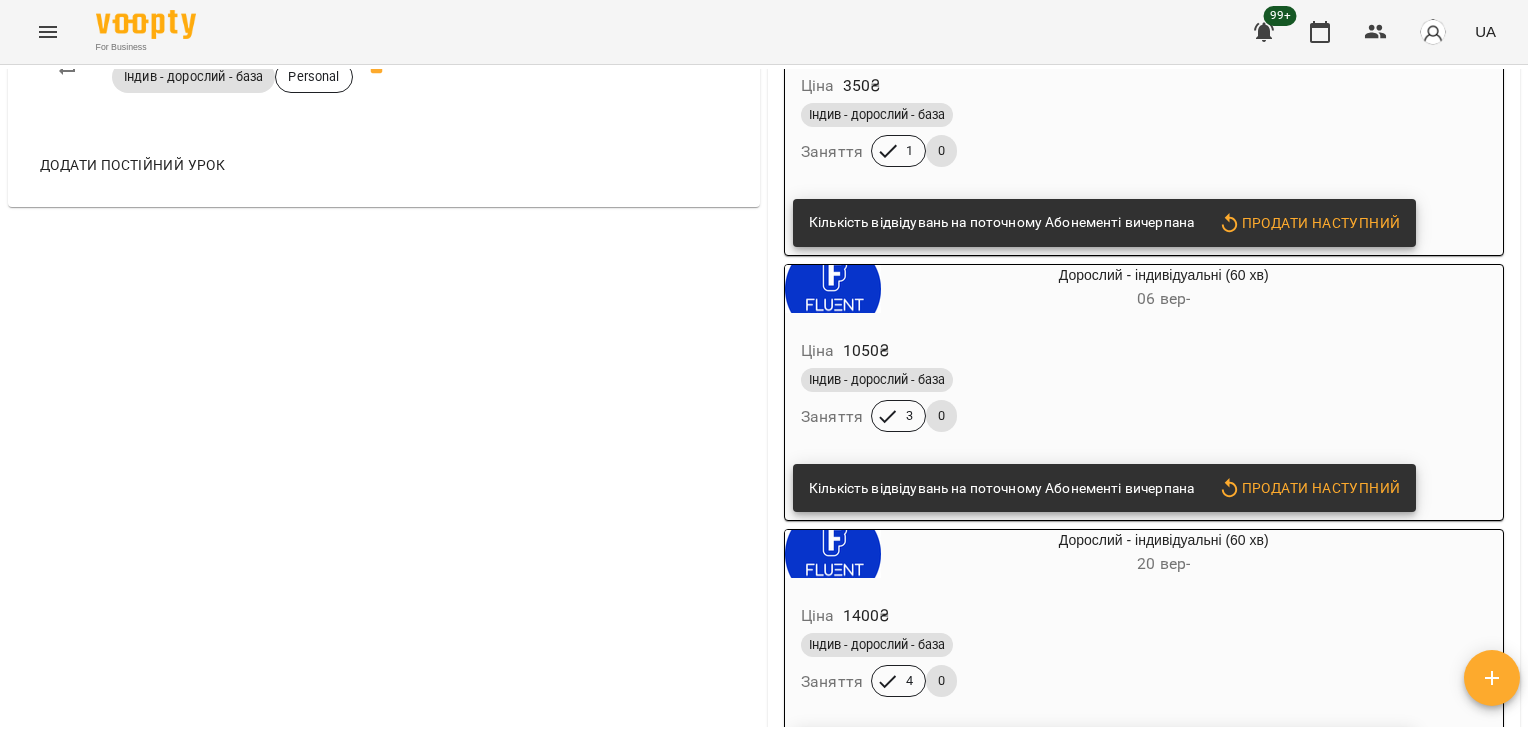 scroll, scrollTop: 6158, scrollLeft: 0, axis: vertical 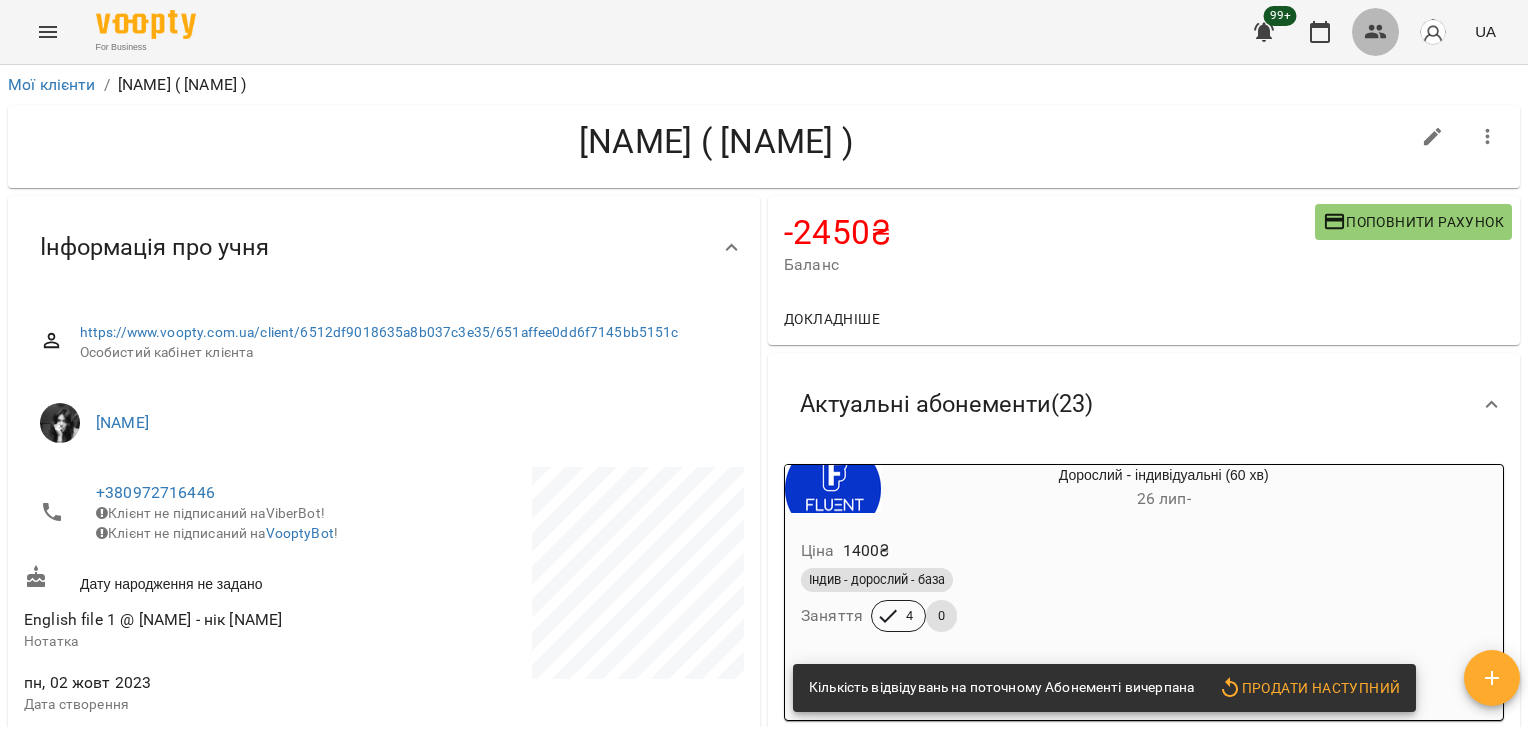 click at bounding box center [1376, 32] 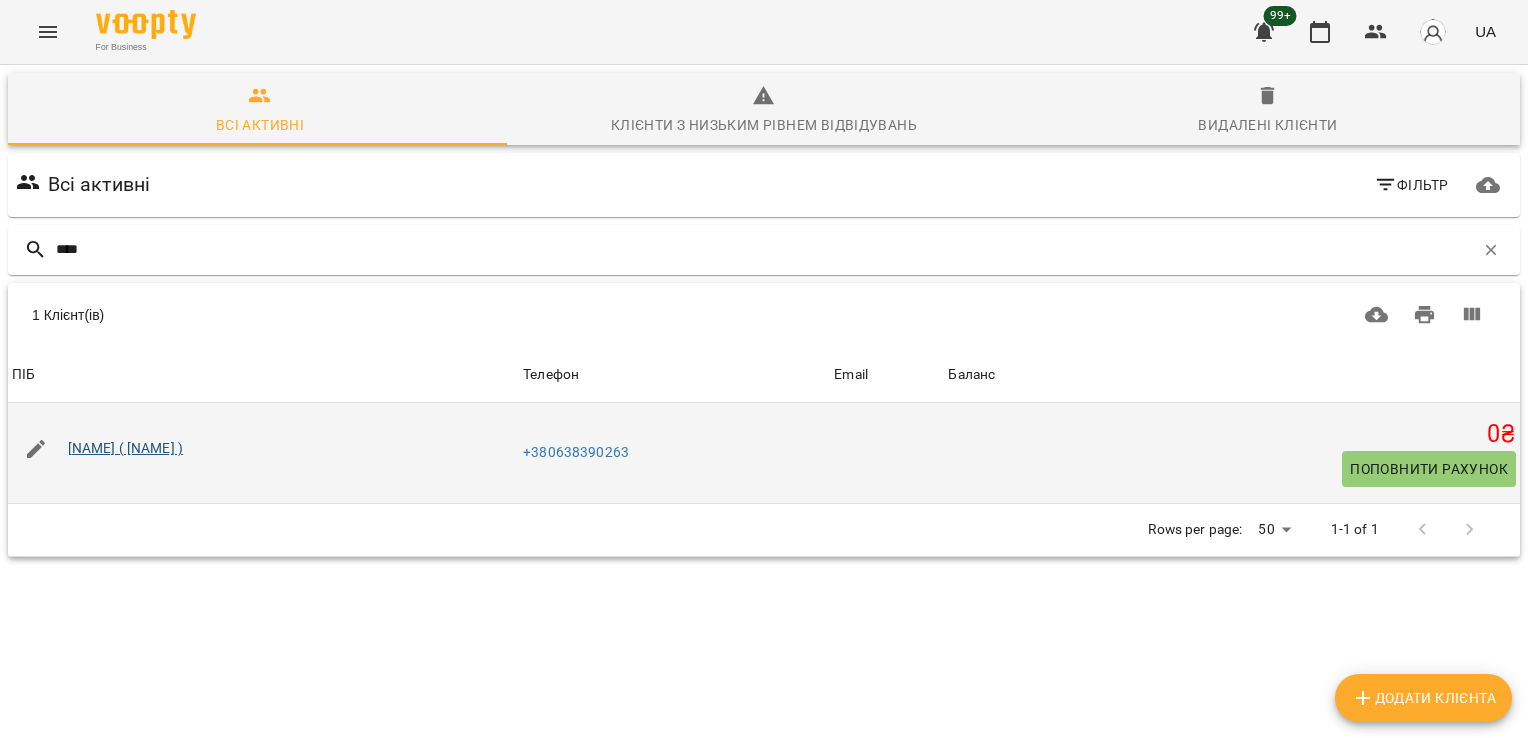type on "****" 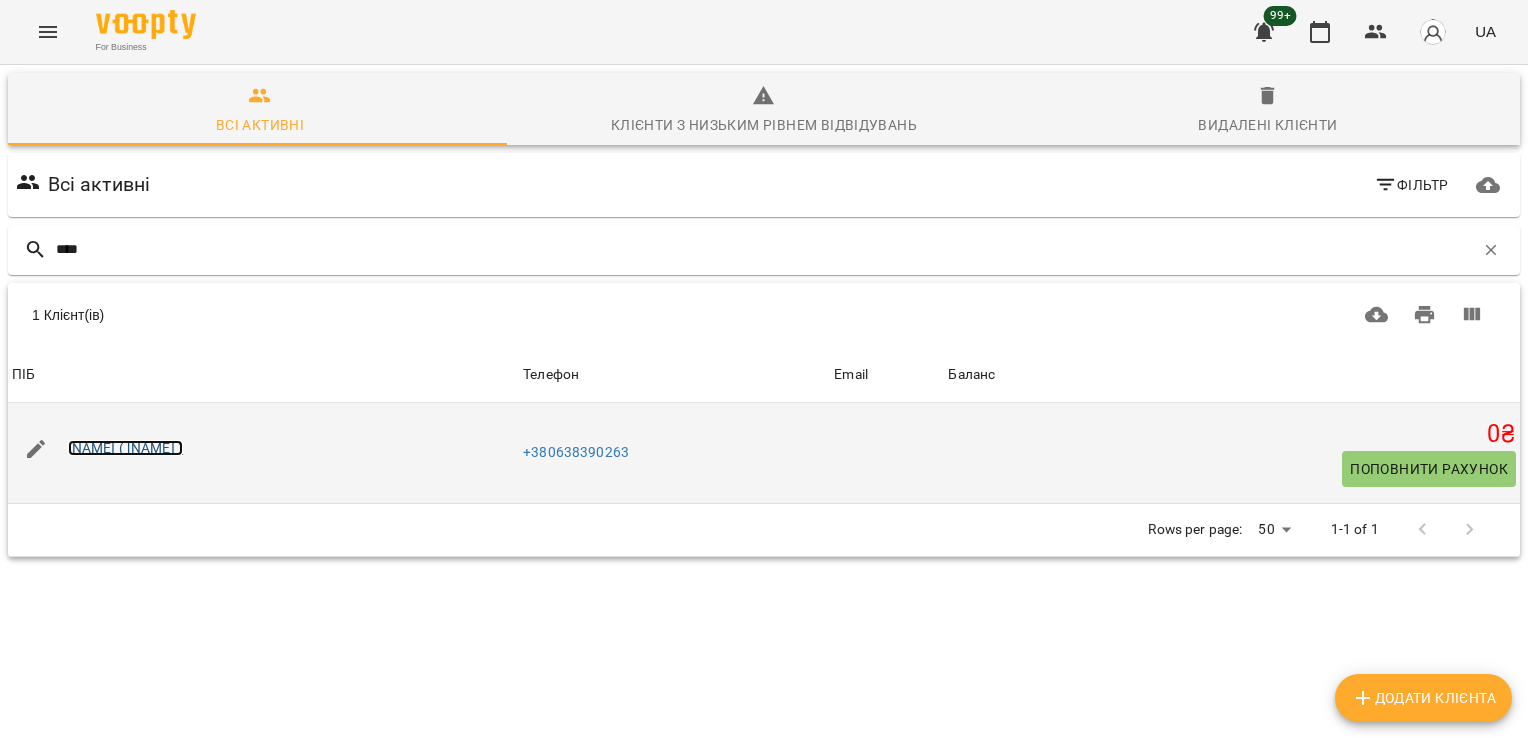 click on "[NAME] ( [NAME] )" at bounding box center [126, 448] 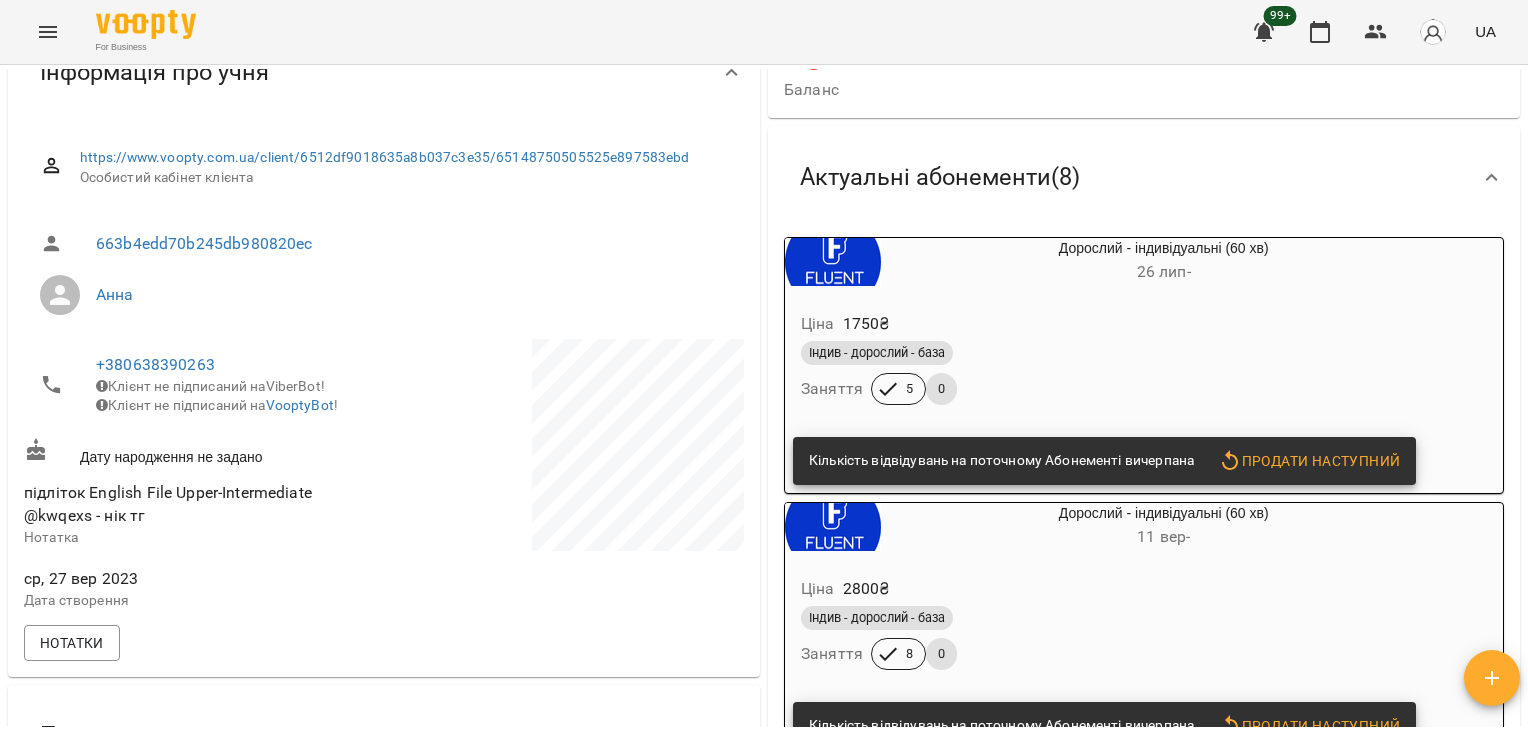 scroll, scrollTop: 0, scrollLeft: 0, axis: both 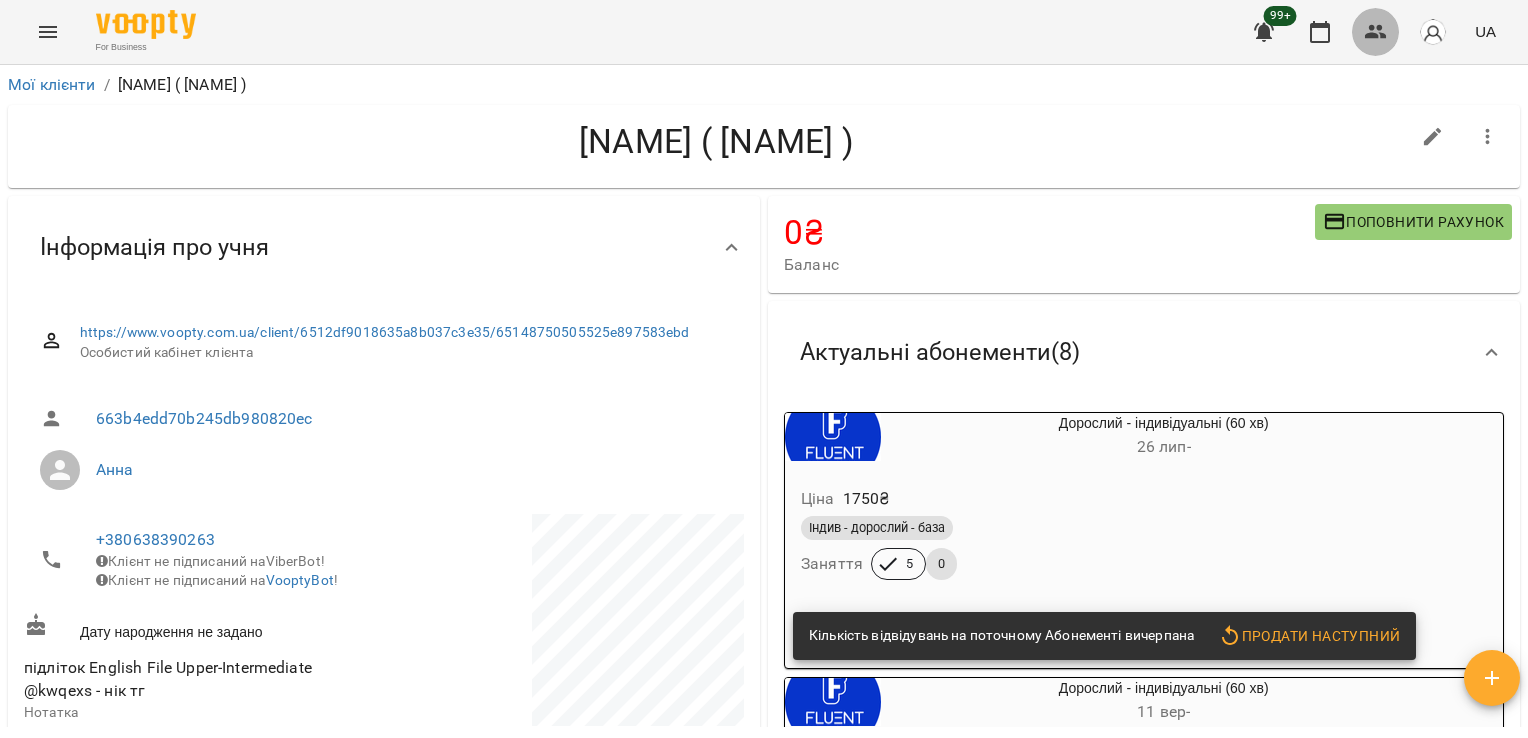 click 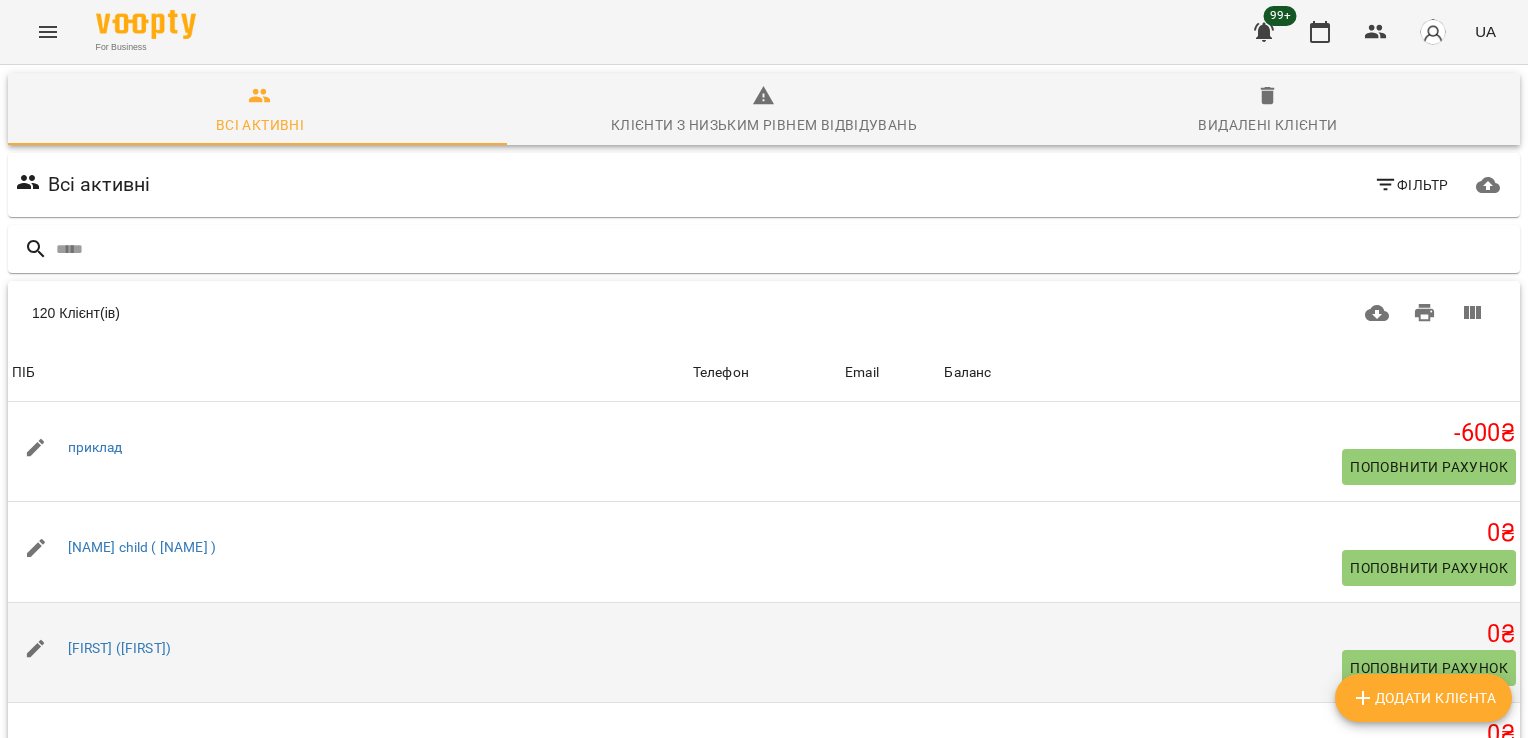 click at bounding box center [890, 652] 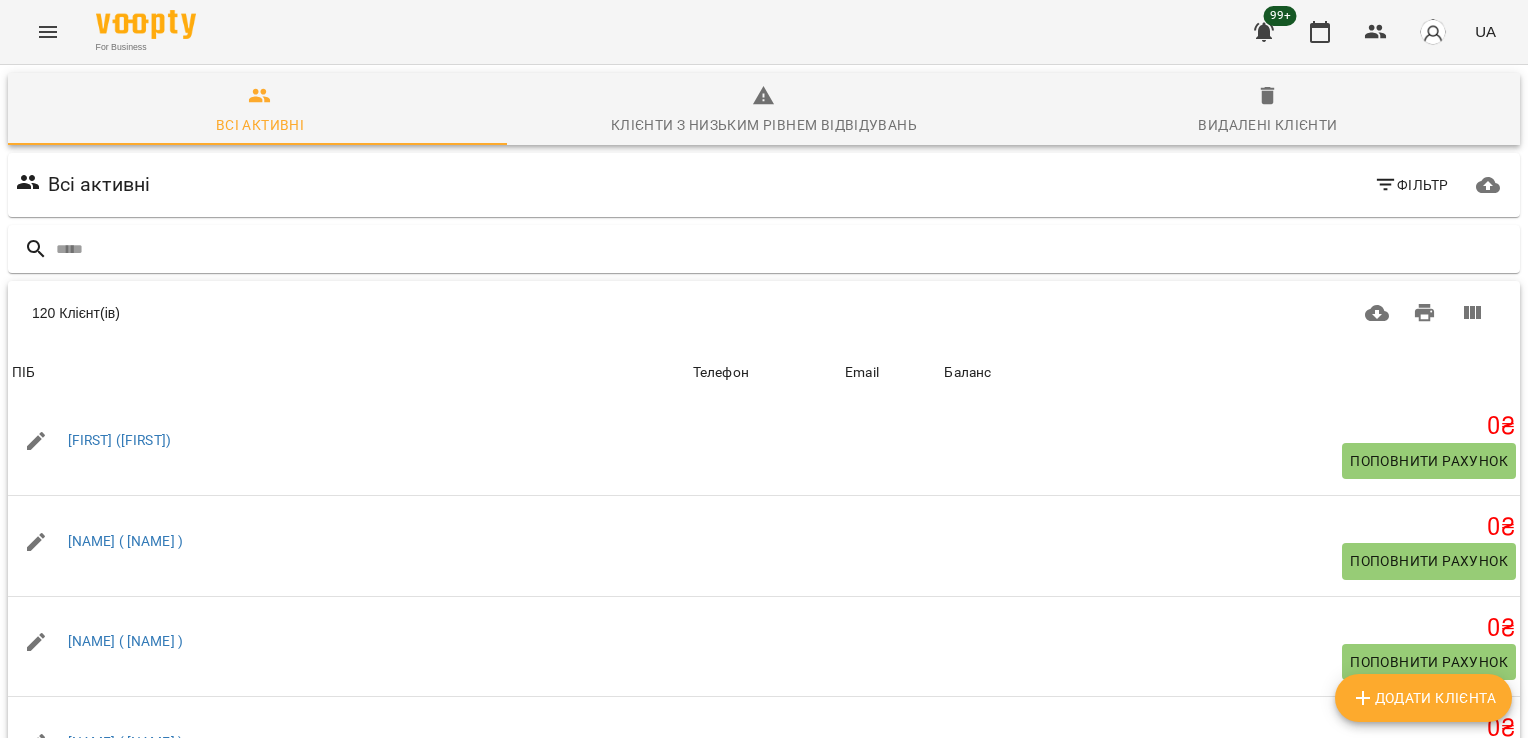 scroll, scrollTop: 0, scrollLeft: 0, axis: both 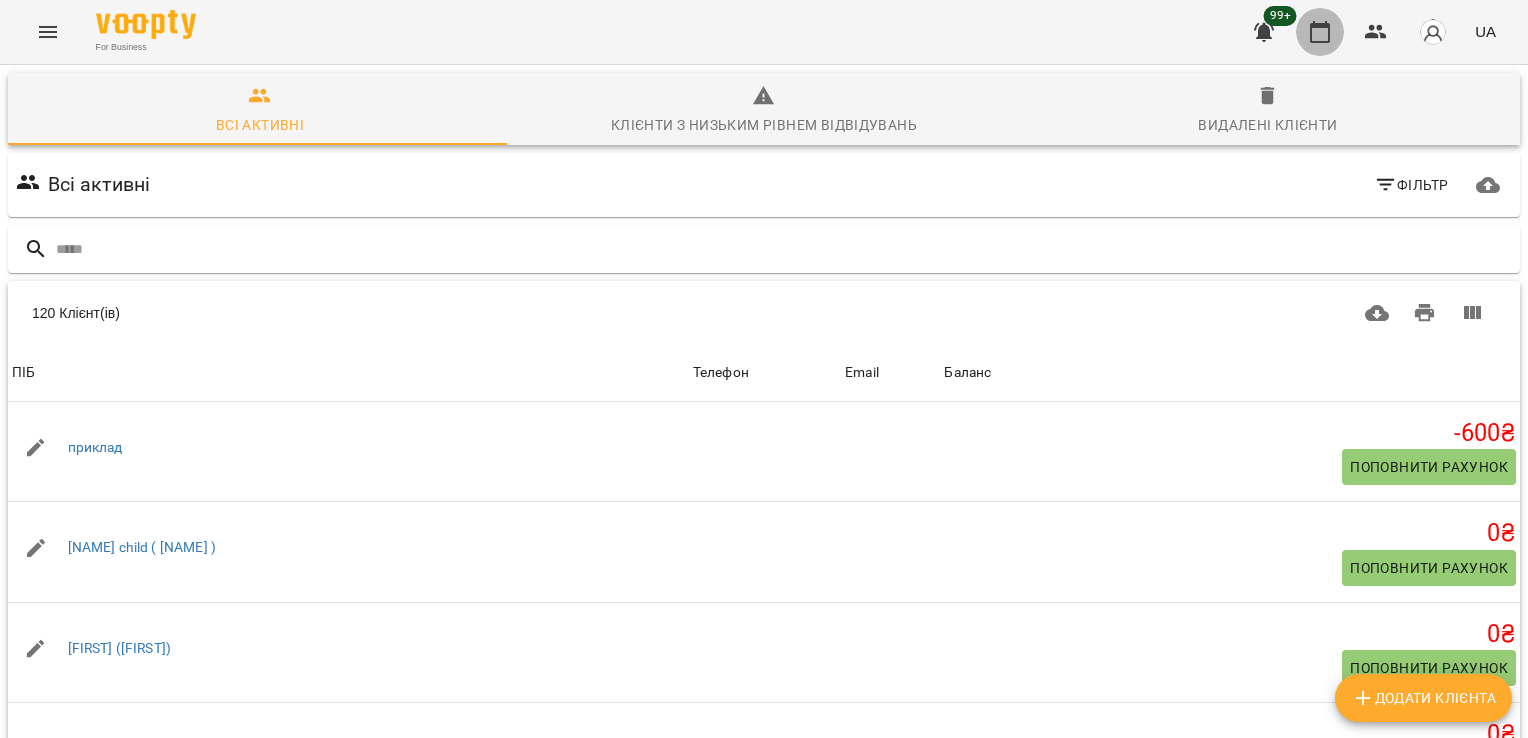 click 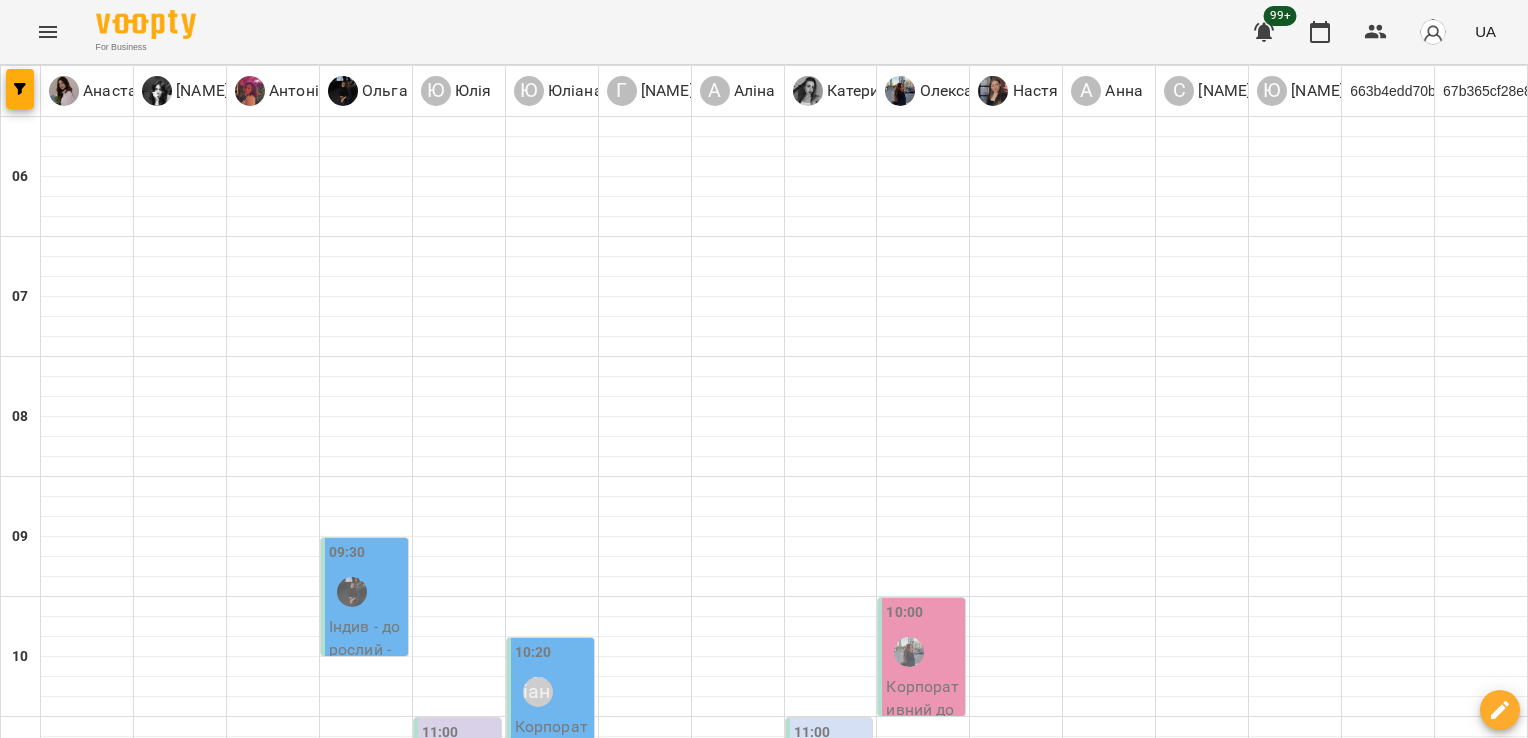 click on "ср" at bounding box center (642, 2303) 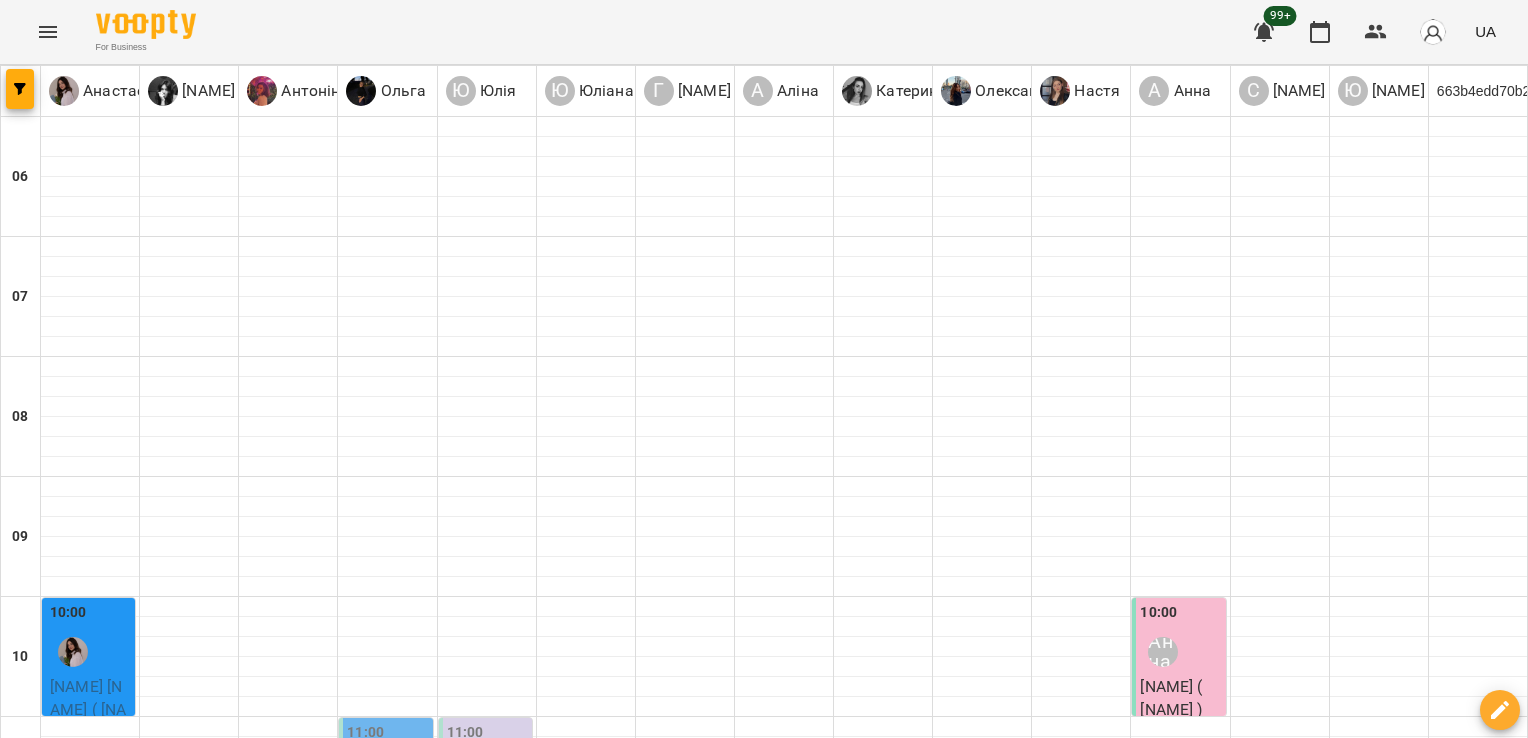 scroll, scrollTop: 424, scrollLeft: 0, axis: vertical 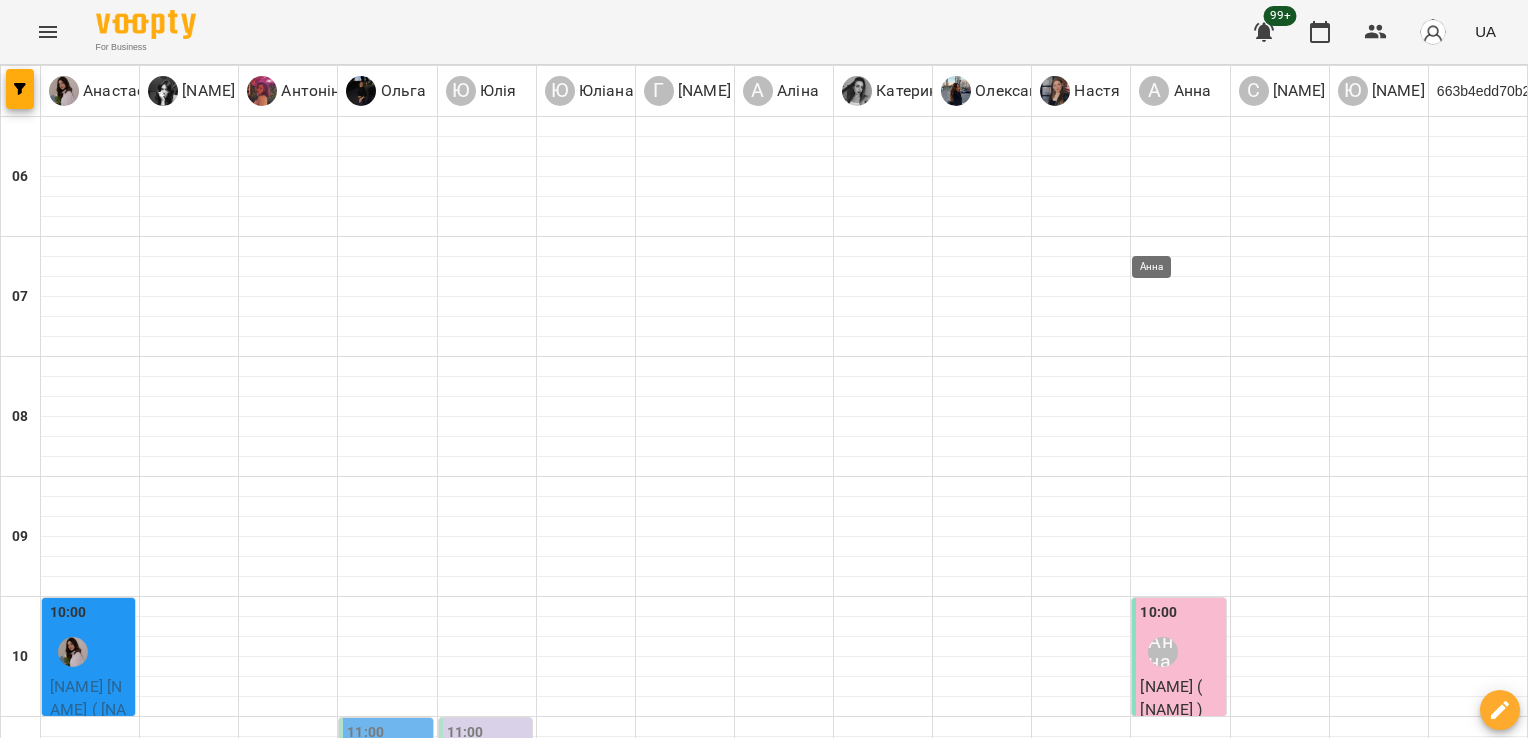 click on "Анна" at bounding box center (1163, 652) 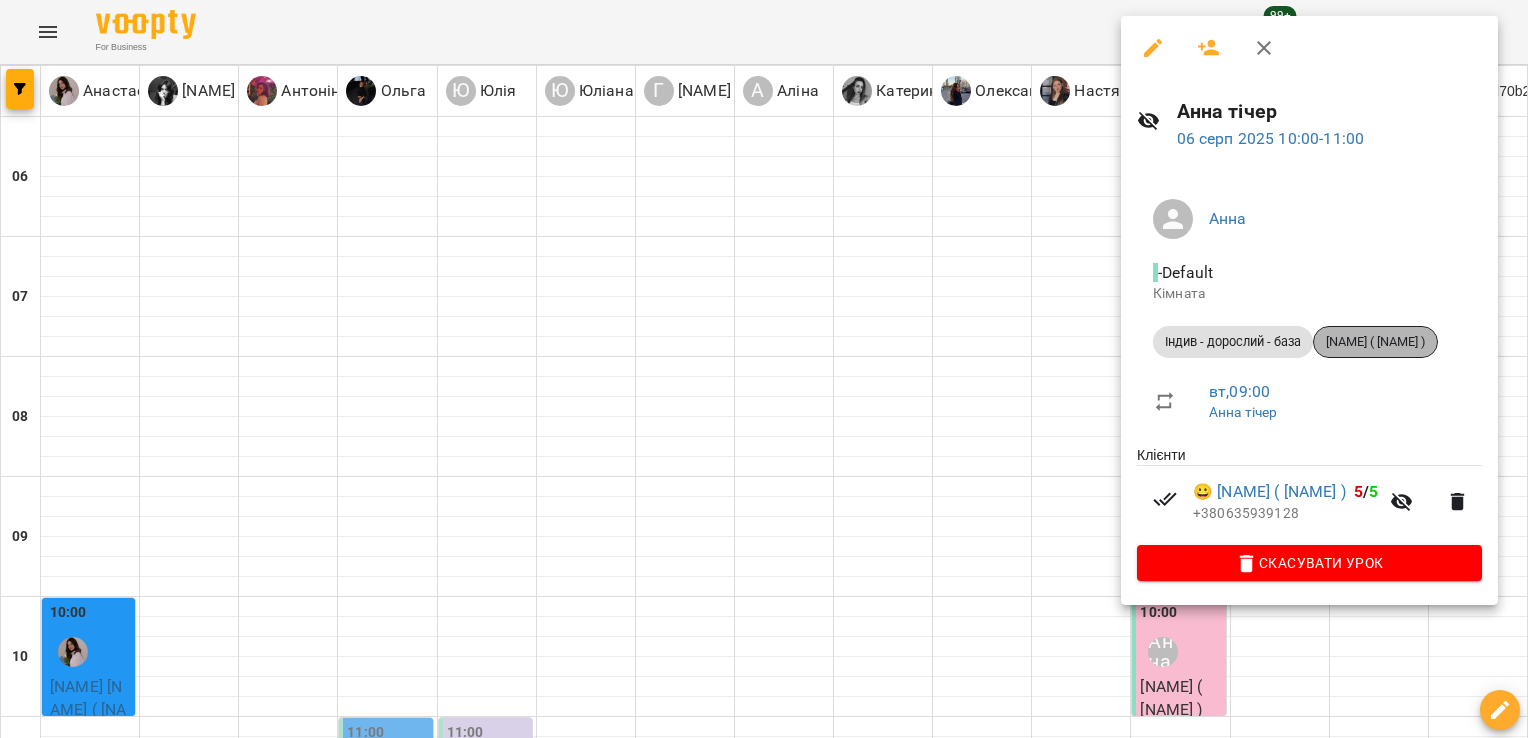 click on "[NAME] ( [NAME] )" at bounding box center [1375, 342] 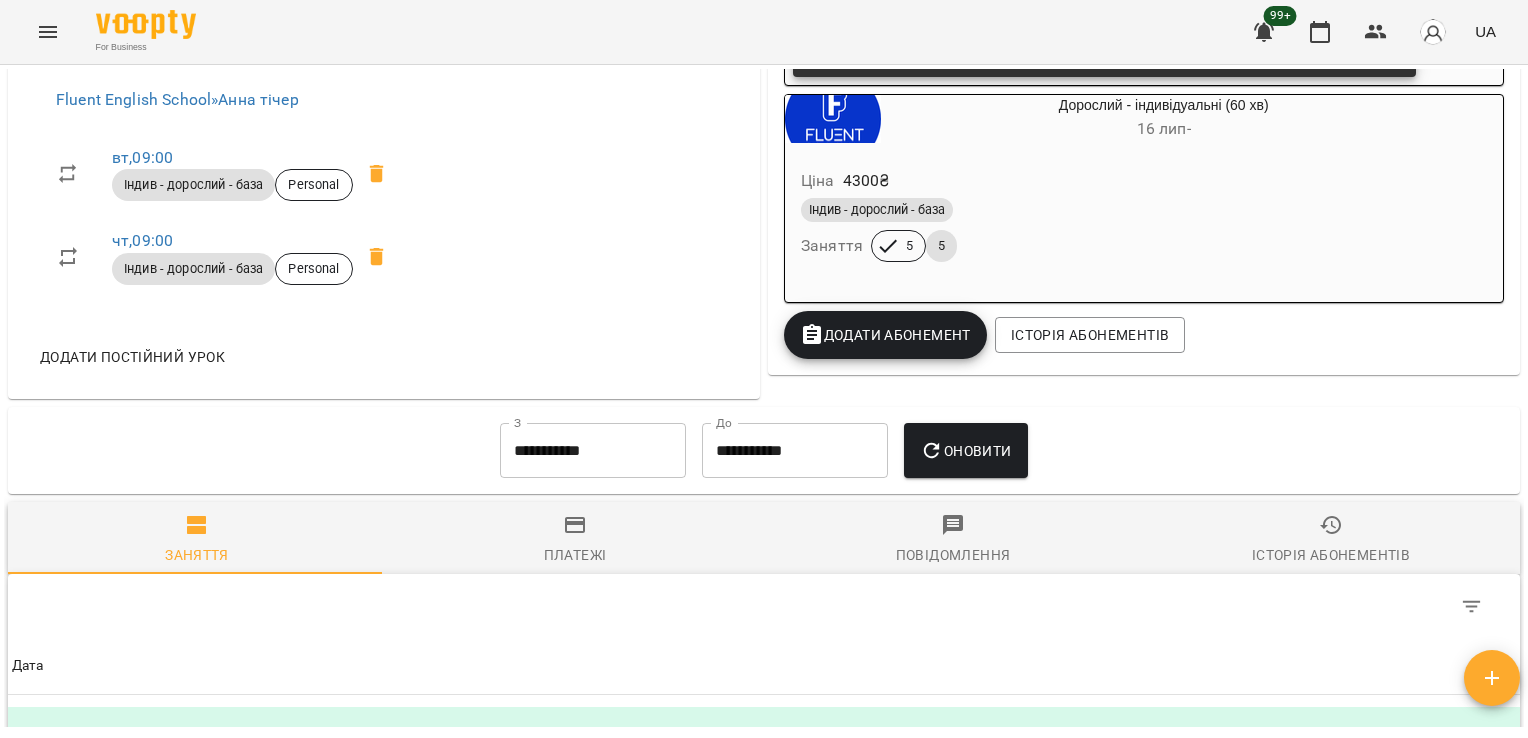 scroll, scrollTop: 841, scrollLeft: 0, axis: vertical 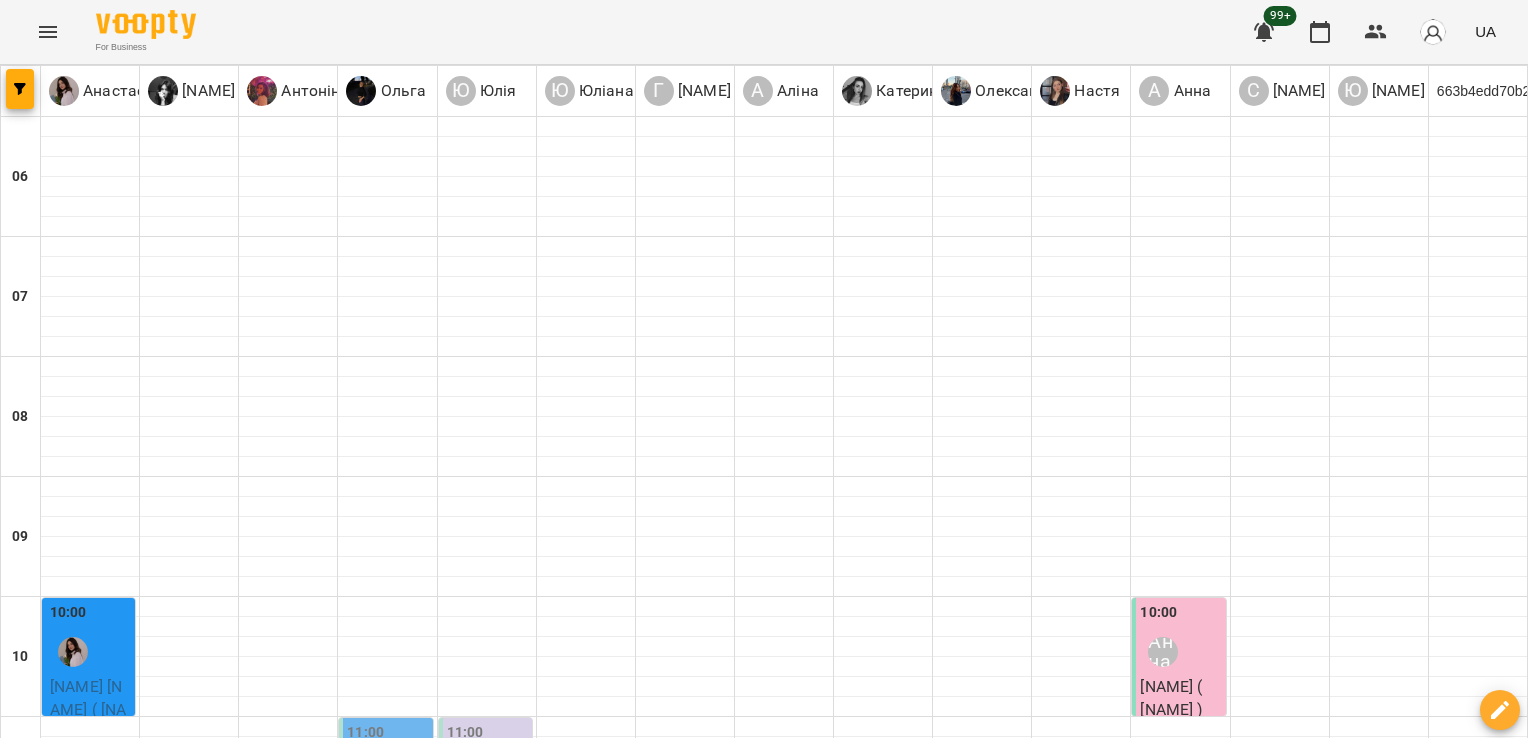 click at bounding box center [73, 652] 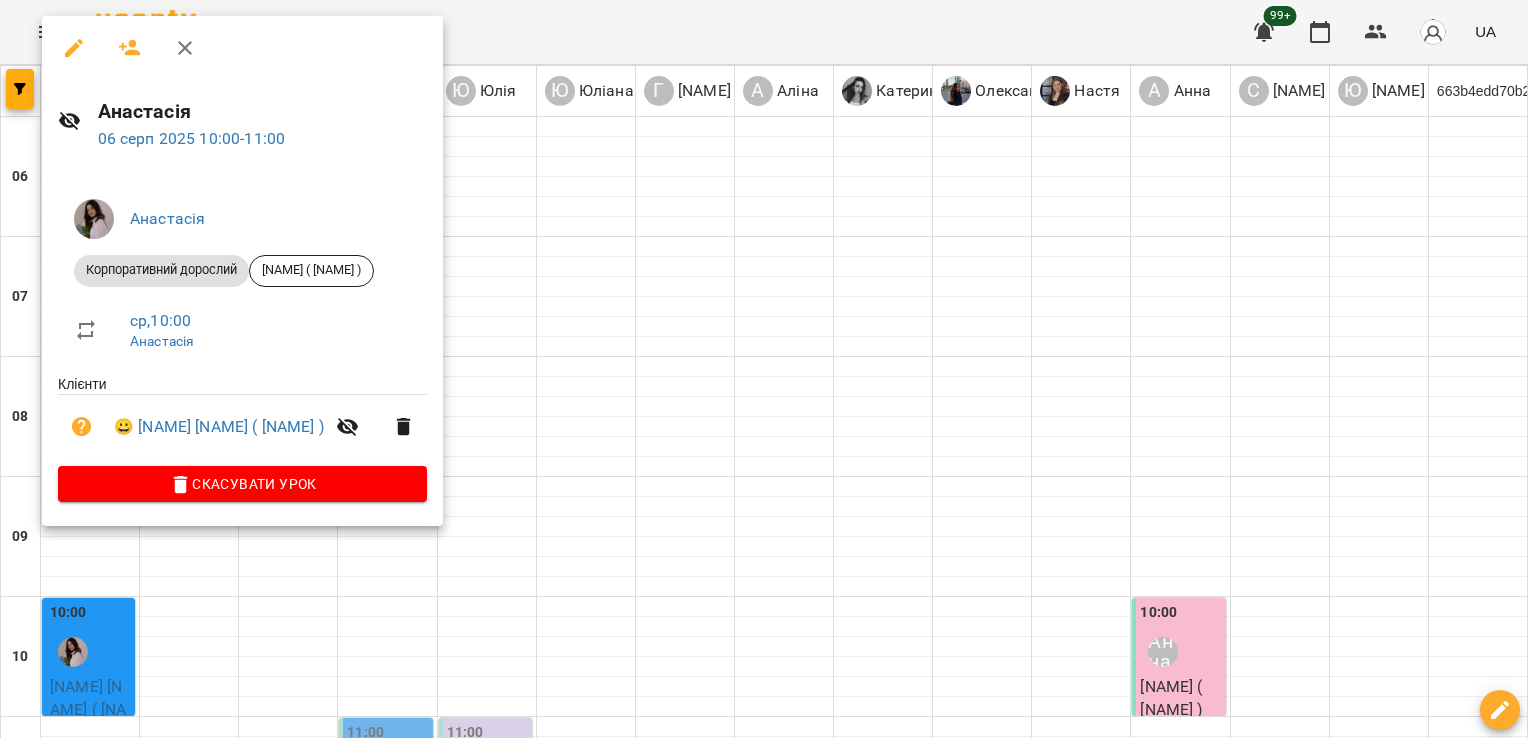 click at bounding box center (764, 369) 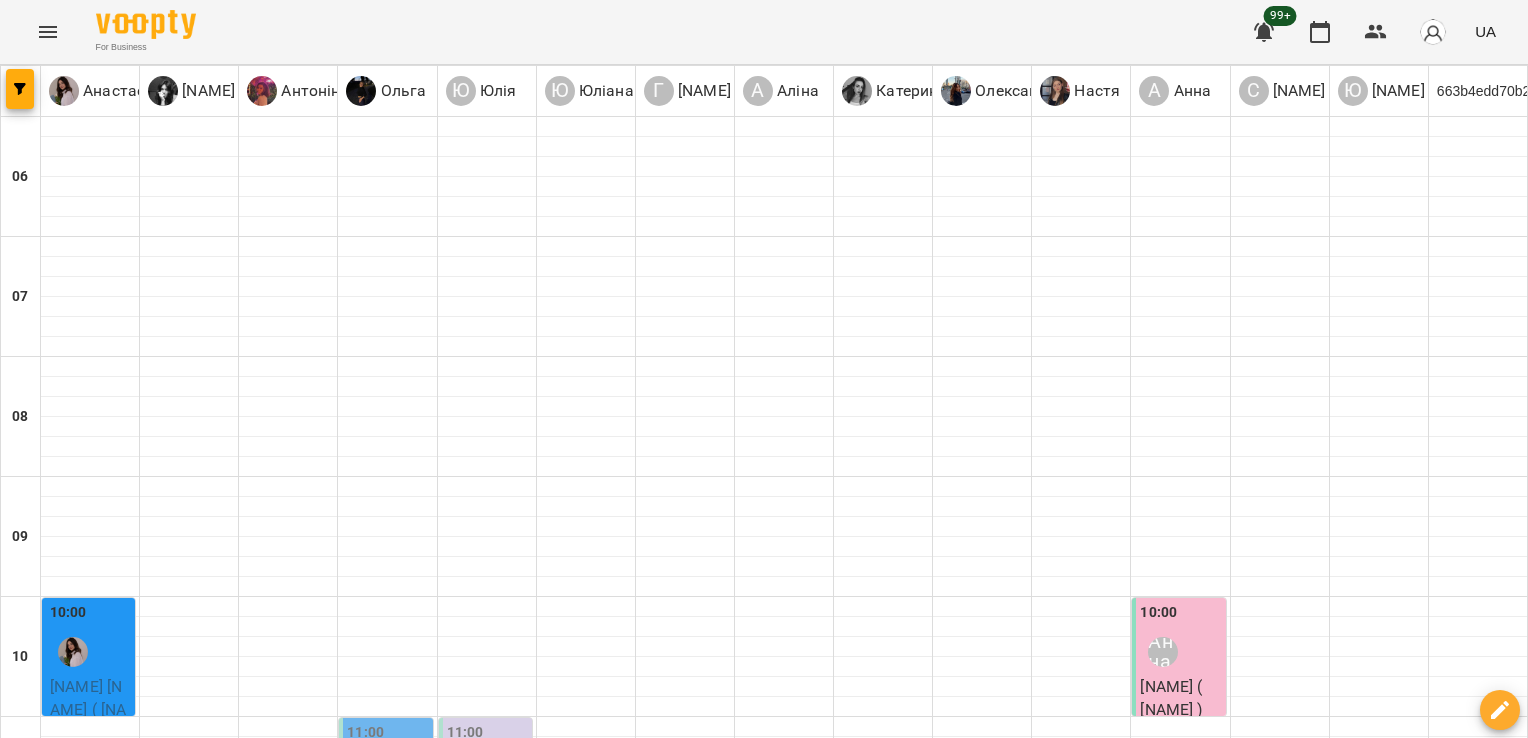 click on "11:00 [NAME]" at bounding box center [487, 758] 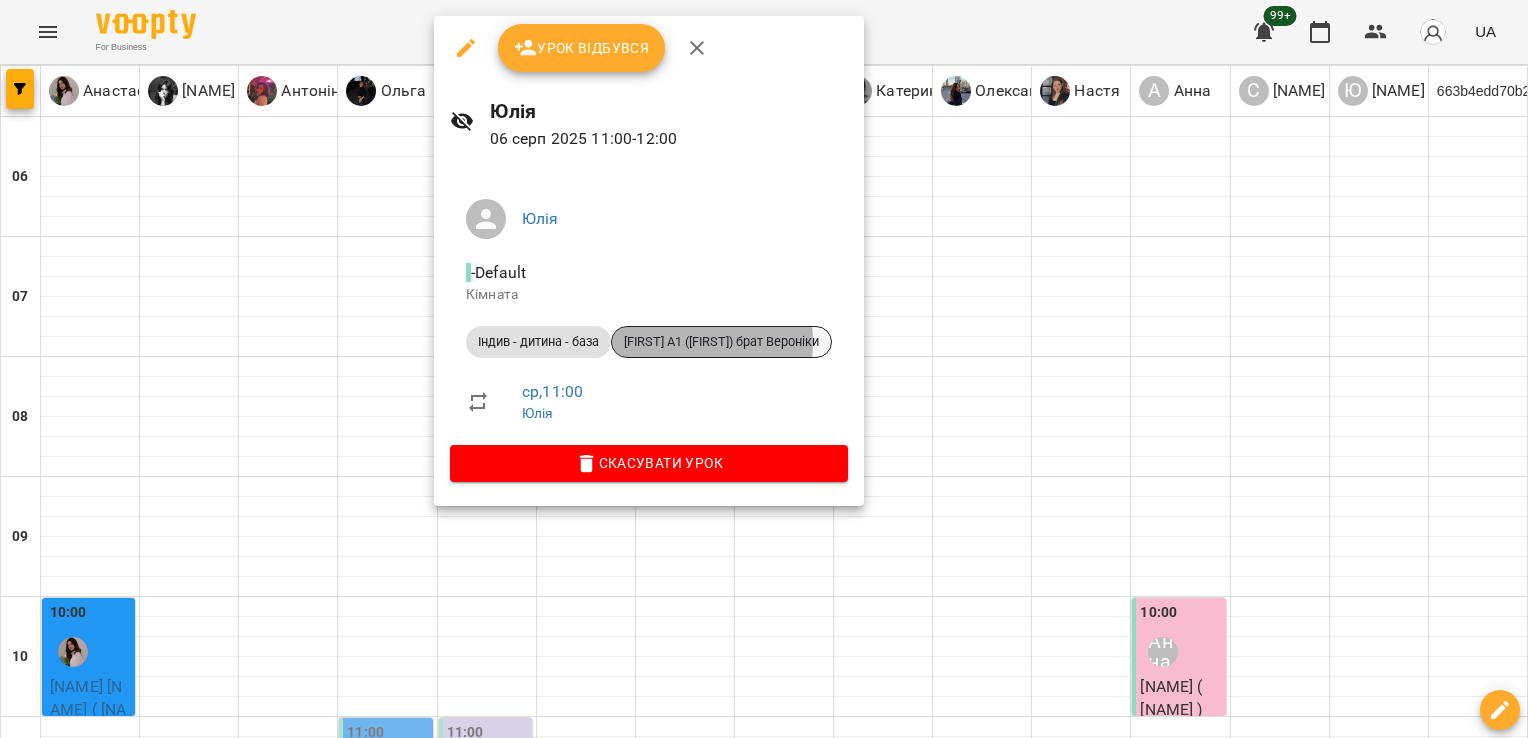 drag, startPoint x: 488, startPoint y: 343, endPoint x: 682, endPoint y: 343, distance: 194 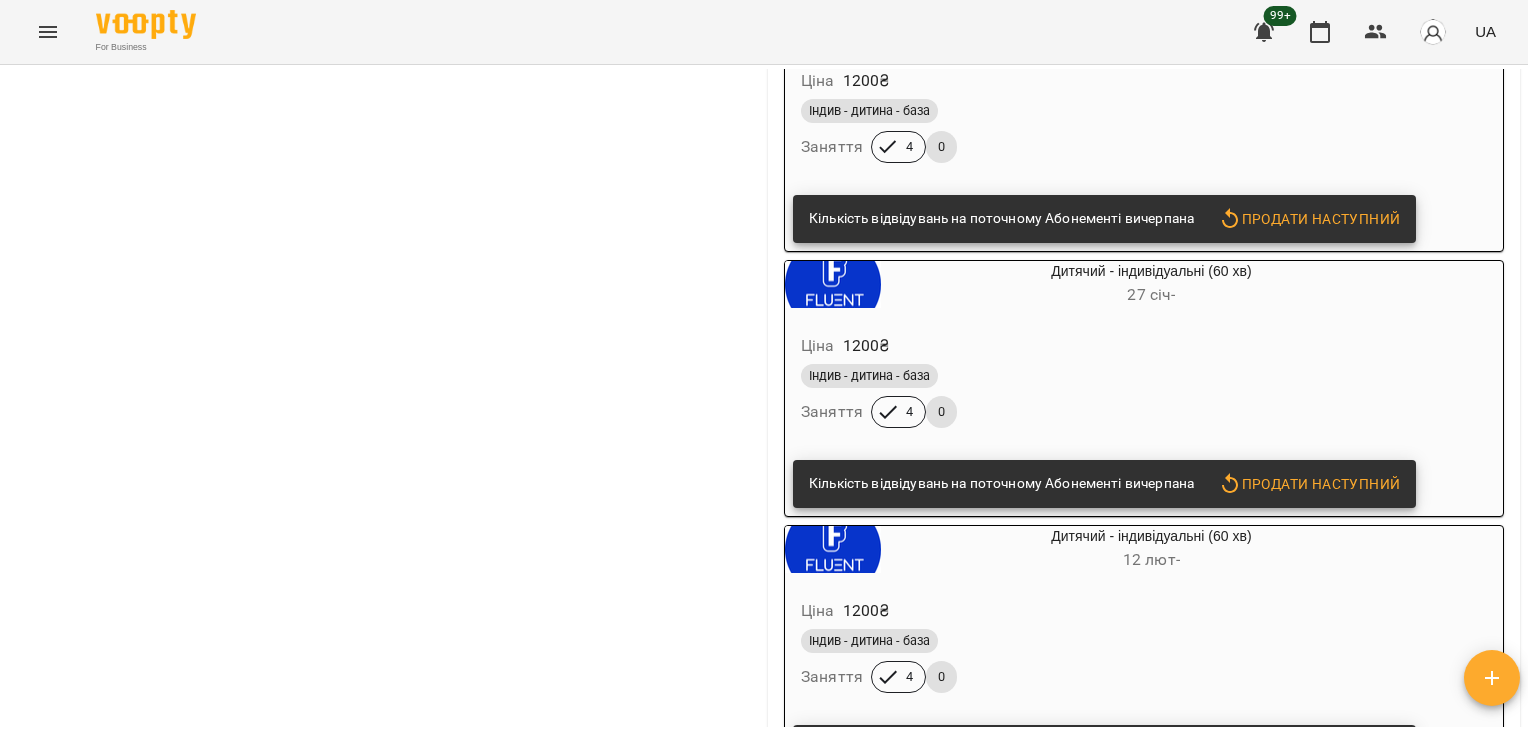 scroll, scrollTop: 2891, scrollLeft: 0, axis: vertical 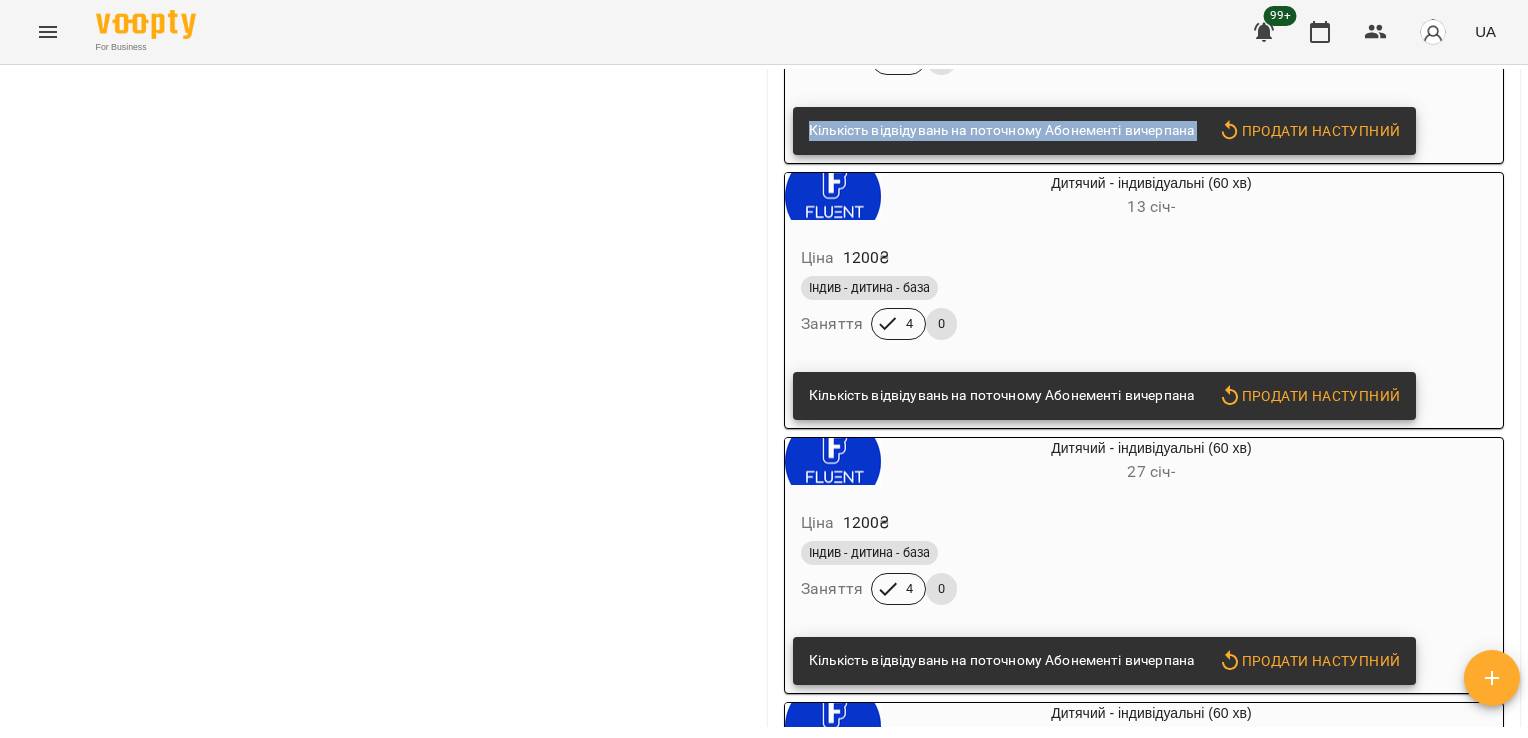 drag, startPoint x: 1527, startPoint y: 370, endPoint x: 1531, endPoint y: 51, distance: 319.0251 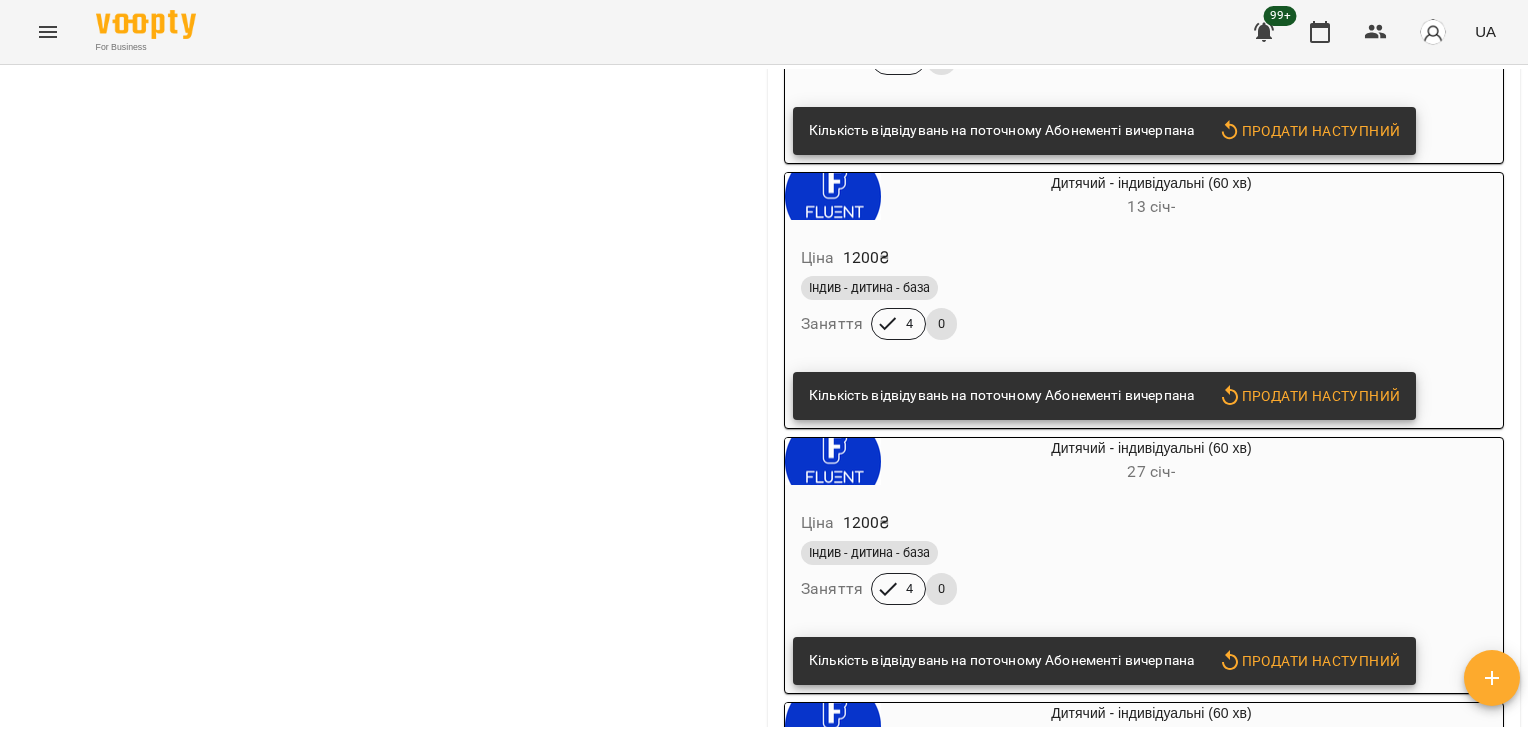 click on "For Business 99+ UA Мої клієнти / [NAME] A1 ( [NAME] ) брат [NAME] [NAME] A1 ( [NAME] ) брат [NAME] 0 ₴ Баланс Поповнити рахунок Актуальні абонементи ( 23 ) Дитячий - індивідуальні (60 хв)  27 черв  -   Ціна 1200 ₴ Індив - дитина - база Заняття 4 0 Кількість відвідувань на поточному Абонементі вичерпана Продати наступний Дитячий - індивідуальні (60 хв)  09 серп  -   Ціна 1200 ₴ Індив - дитина - база Заняття 4 0 Кількість відвідувань на поточному Абонементі вичерпана Продати наступний Дитячий - індивідуальні (60 хв)  09 вер  -   Ціна 1200 ₴ Індив - дитина - база 4 0  -" at bounding box center [764, 401] 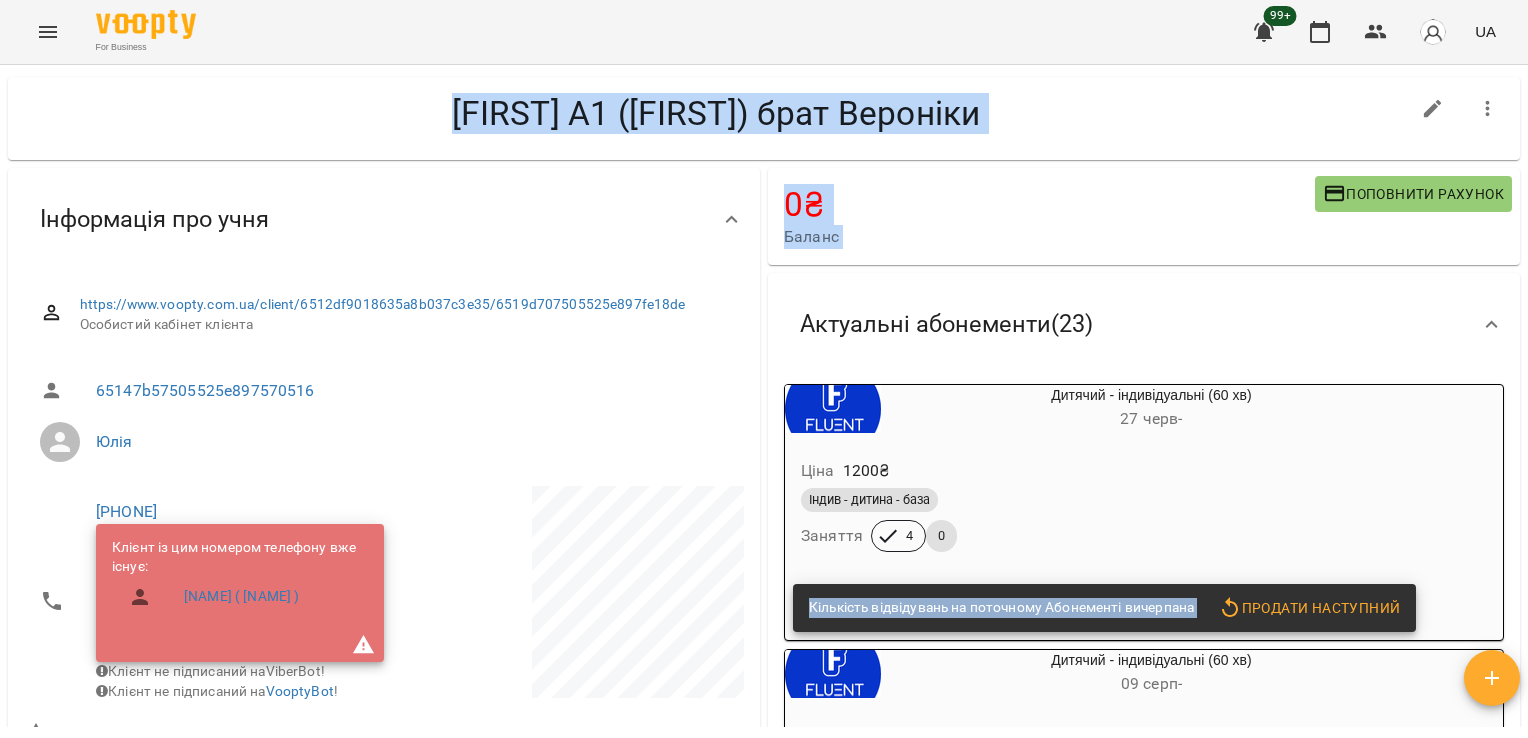 scroll, scrollTop: 0, scrollLeft: 0, axis: both 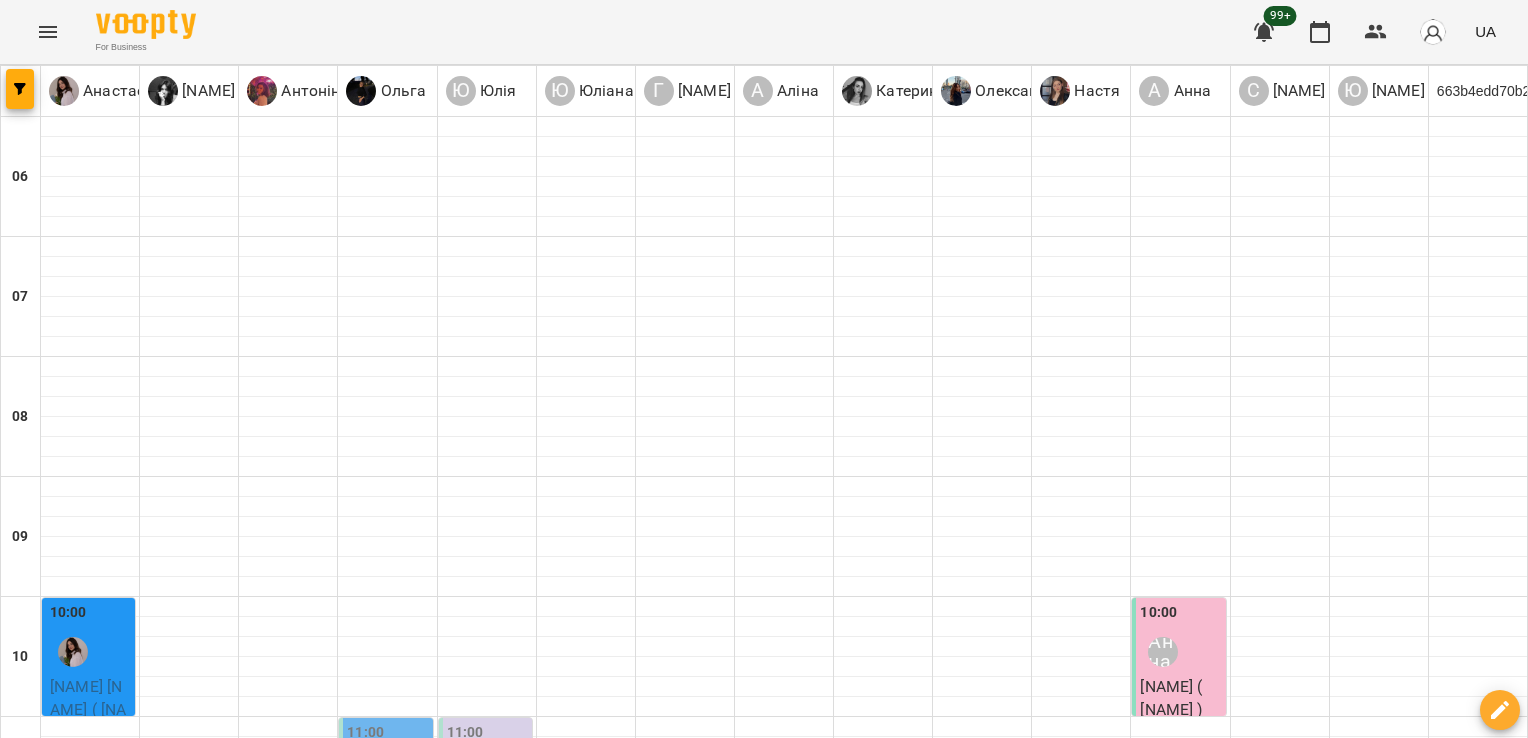 click on "Юлія" at bounding box center [470, 892] 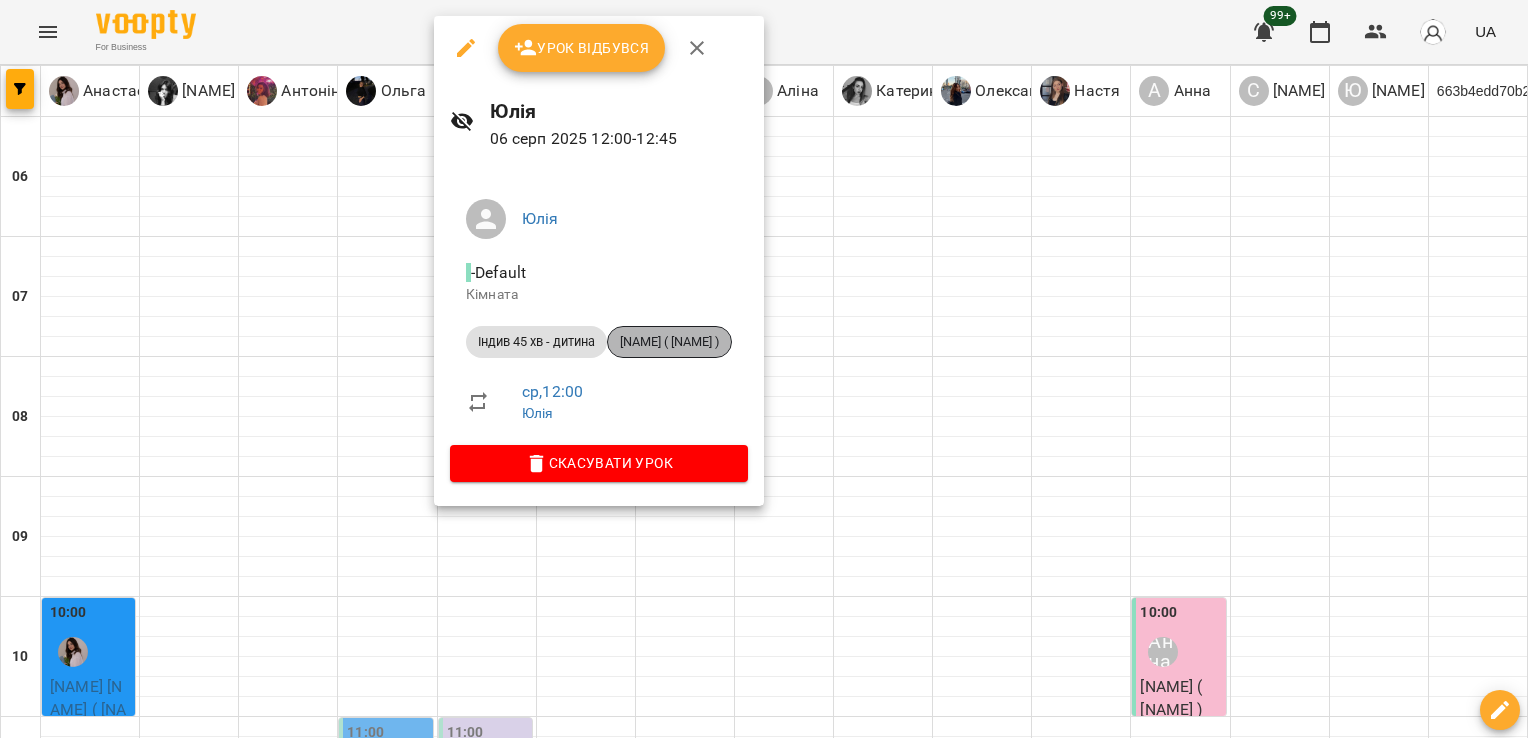 click on "[NAME] ( [NAME] )" at bounding box center (669, 342) 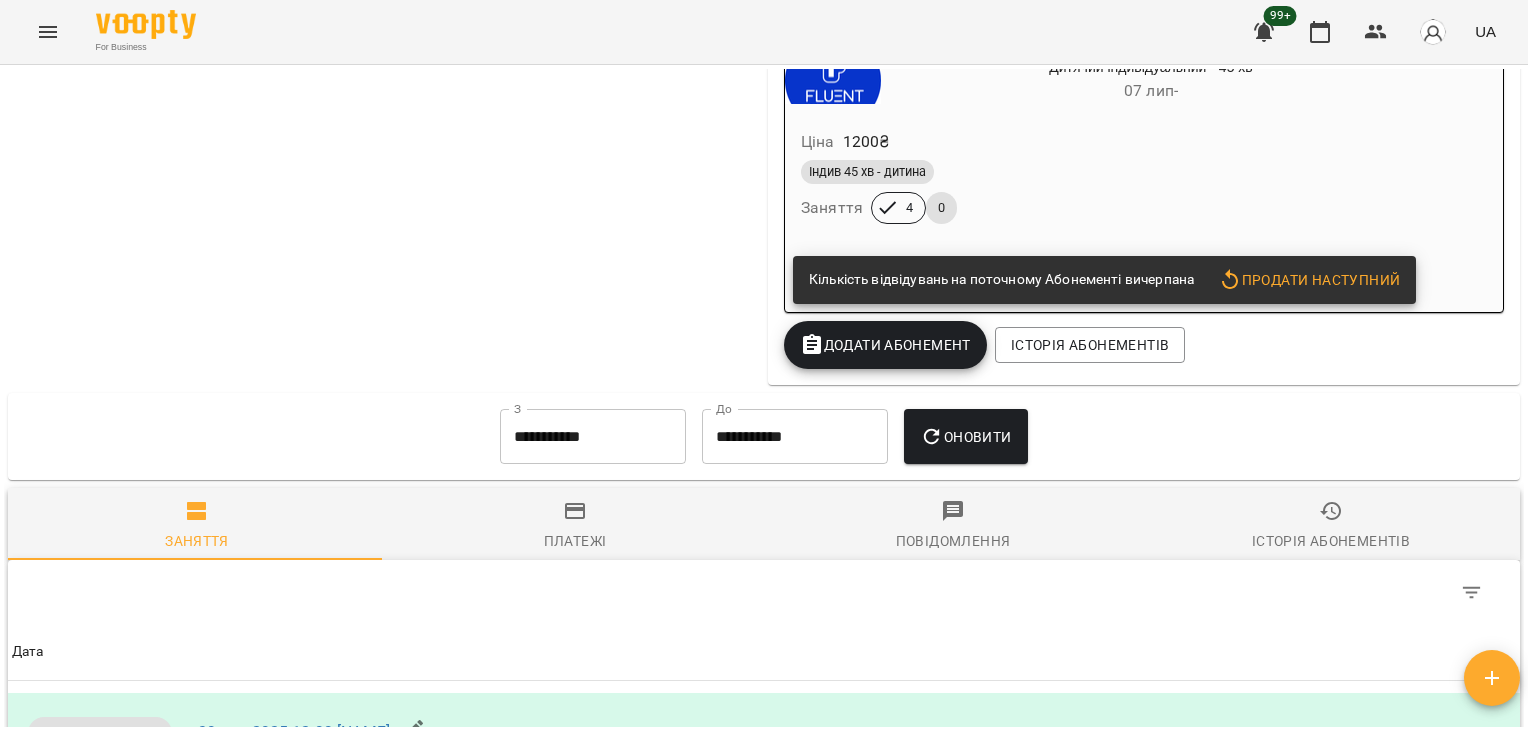 scroll, scrollTop: 3012, scrollLeft: 0, axis: vertical 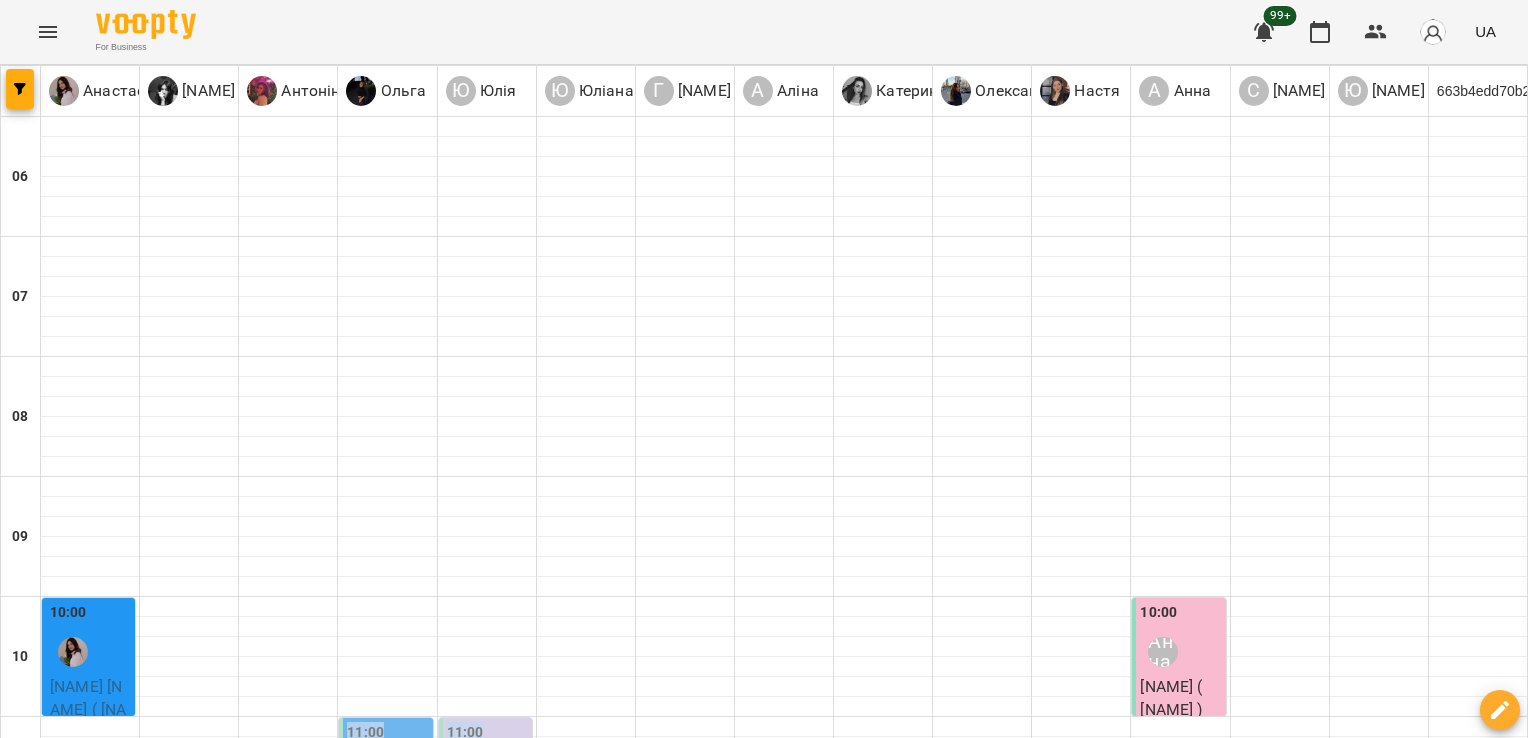 drag, startPoint x: 1527, startPoint y: 267, endPoint x: 432, endPoint y: 288, distance: 1095.2013 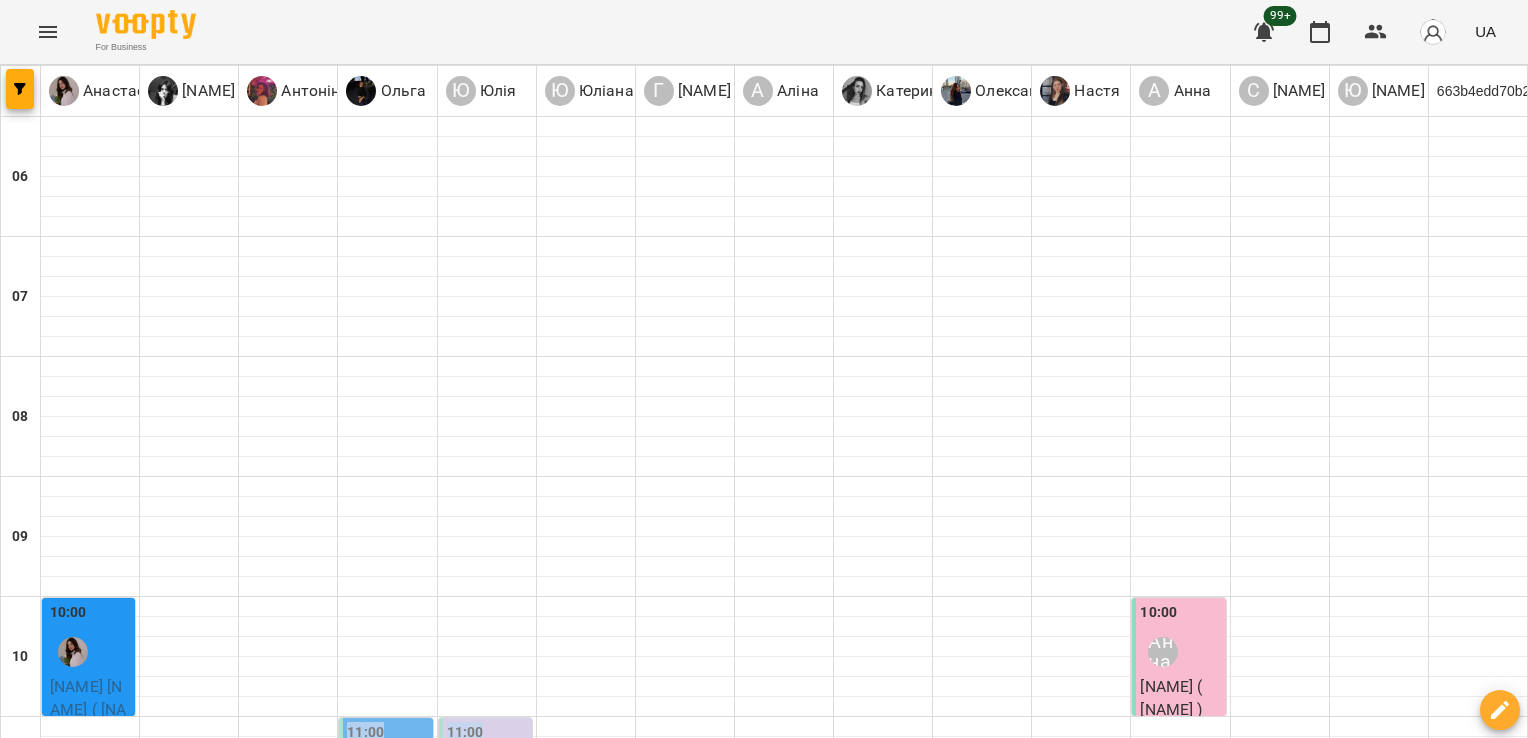 drag, startPoint x: 432, startPoint y: 288, endPoint x: 488, endPoint y: 301, distance: 57.48913 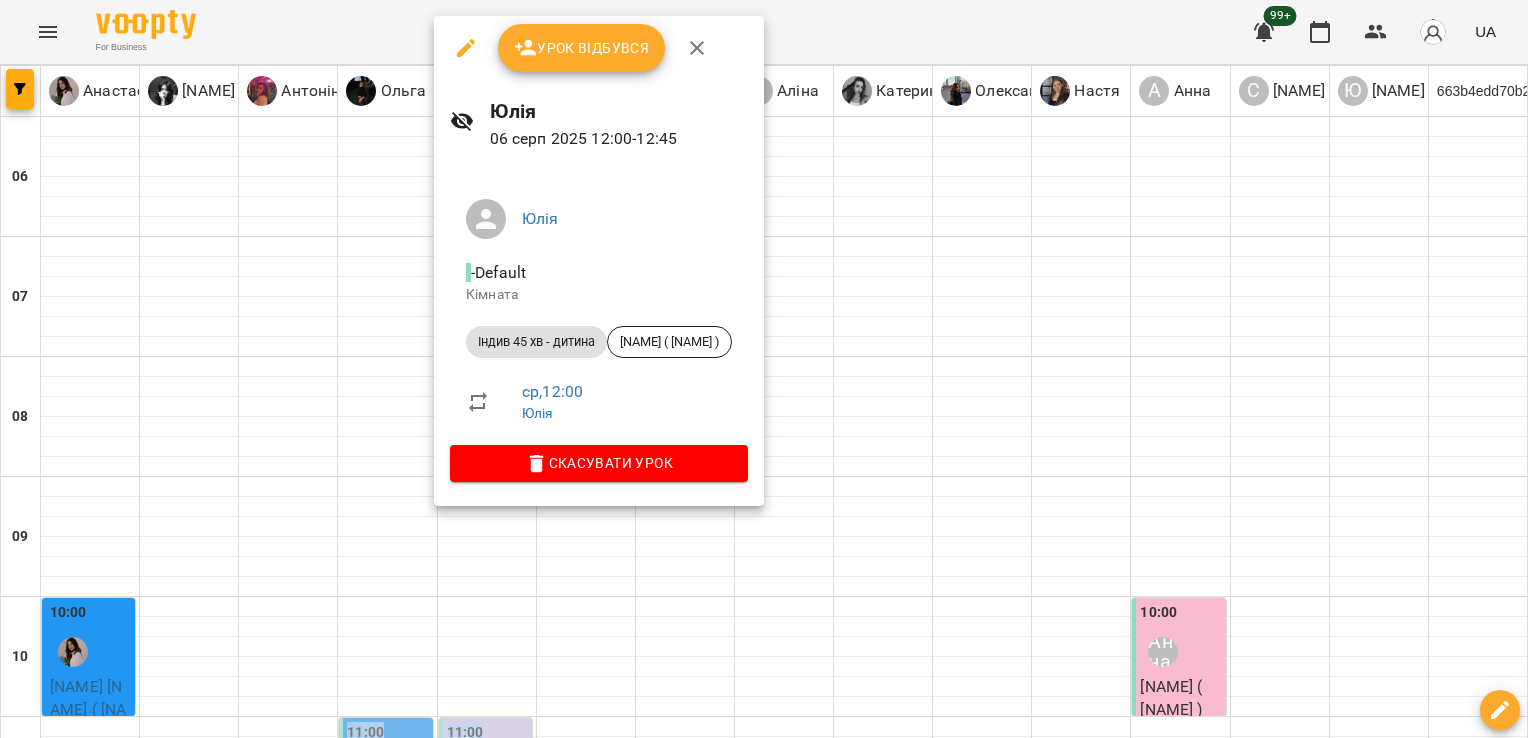click on "Кімната" at bounding box center [599, 295] 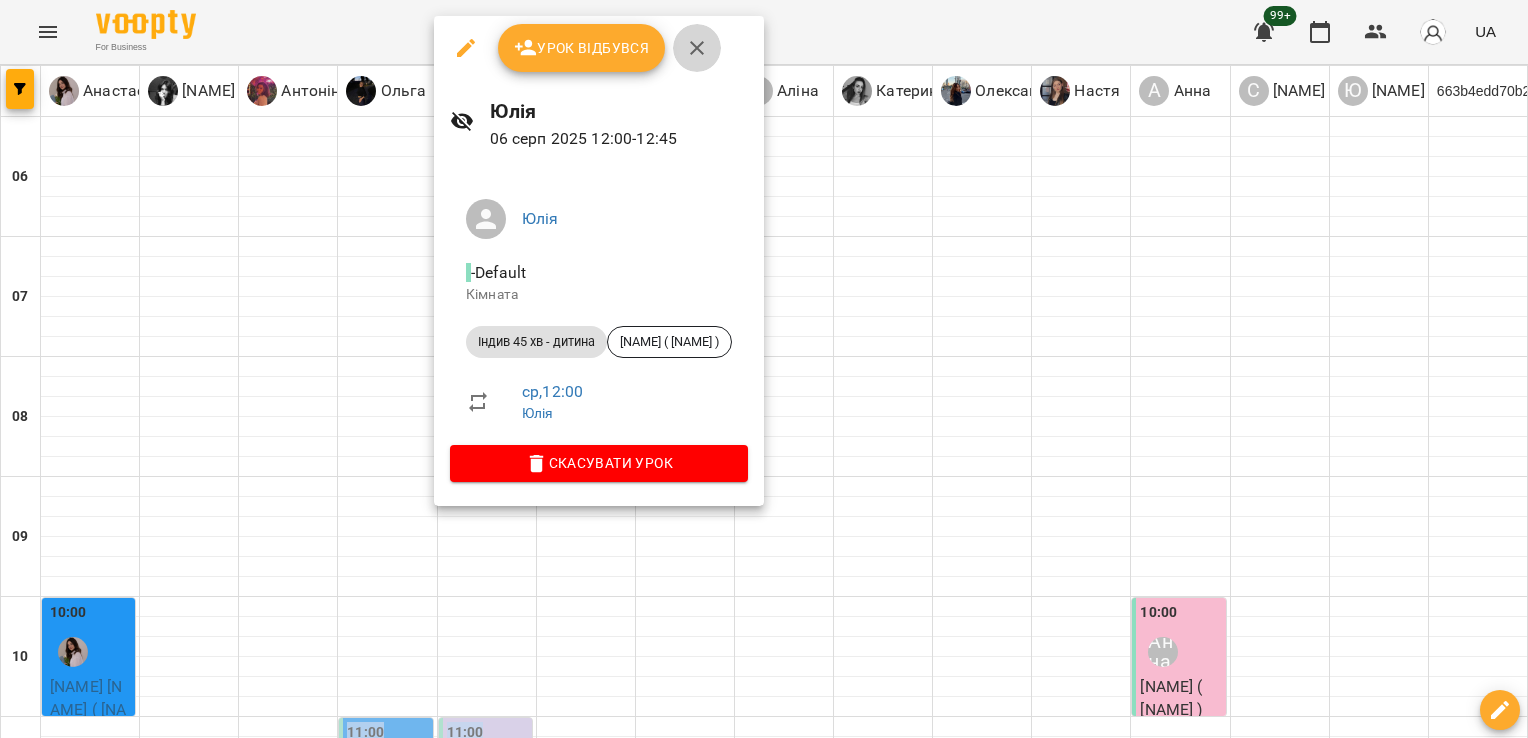 drag, startPoint x: 488, startPoint y: 301, endPoint x: 698, endPoint y: 47, distance: 329.56943 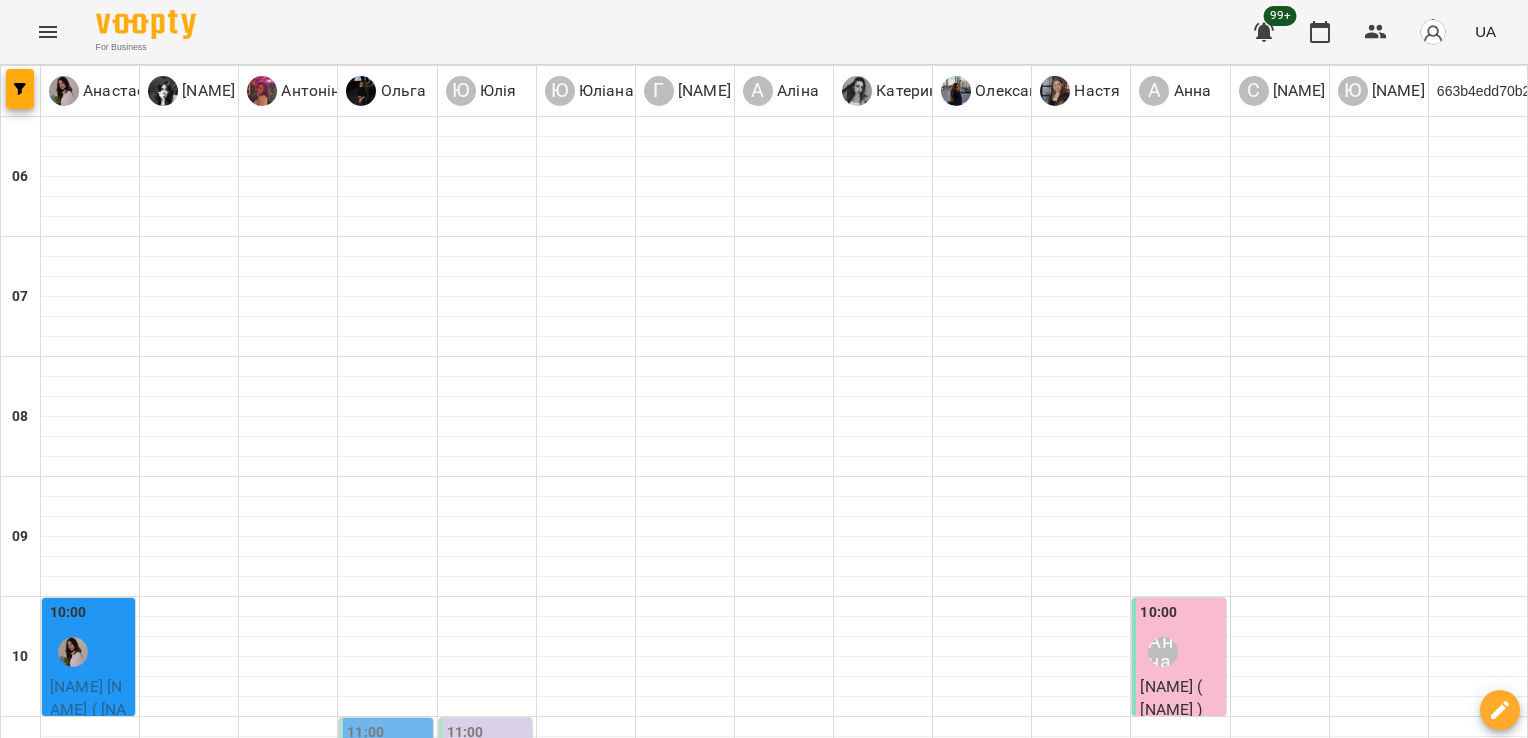 click on "Індив - дорослий - база - [NAME] ( [NAME] )" at bounding box center [487, 1082] 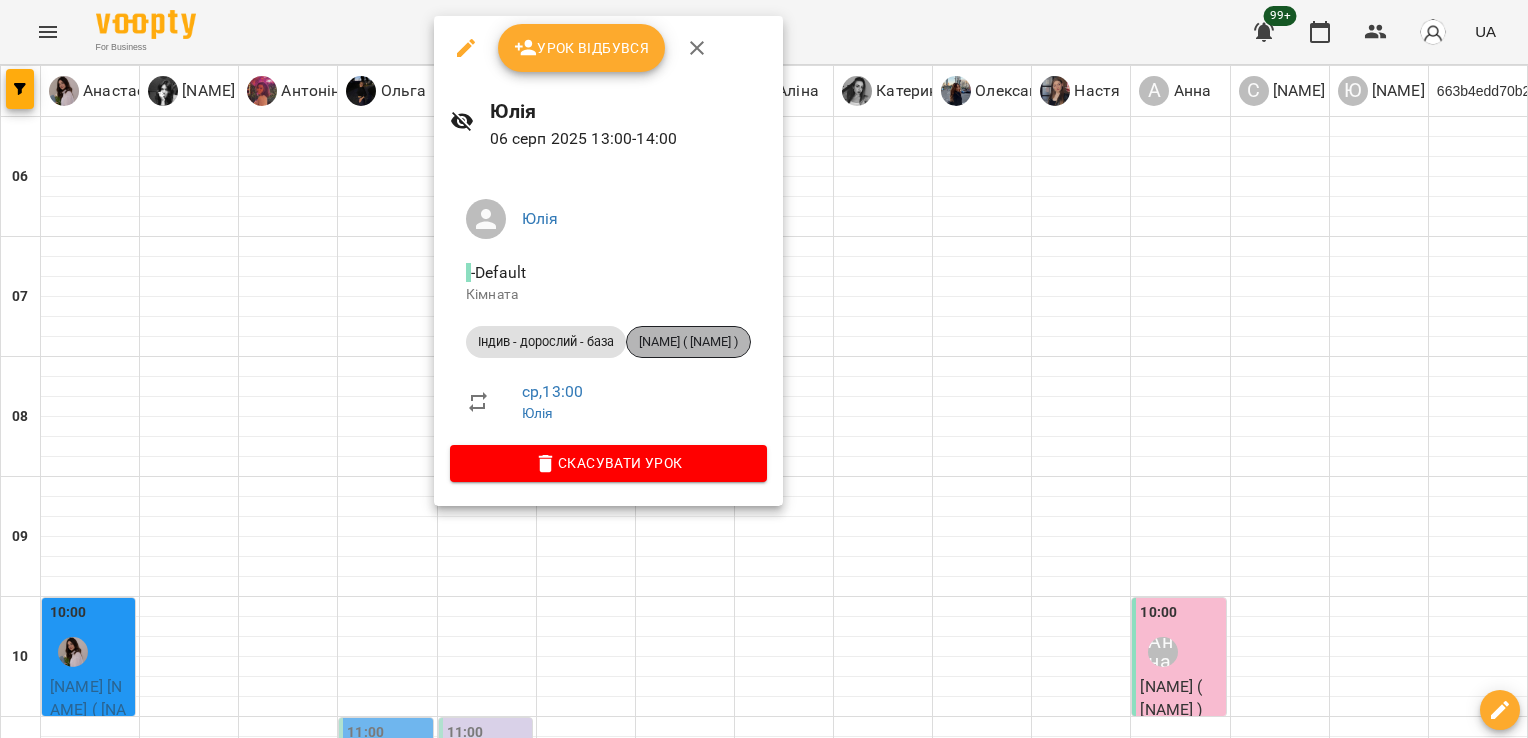 click on "[NAME] ( [NAME] )" at bounding box center [688, 342] 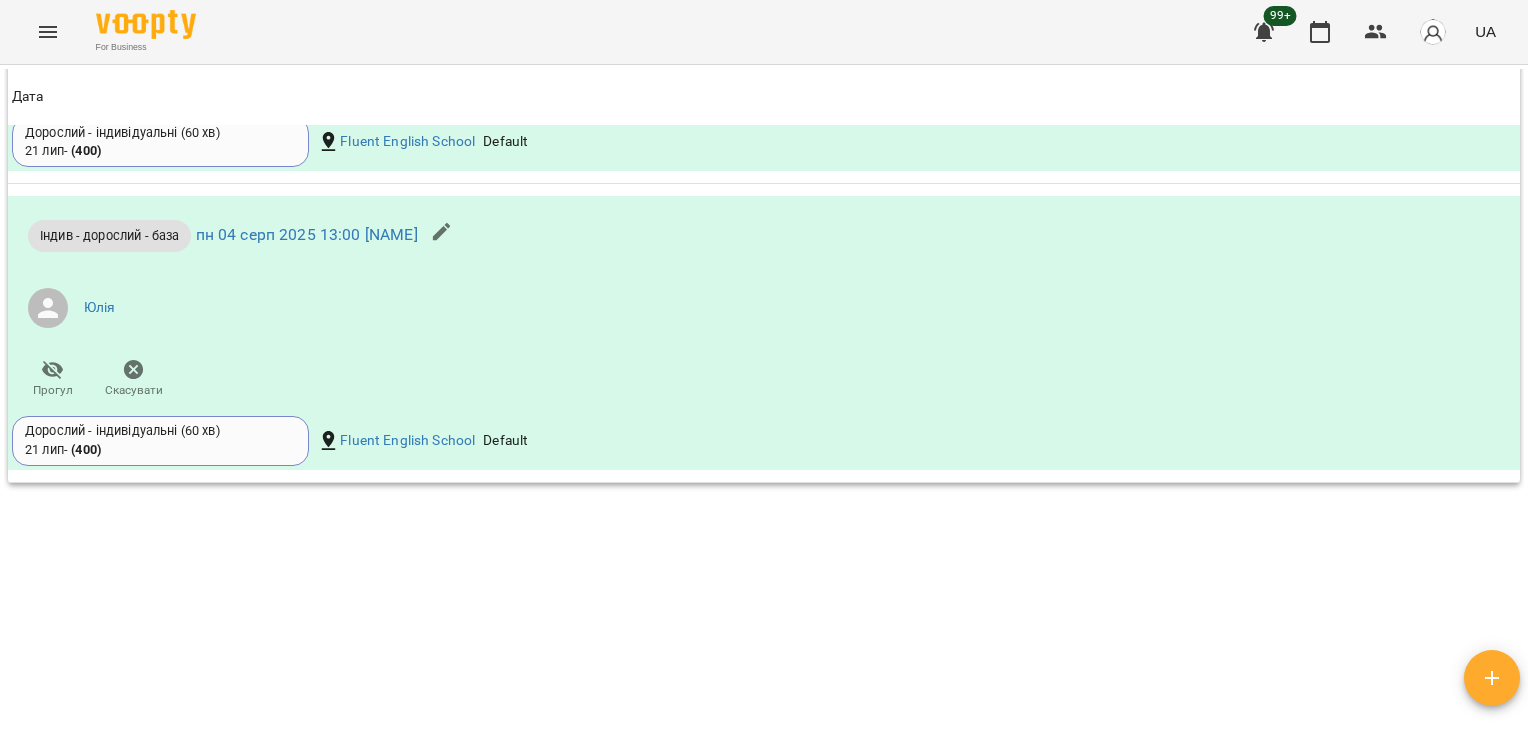 scroll, scrollTop: 3548, scrollLeft: 0, axis: vertical 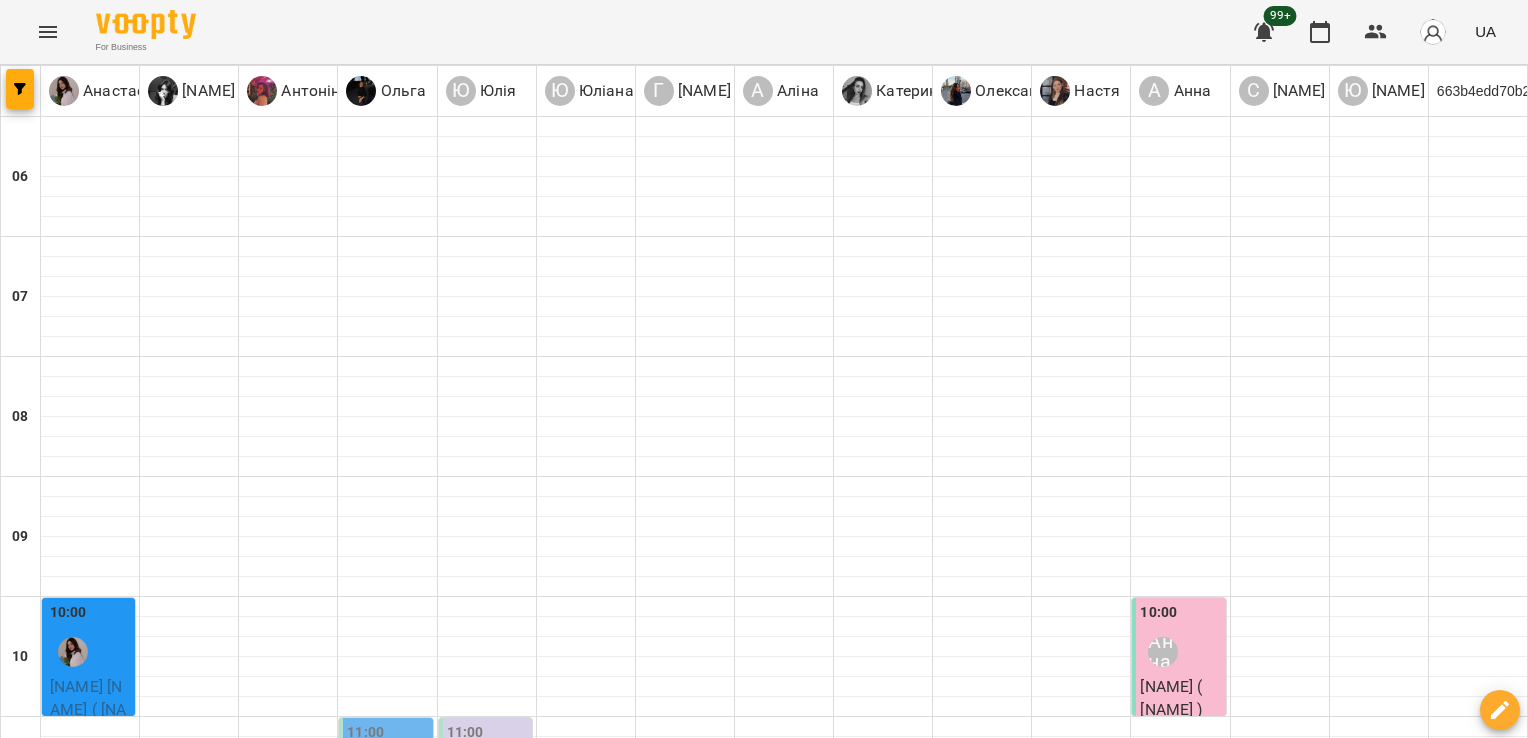 click on "12:00" at bounding box center [465, 855] 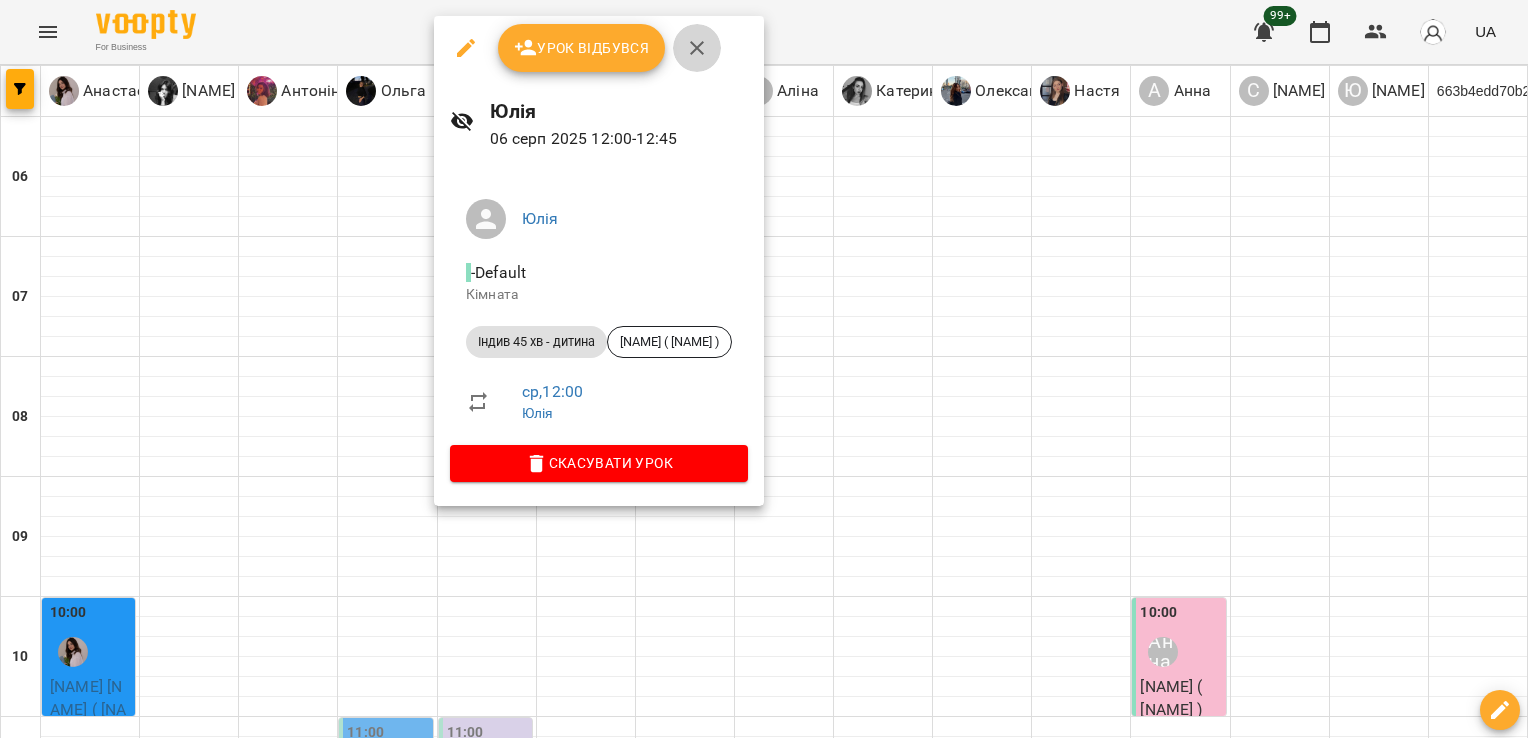 click 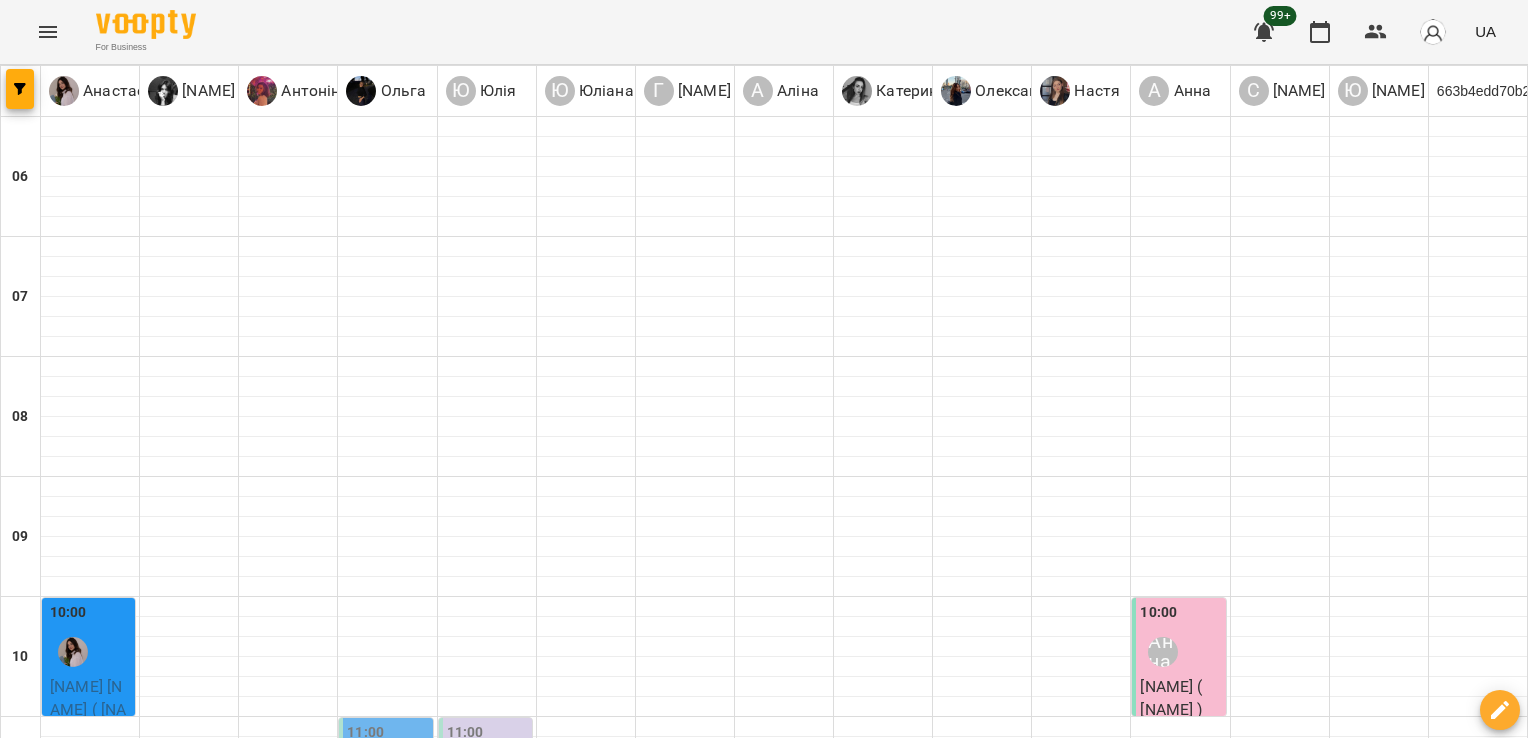 click at bounding box center [866, 1012] 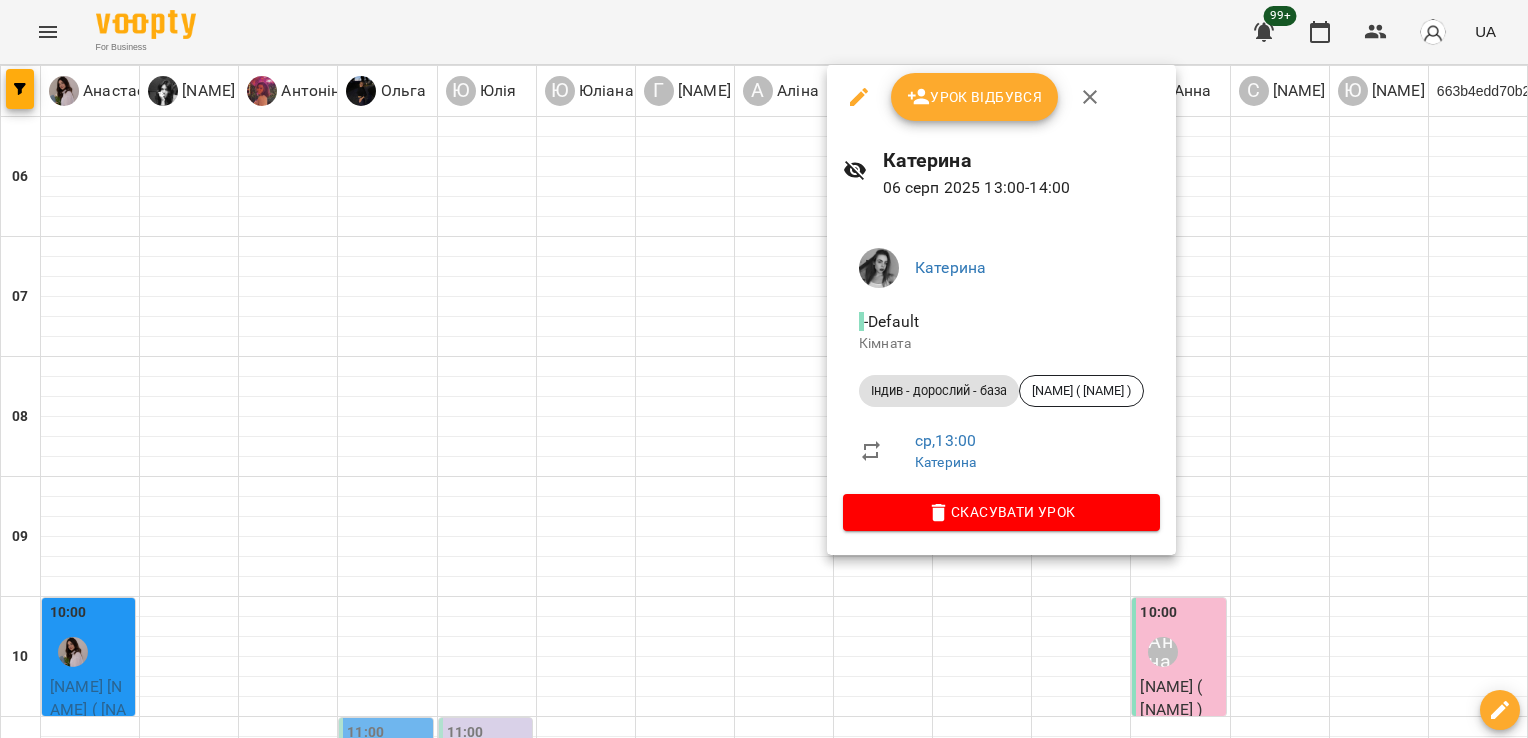 click at bounding box center [1090, 97] 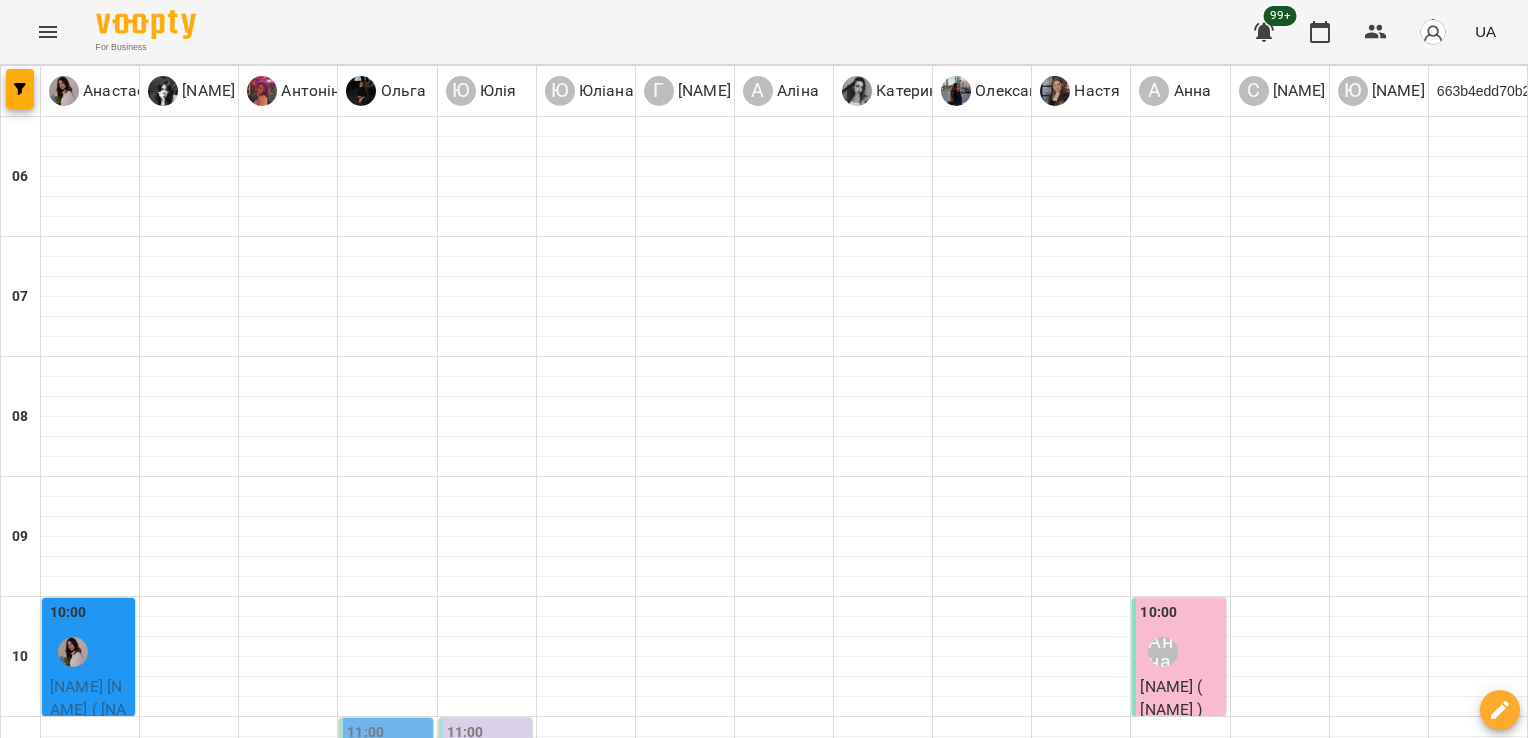 scroll, scrollTop: 780, scrollLeft: 0, axis: vertical 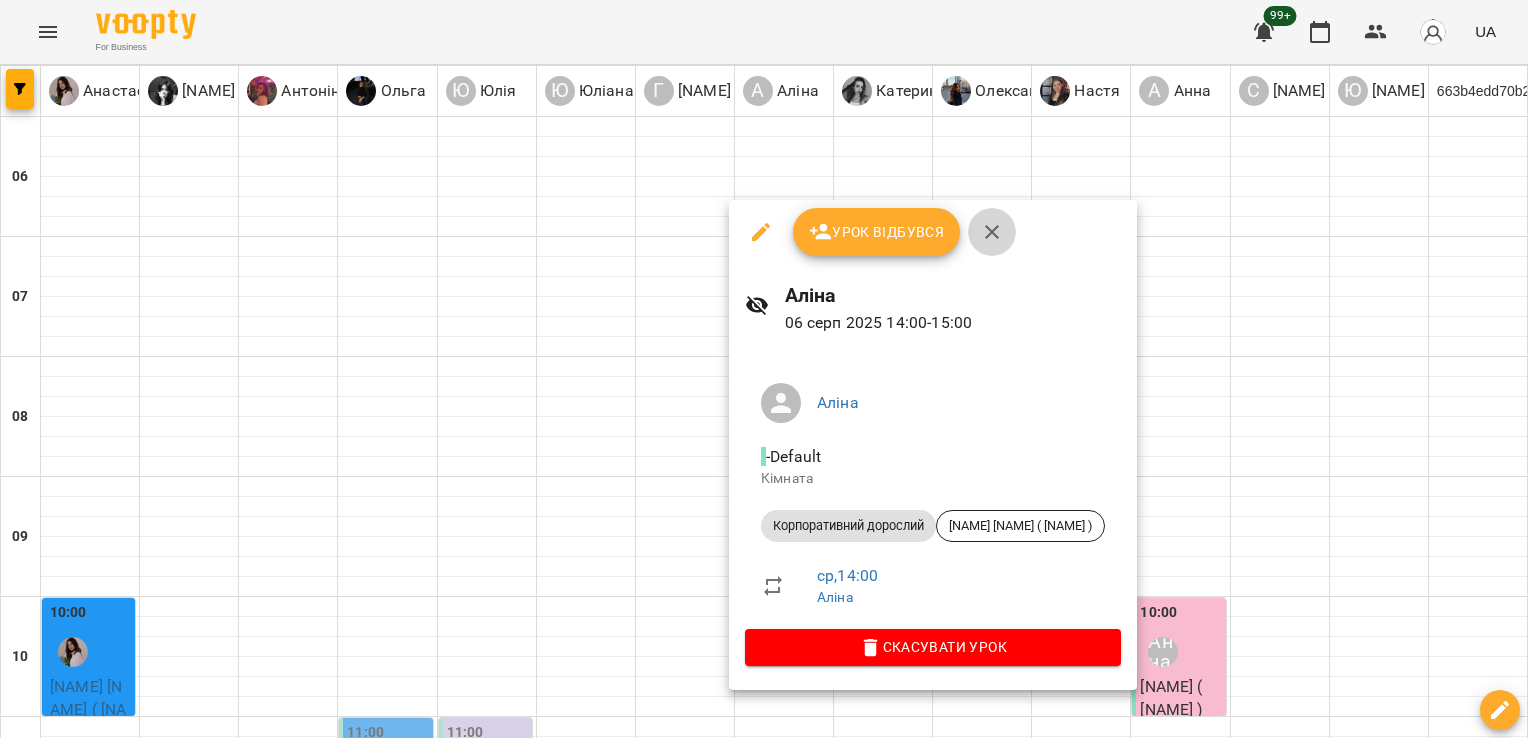 click 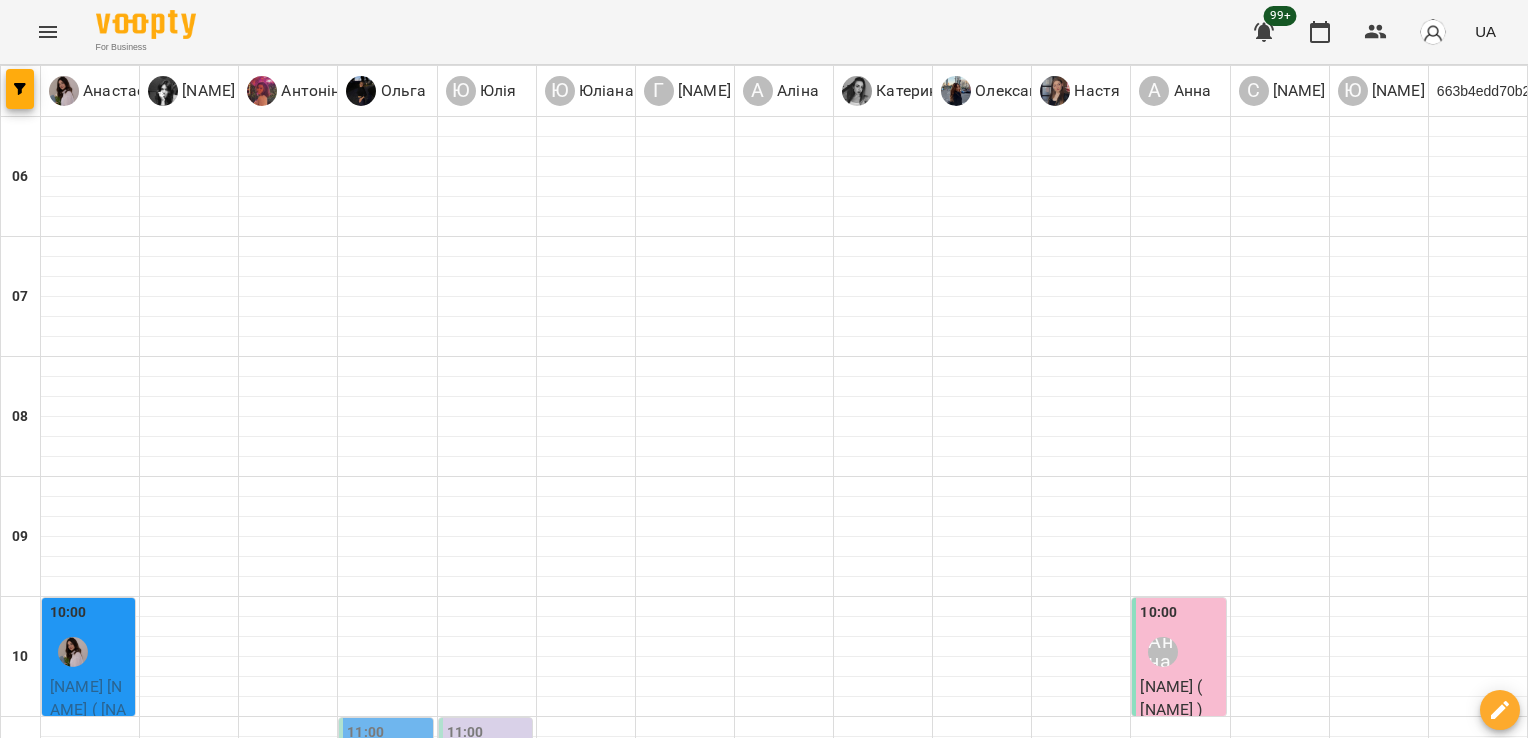 click on "14:00" at bounding box center [785, 1114] 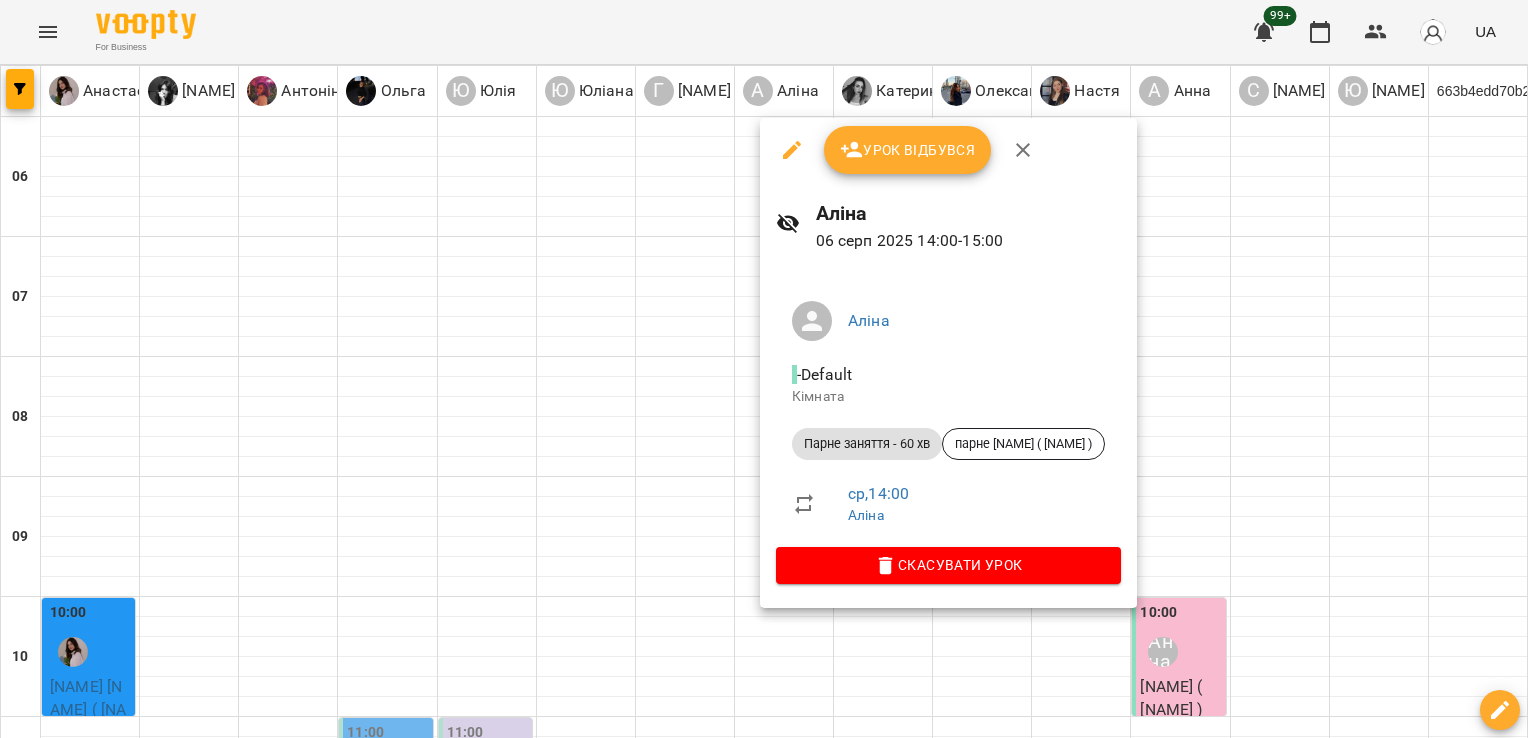 click 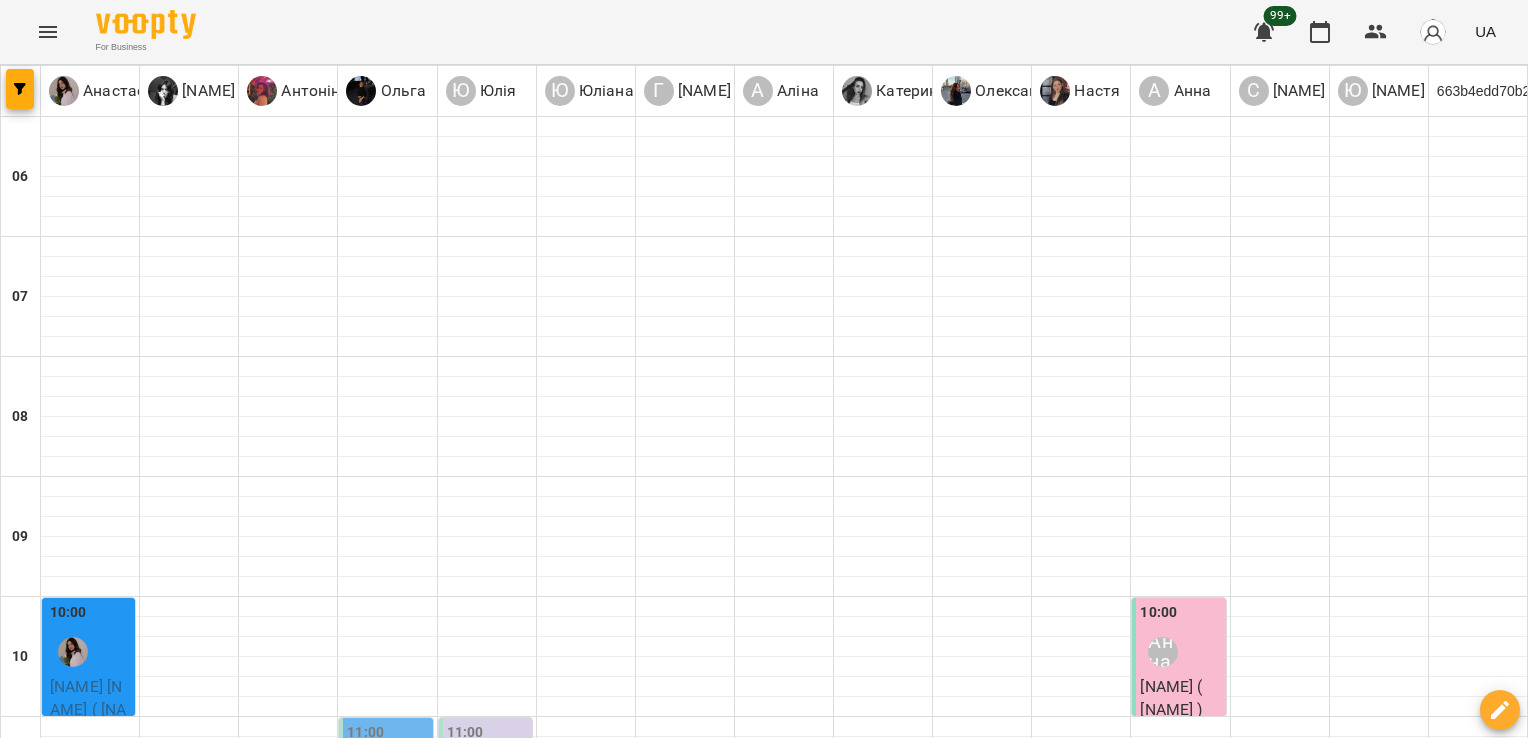 click on "Аліна" at bounding box center (830, 1175) 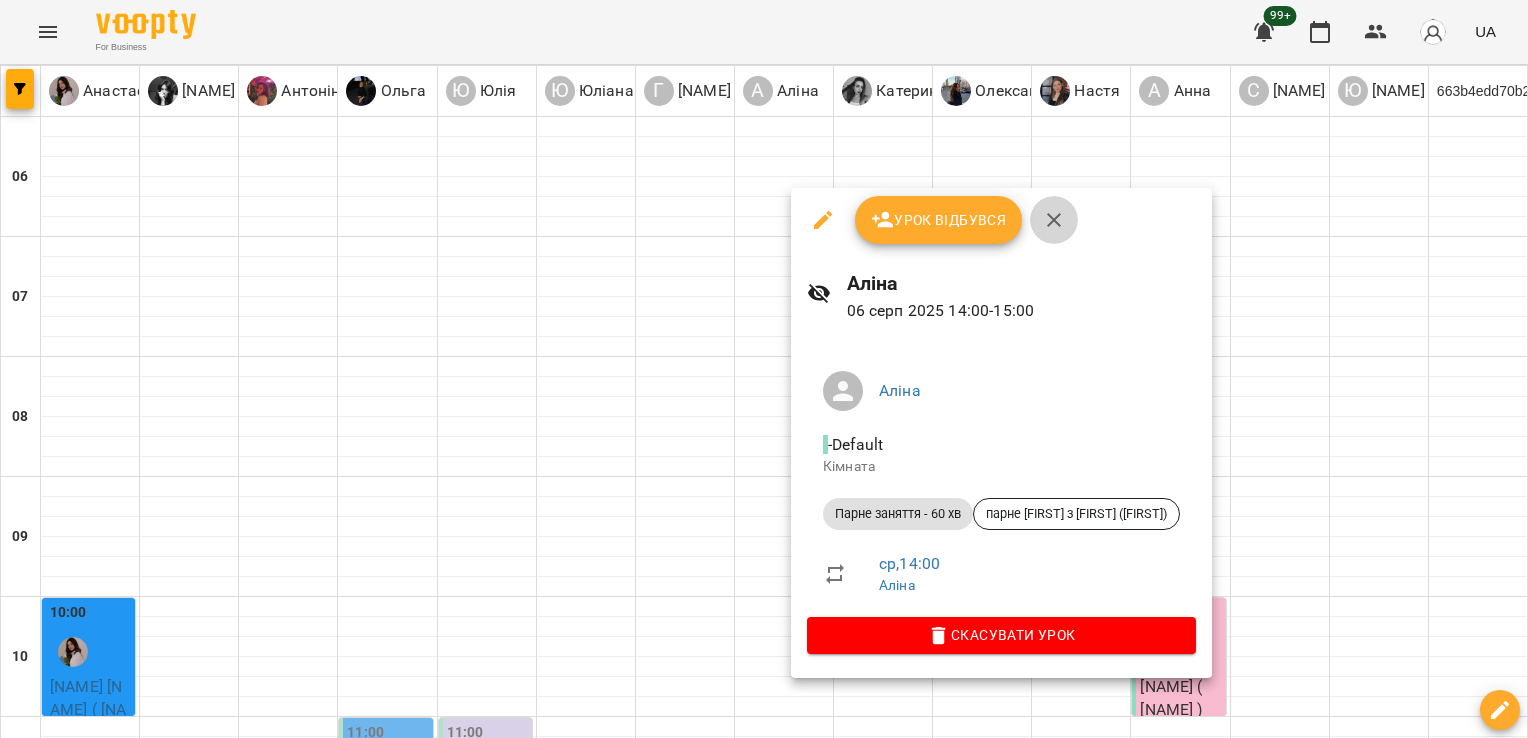 click 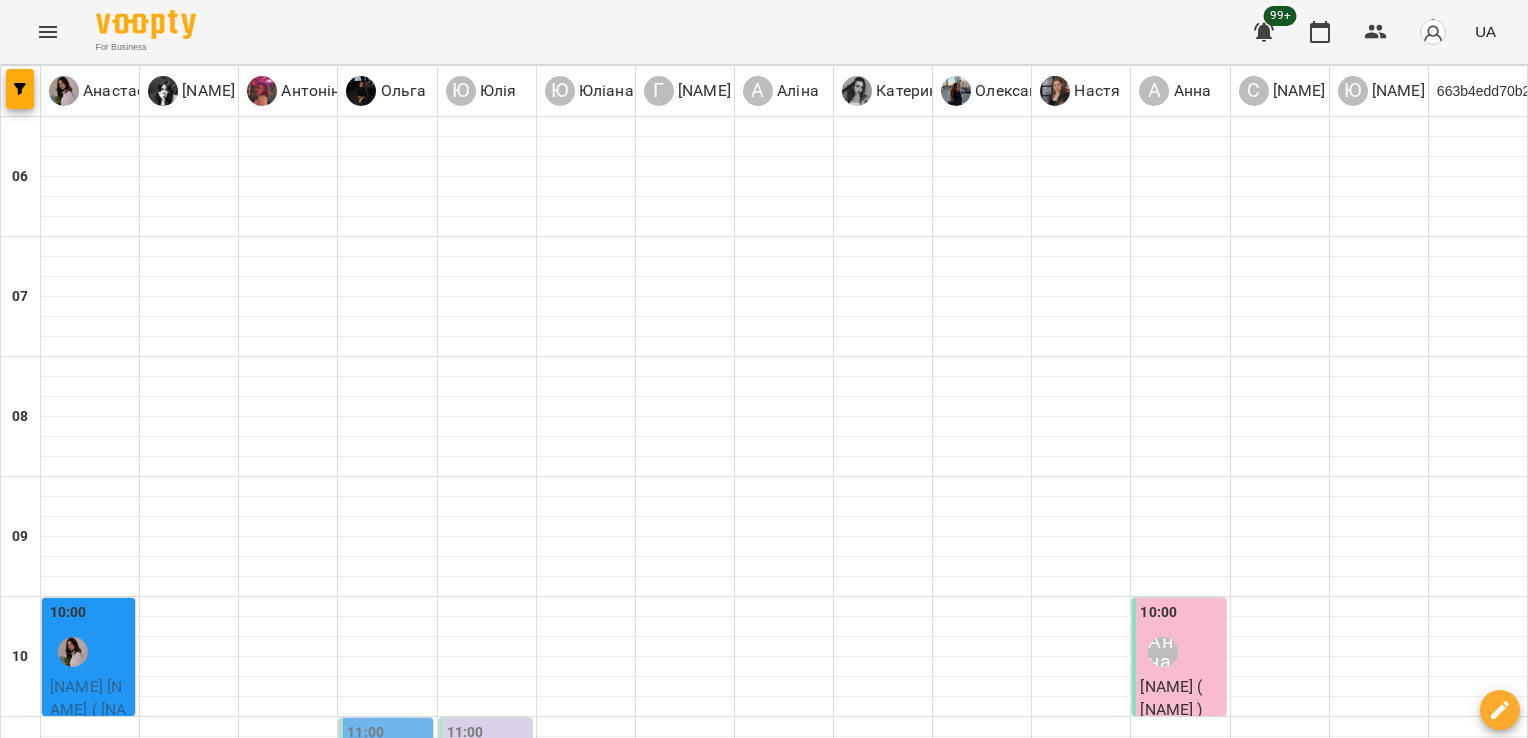 click on "14:00 [NAME] Парне заняття - 60 хв - парне [NAME] ( [NAME] ) парне [NAME] ( [NAME] )" at bounding box center [783, 1434] 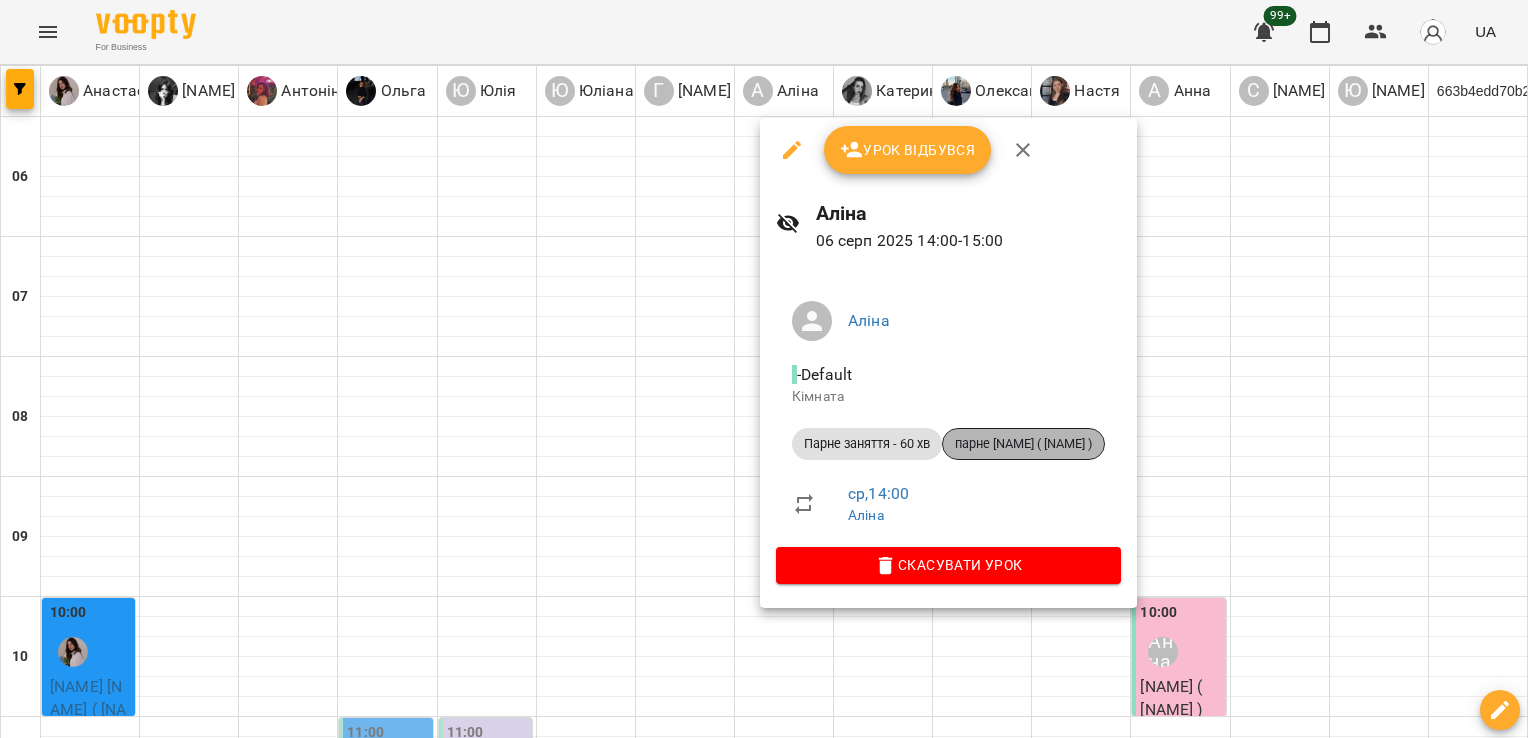 click on "парне [NAME] ( [NAME] )" at bounding box center (1023, 444) 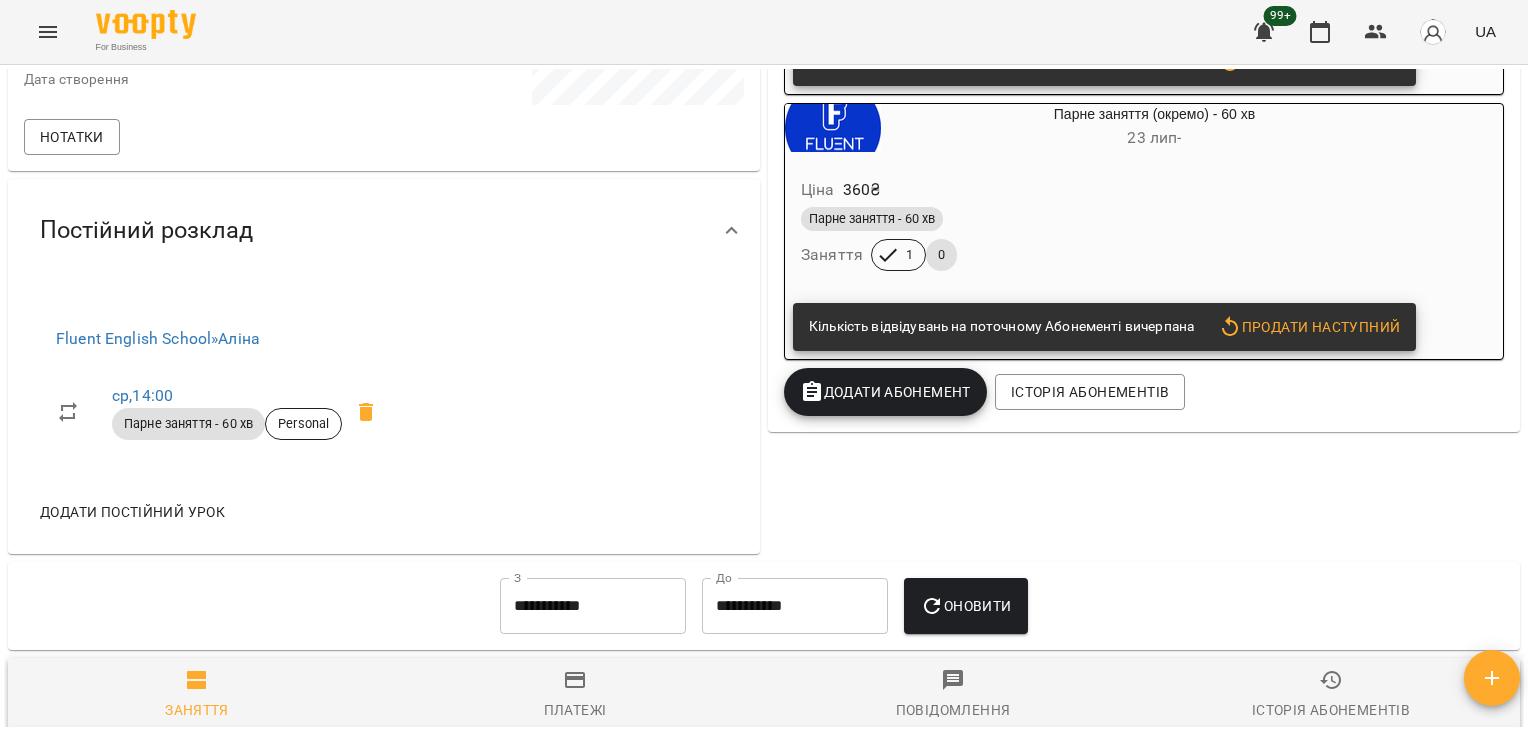 scroll, scrollTop: 579, scrollLeft: 0, axis: vertical 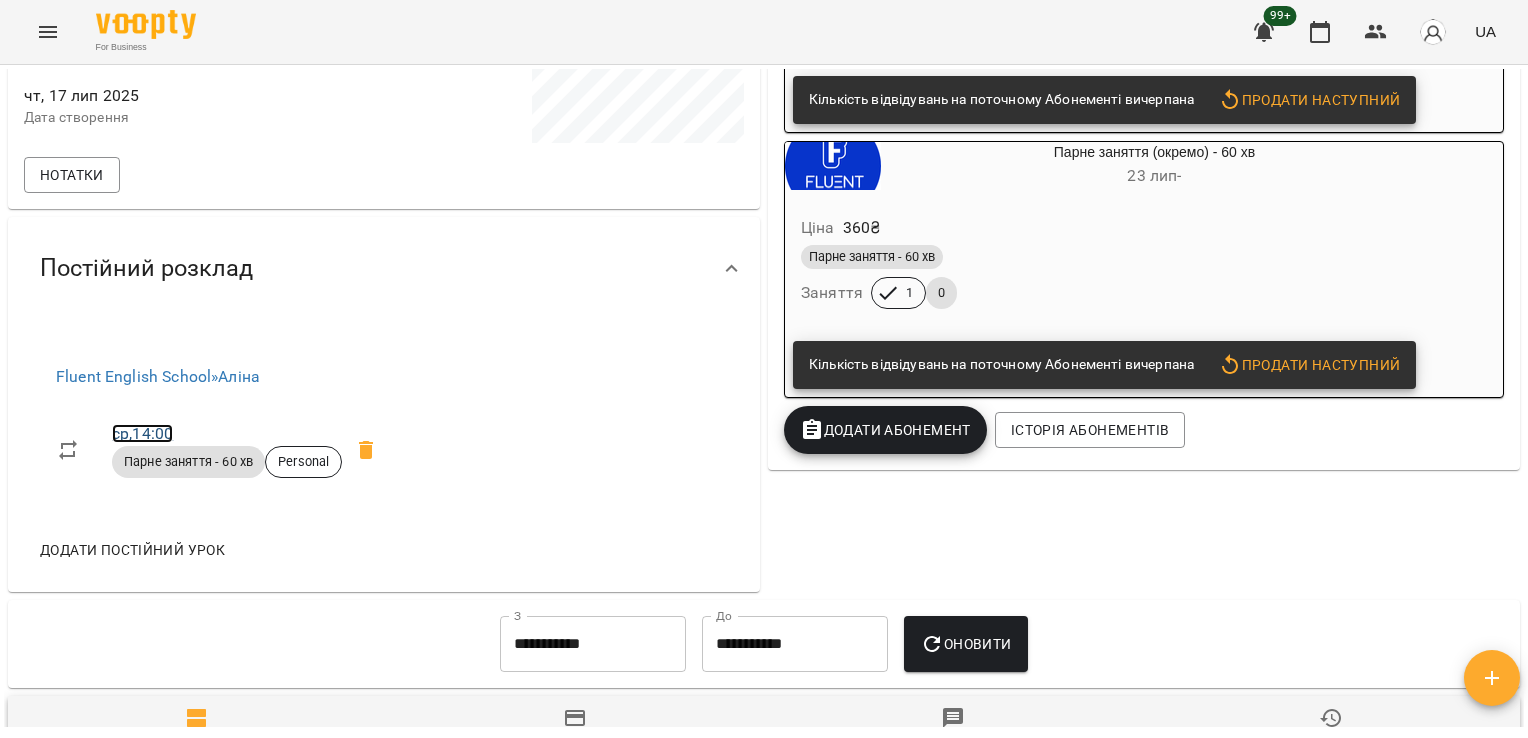 click on "ср ,  14:00" at bounding box center (142, 433) 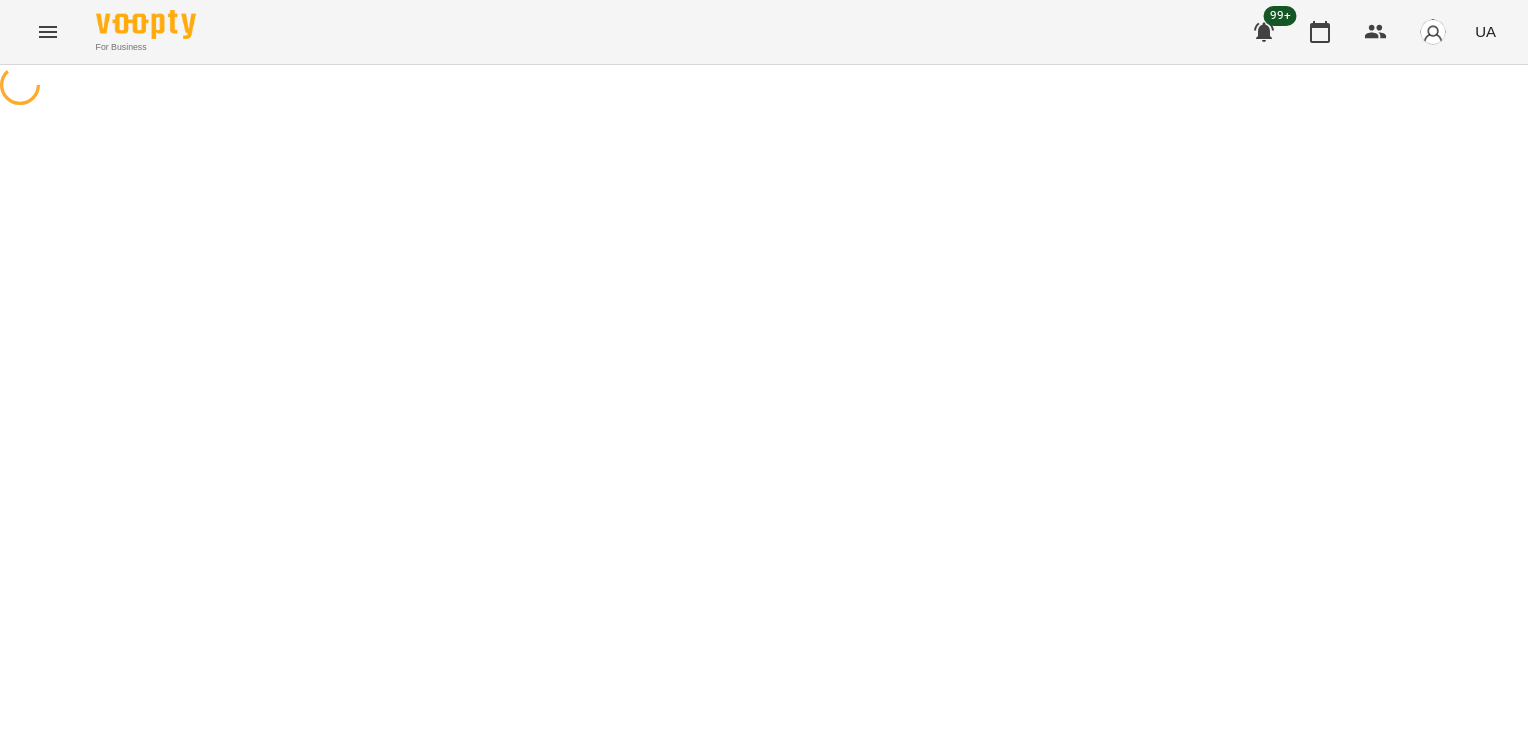select on "*" 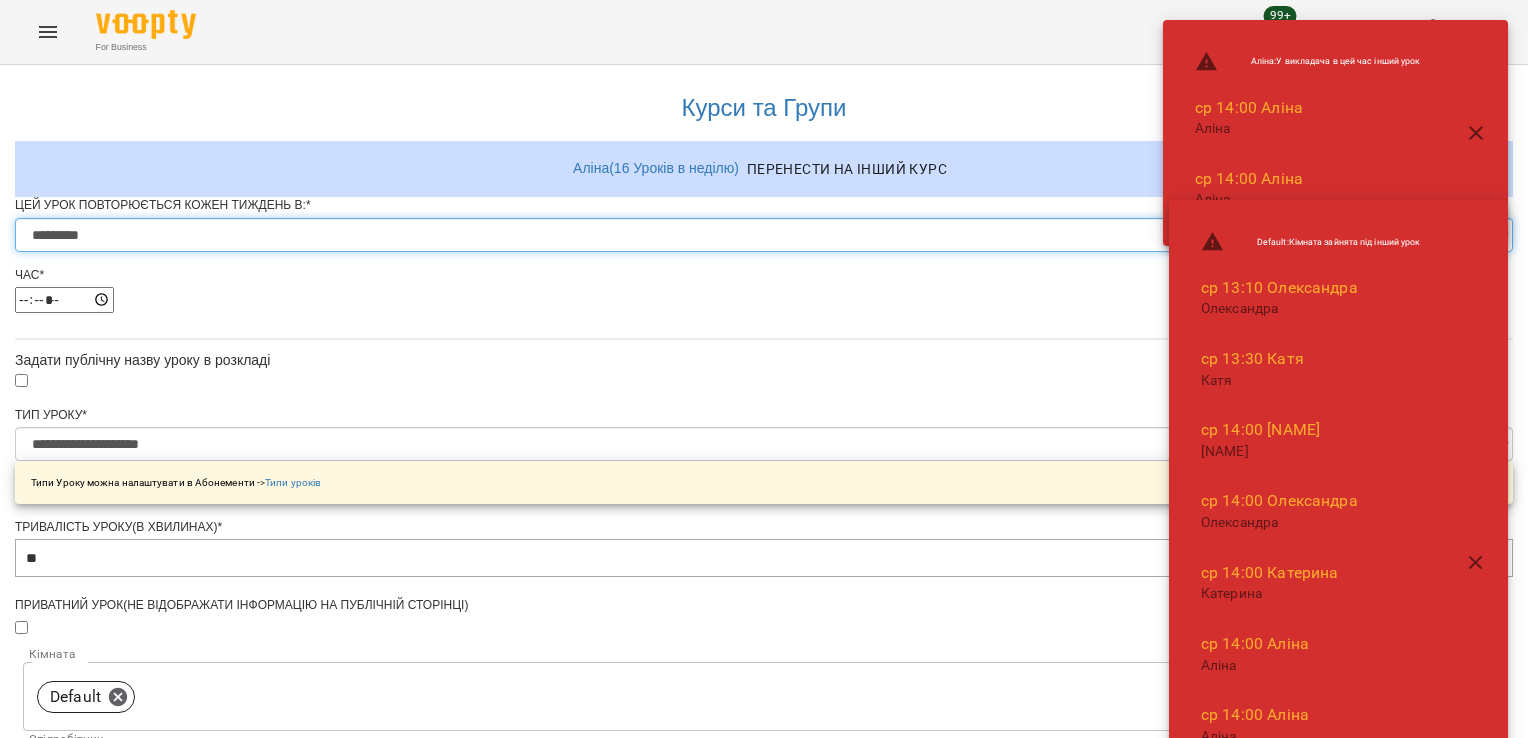 click on "********* ******** ****** ****** ******** ****** ******" at bounding box center (764, 235) 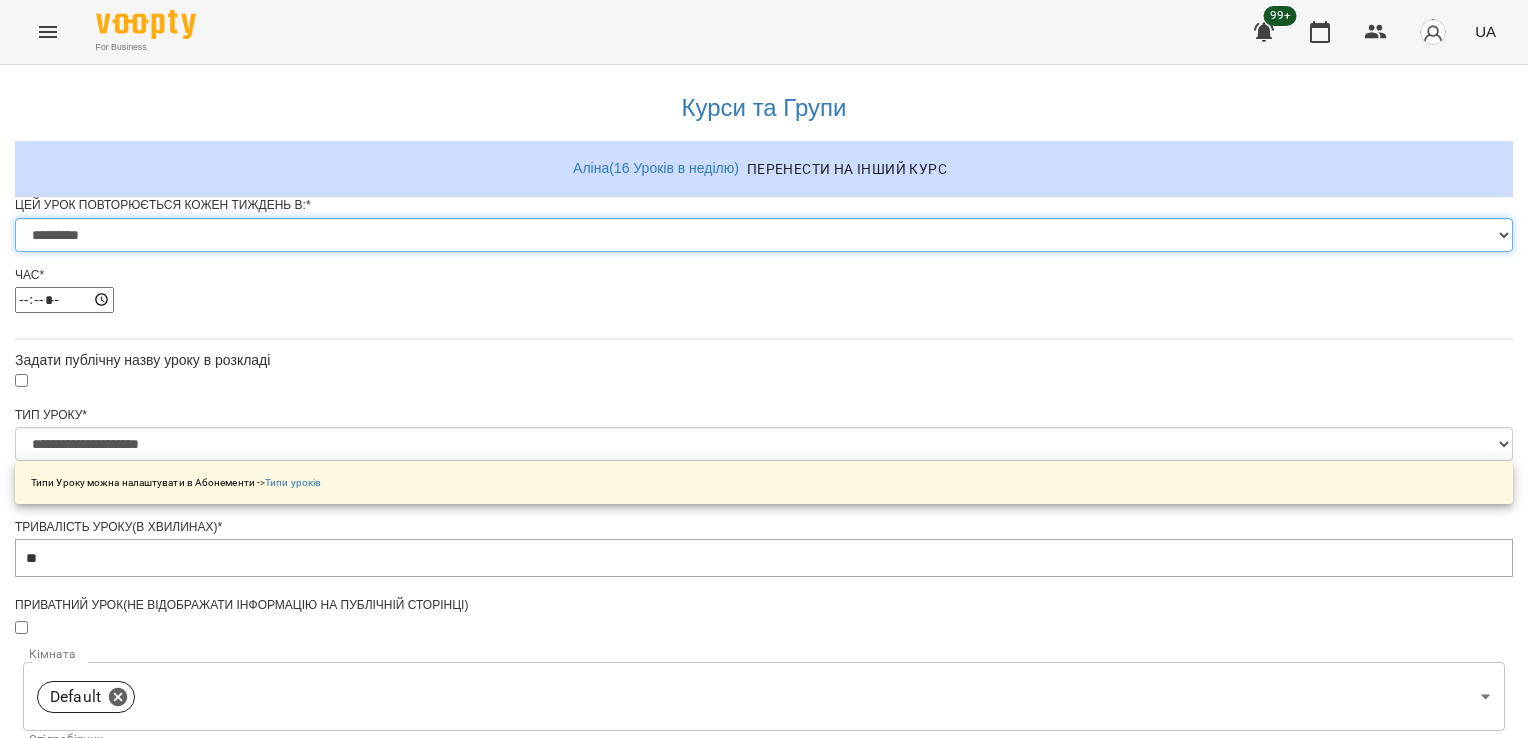 select on "*" 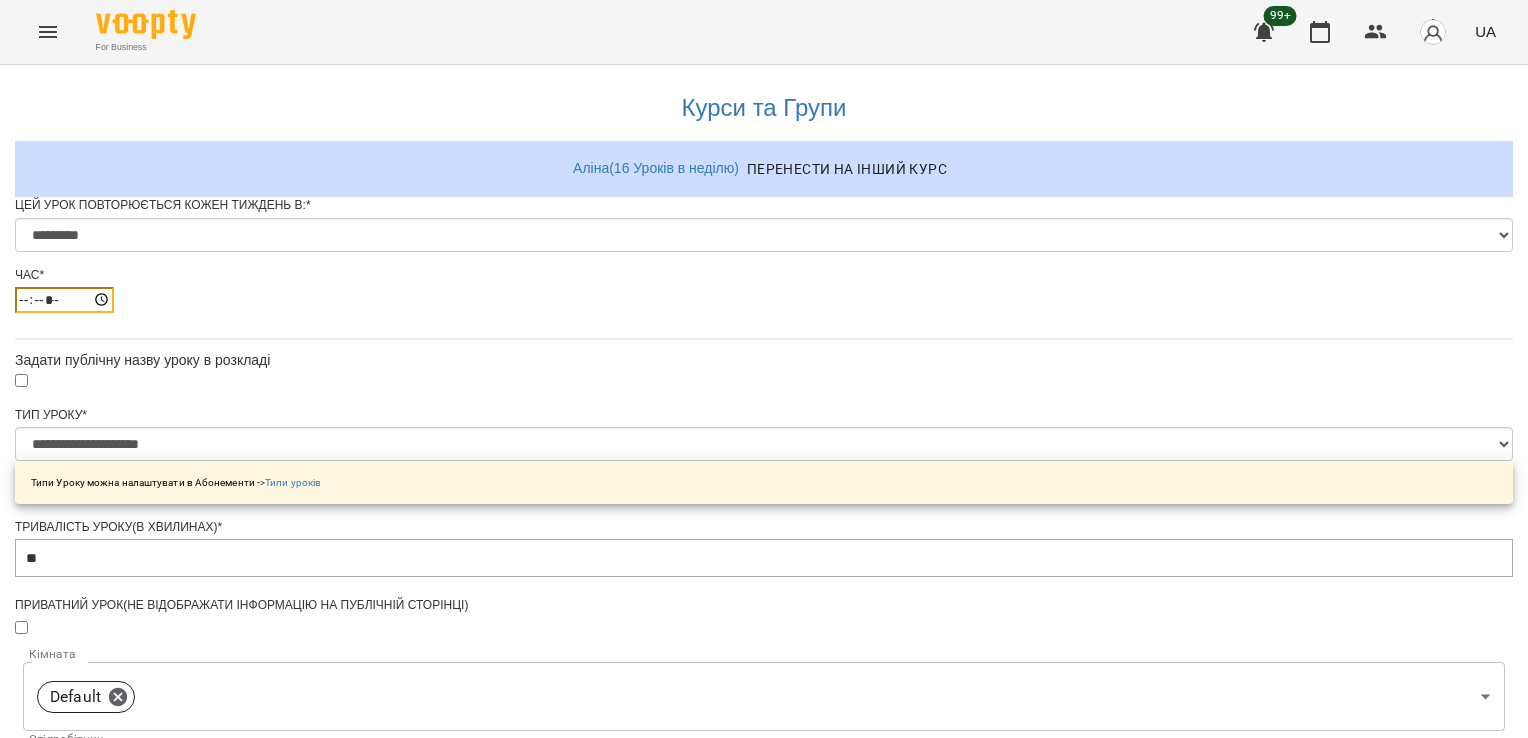 click on "*****" at bounding box center [64, 300] 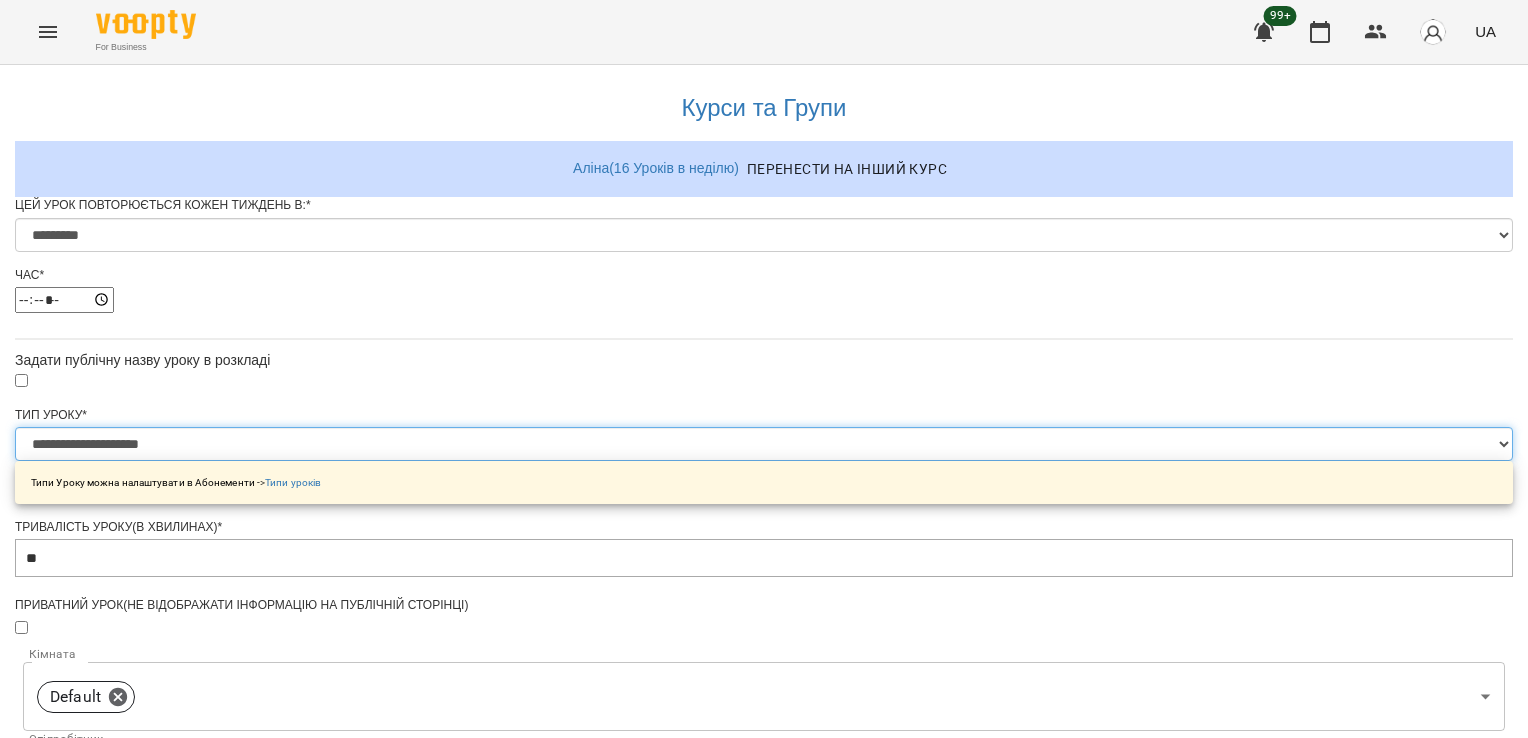 click on "**********" at bounding box center [764, 444] 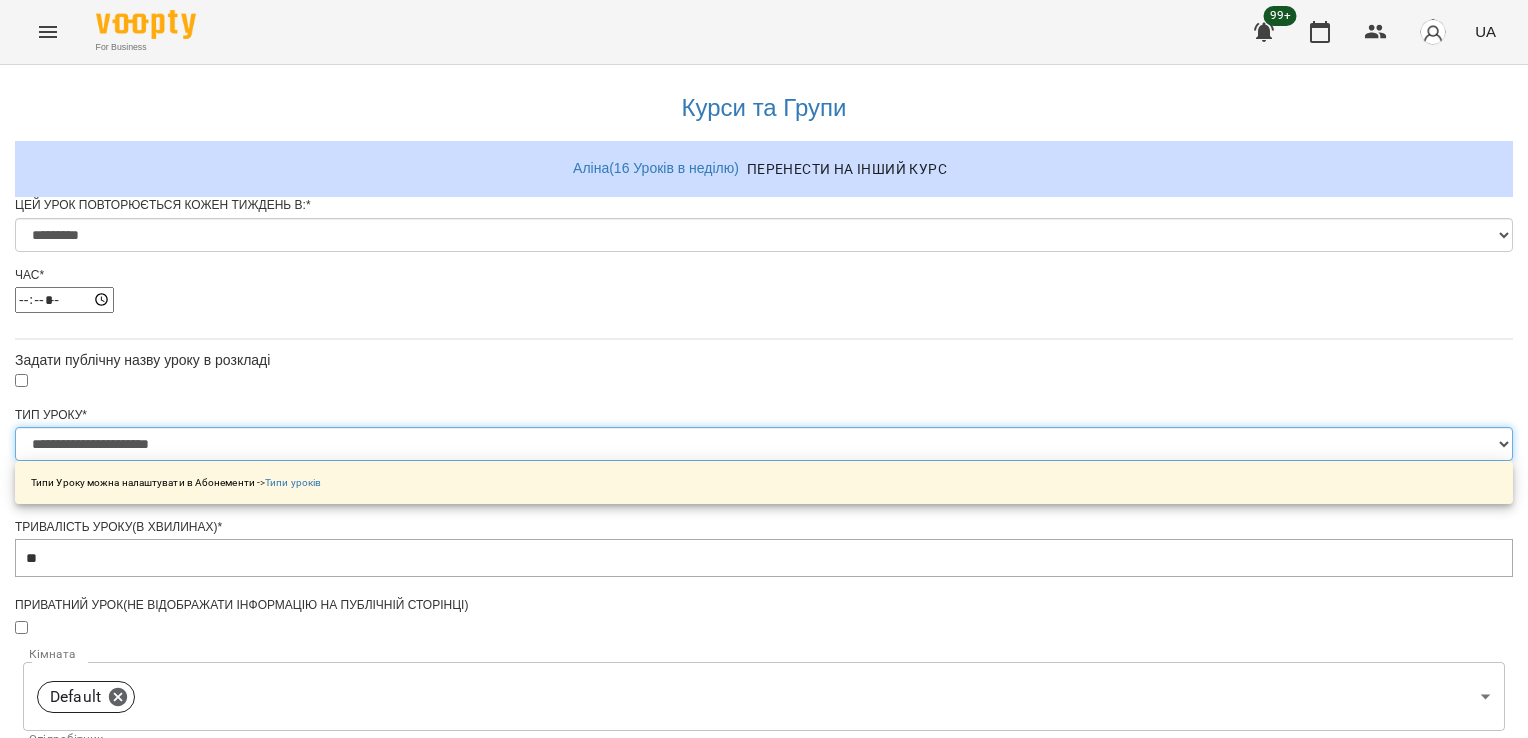 click on "**********" at bounding box center (764, 444) 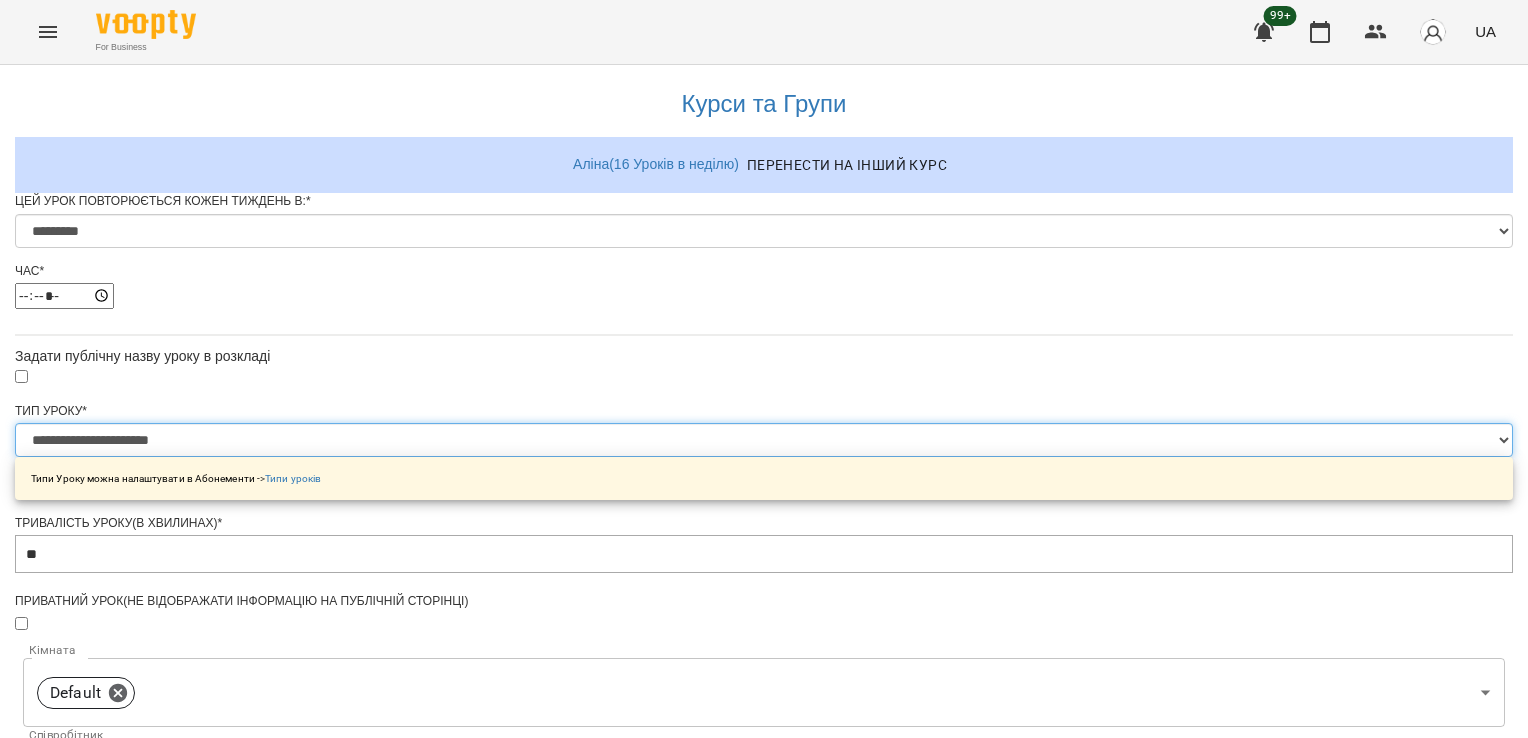 scroll, scrollTop: 827, scrollLeft: 0, axis: vertical 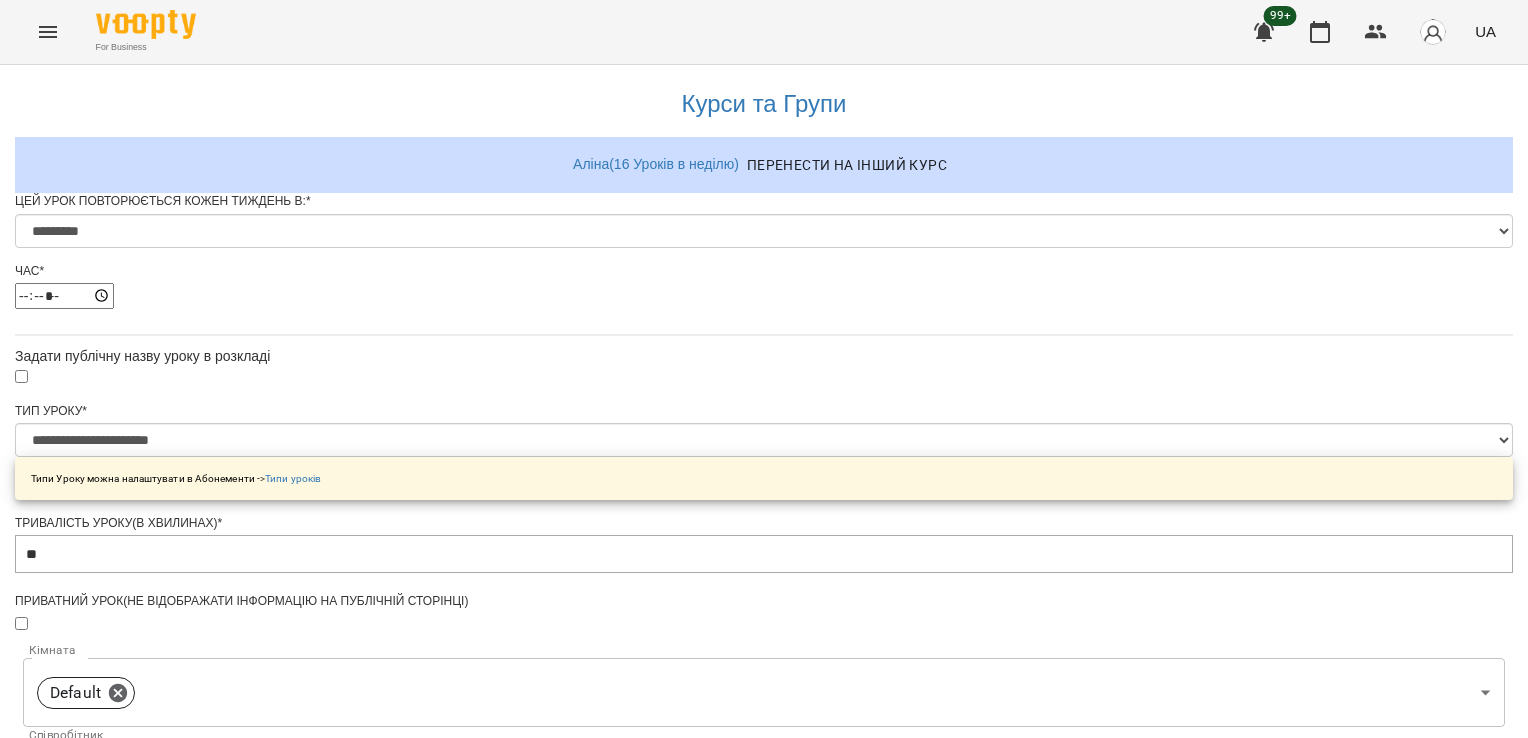 click on "Зберегти" at bounding box center (764, 1316) 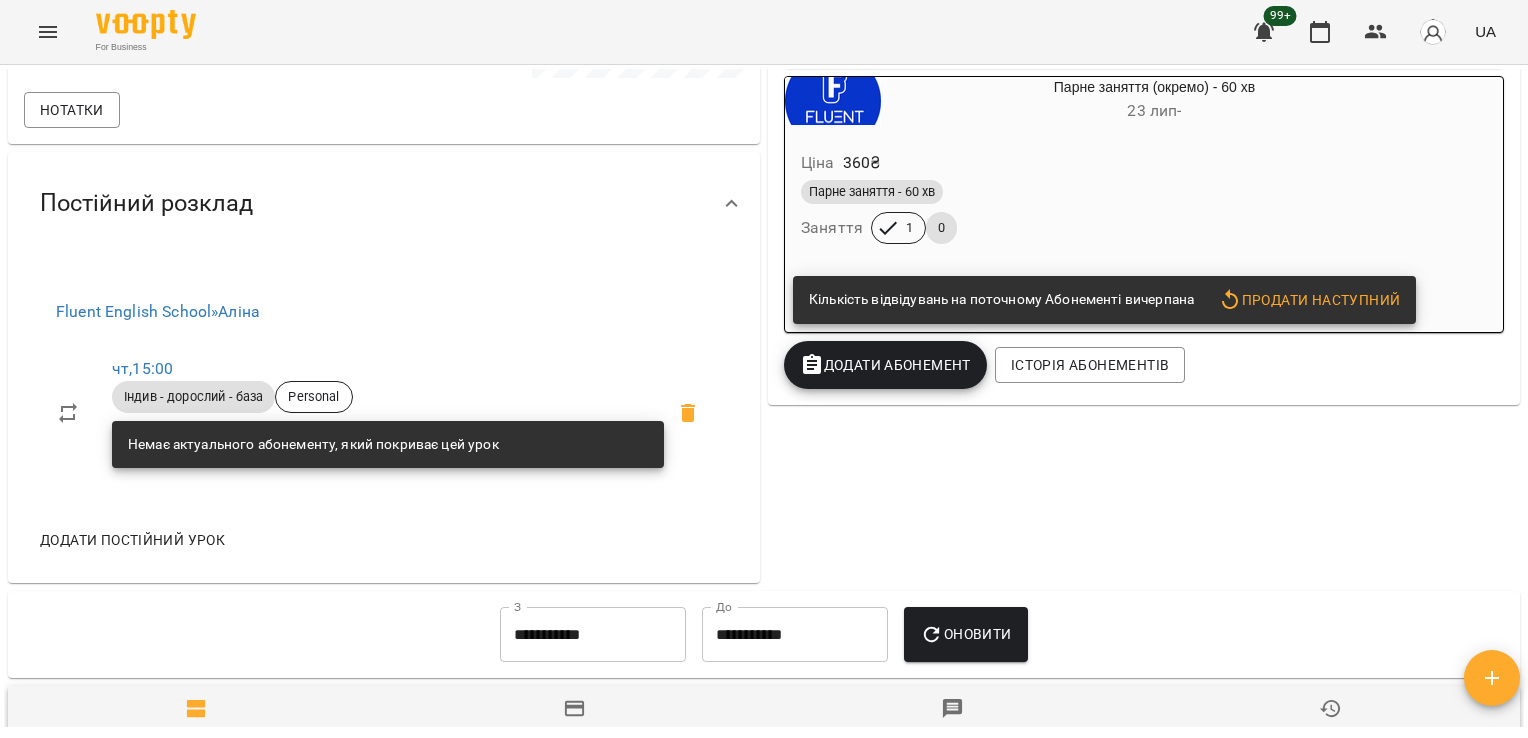 scroll, scrollTop: 596, scrollLeft: 0, axis: vertical 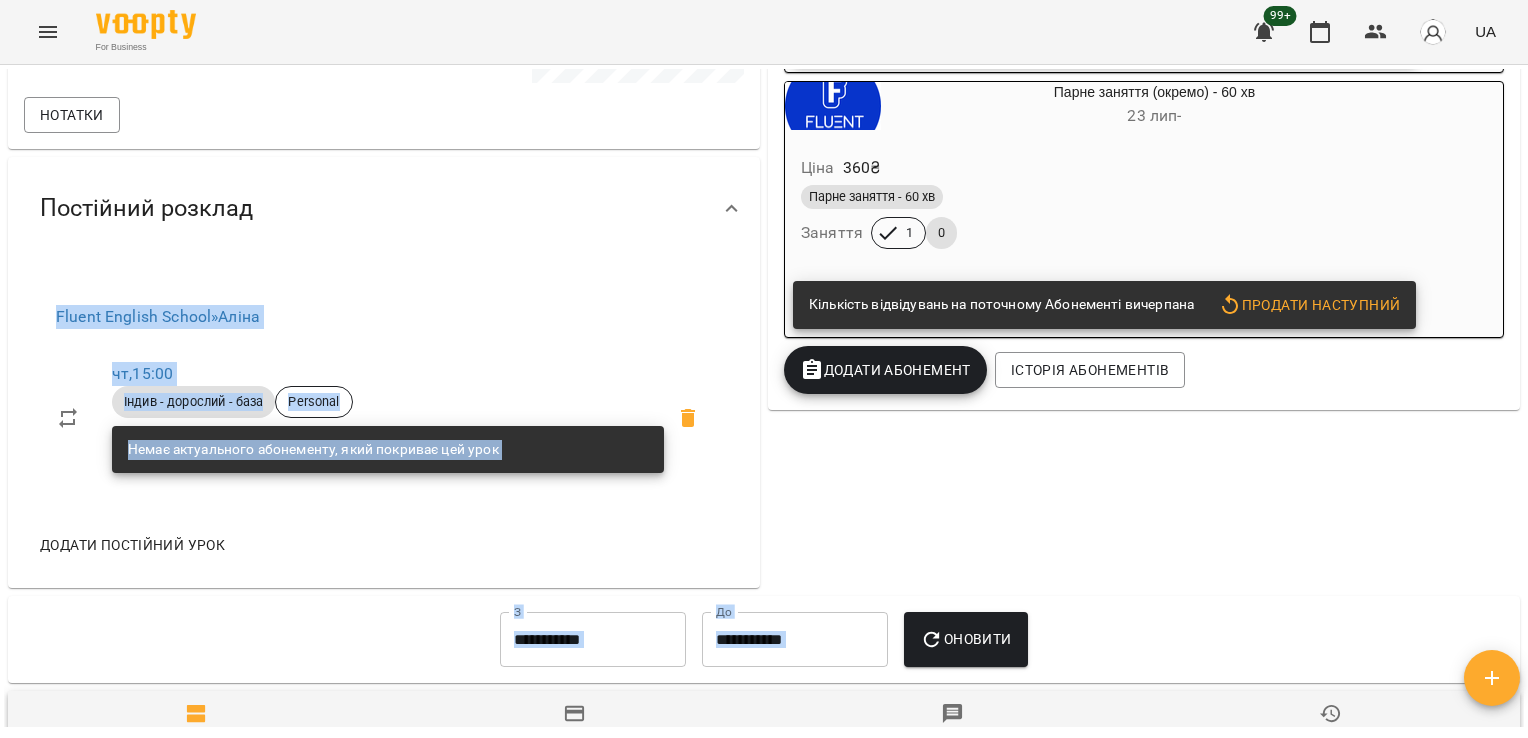 drag, startPoint x: 1527, startPoint y: 426, endPoint x: 1531, endPoint y: 602, distance: 176.04546 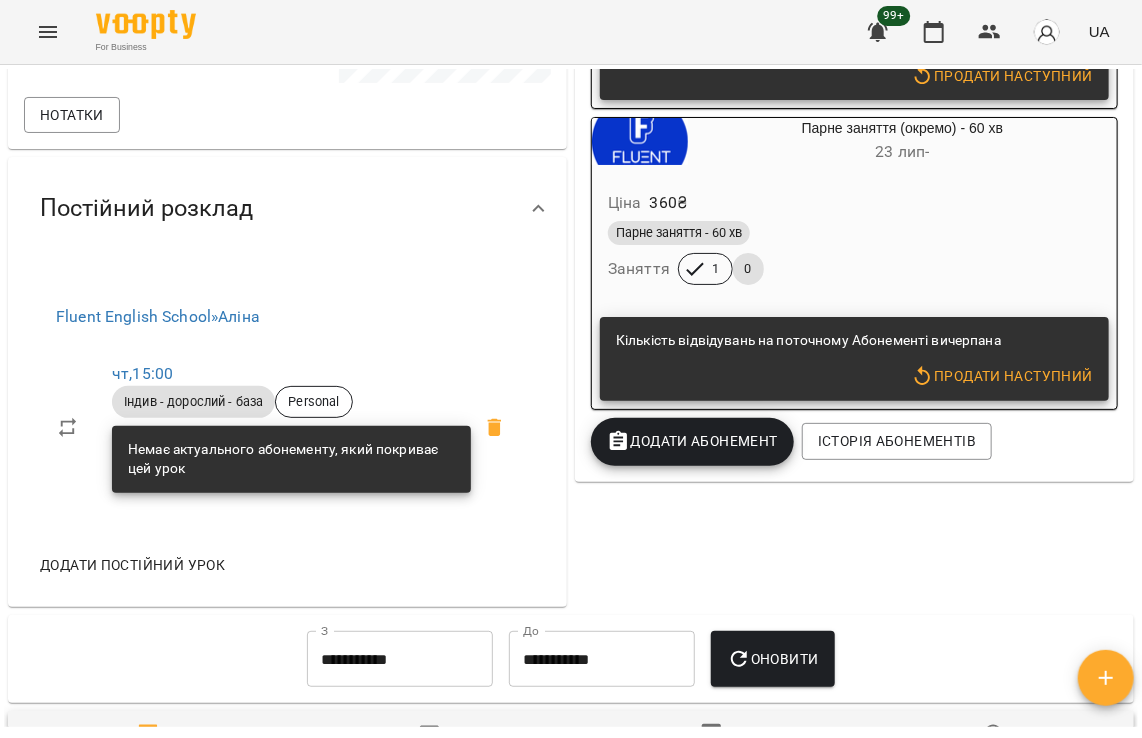 click on "0 ₴ Баланс Поповнити рахунок Актуальні абонементи ( 2 ) Парне заняття (окремо) - 60 хв 17 лип  -   Ціна 360 ₴ Парне заняття - 60 хв Заняття 1 0 Кількість відвідувань на поточному Абонементі вичерпана Продати наступний Парне заняття (окремо) - 60 хв 23 лип  -   Ціна 360 ₴ Парне заняття - 60 хв Заняття 1 0 Кількість відвідувань на поточному Абонементі вичерпана Продати наступний Додати Абонемент Історія абонементів" at bounding box center [854, 103] 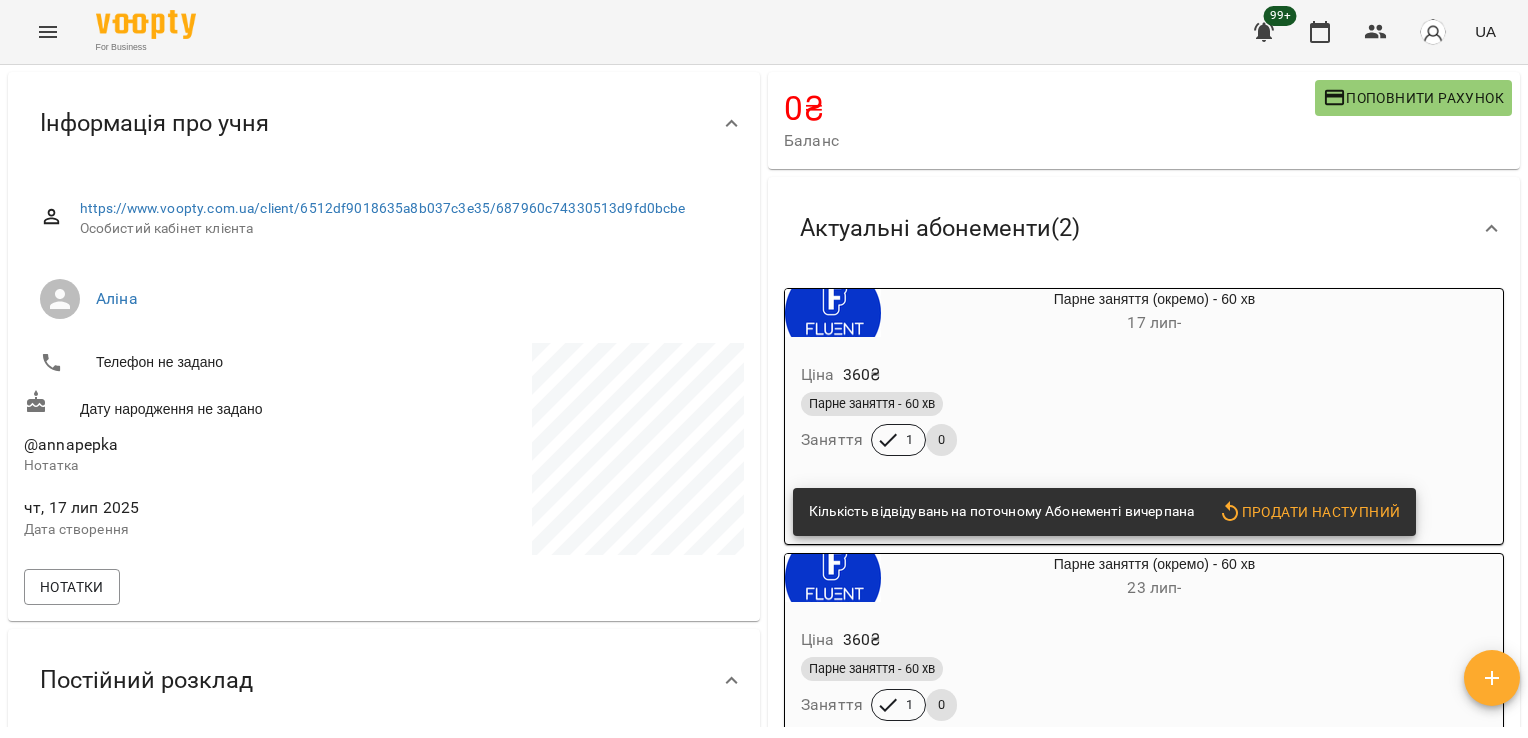 scroll, scrollTop: 0, scrollLeft: 0, axis: both 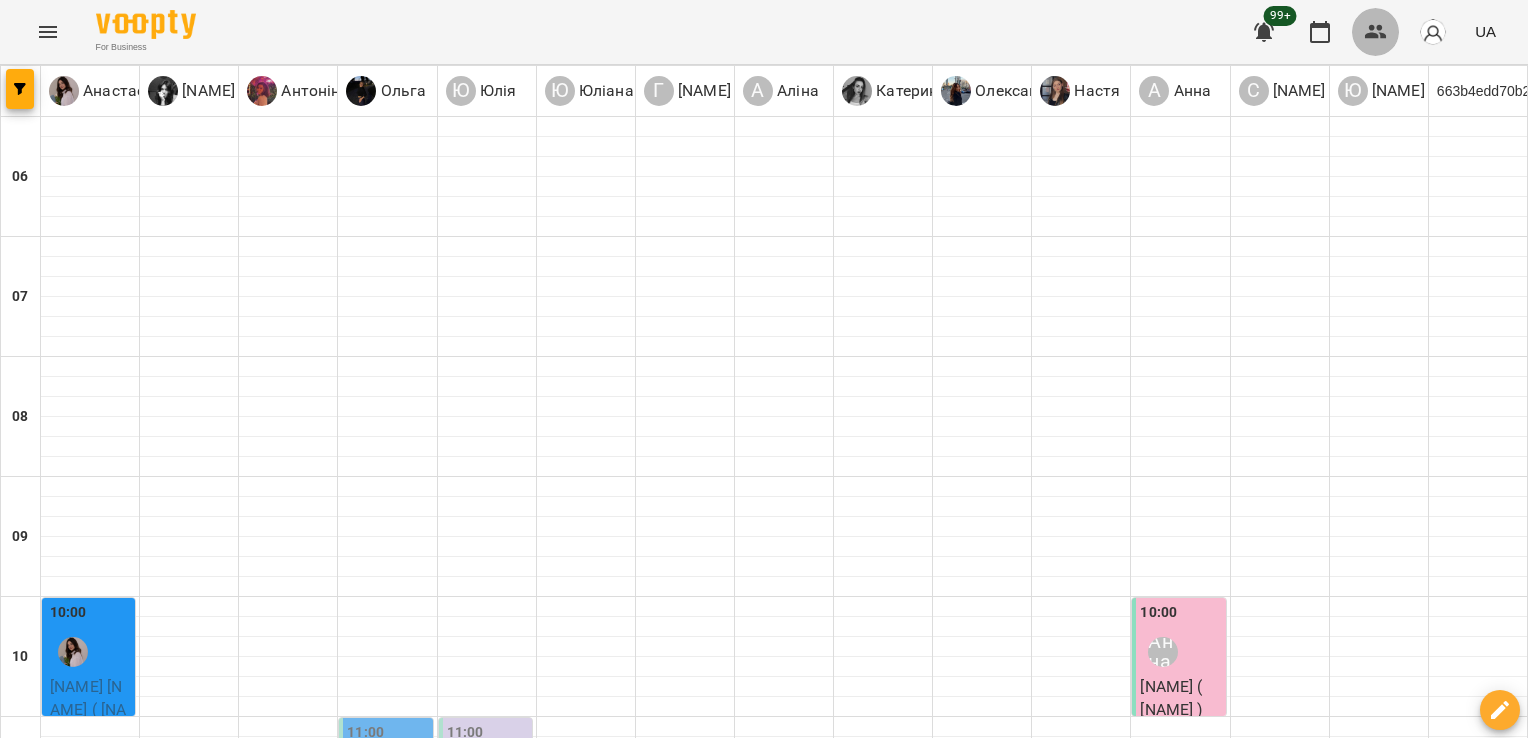 click 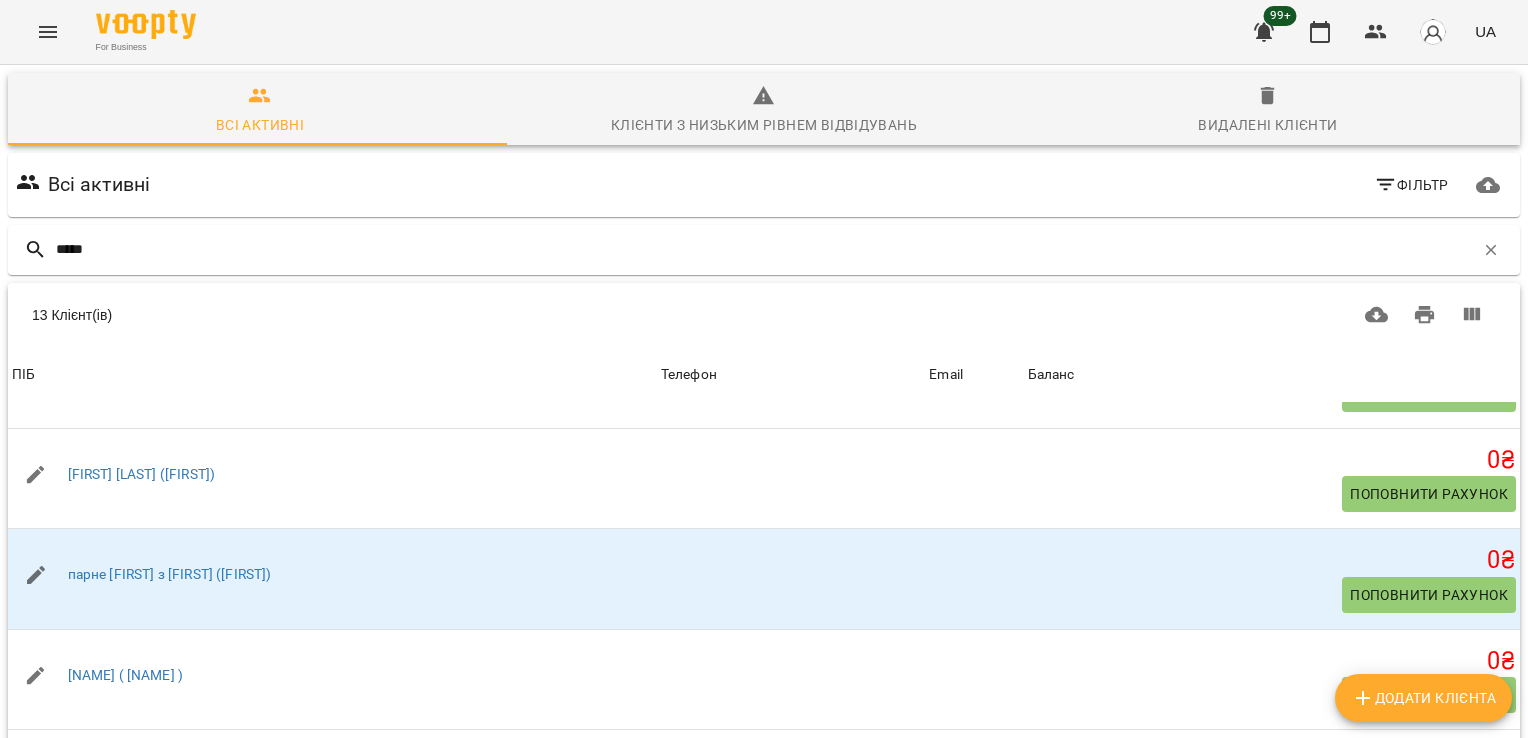 scroll, scrollTop: 484, scrollLeft: 0, axis: vertical 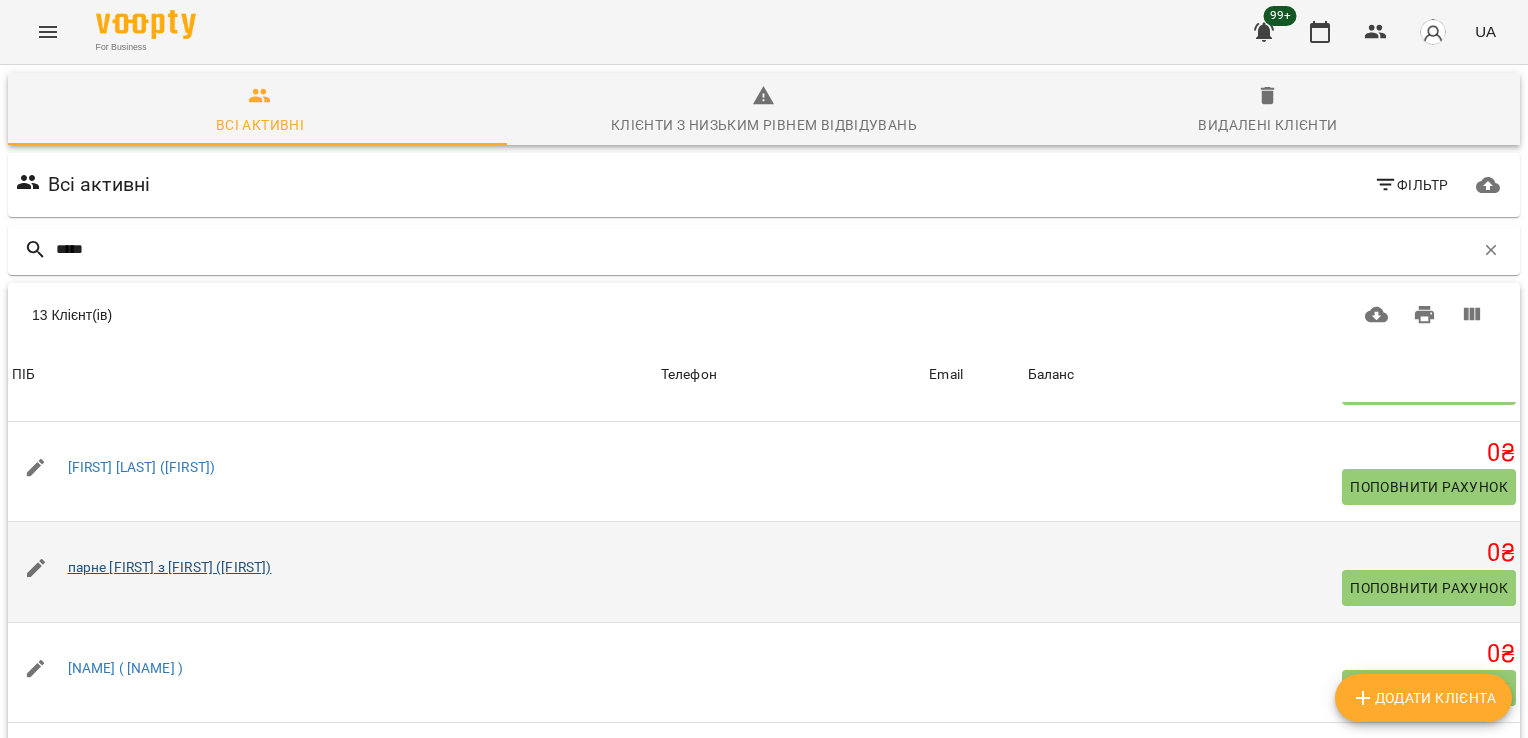 type on "*****" 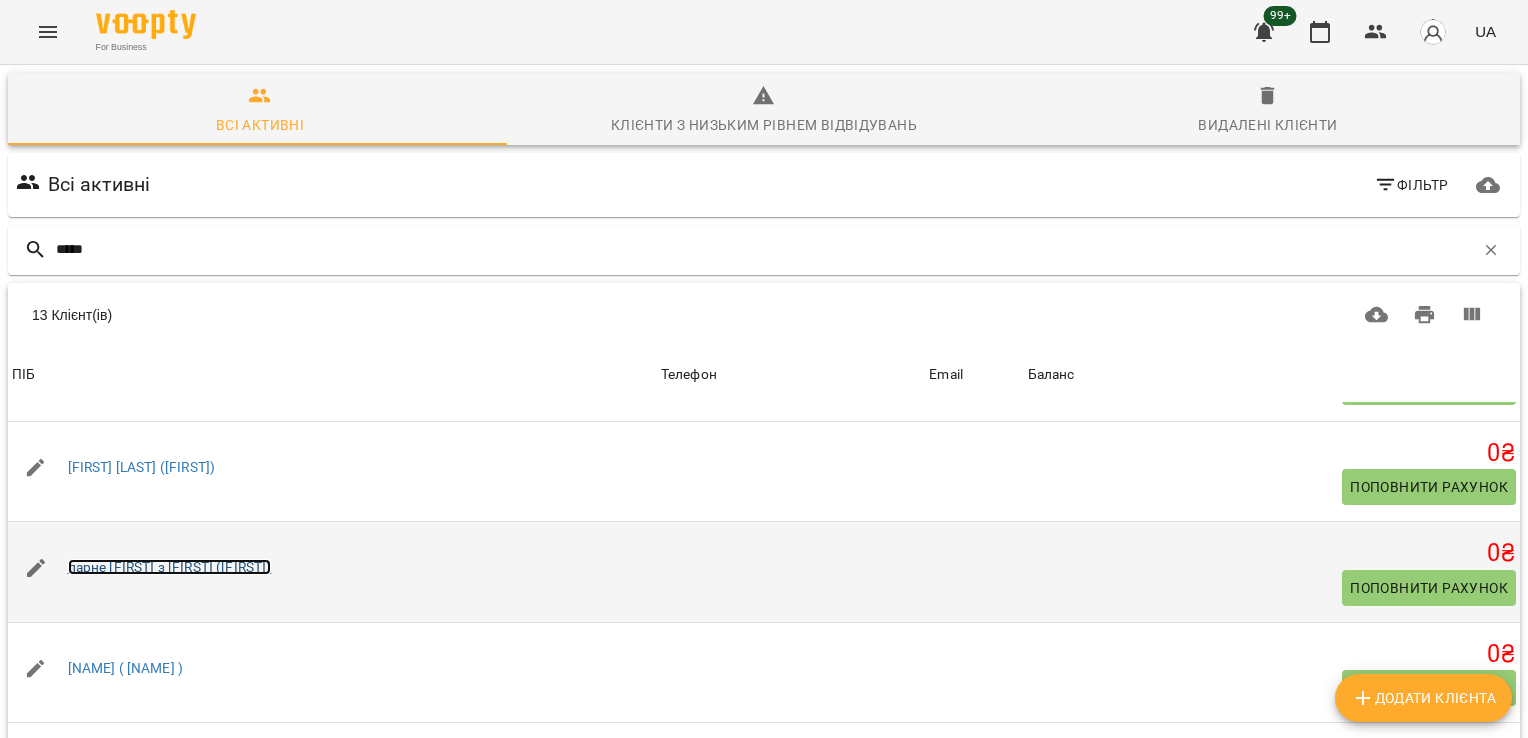 click on "парне [FIRST] з [FIRST] ([FIRST])" at bounding box center (170, 567) 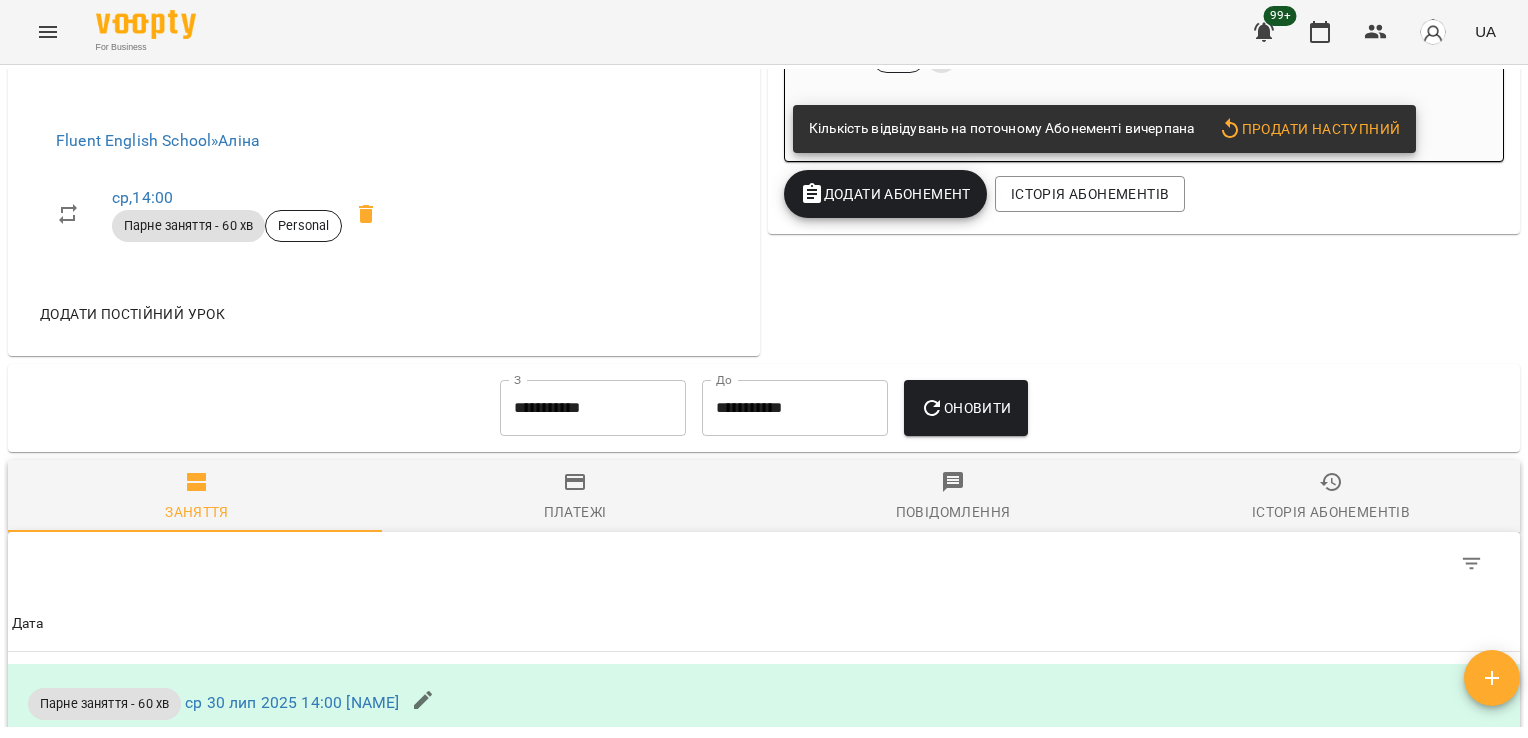 scroll, scrollTop: 775, scrollLeft: 0, axis: vertical 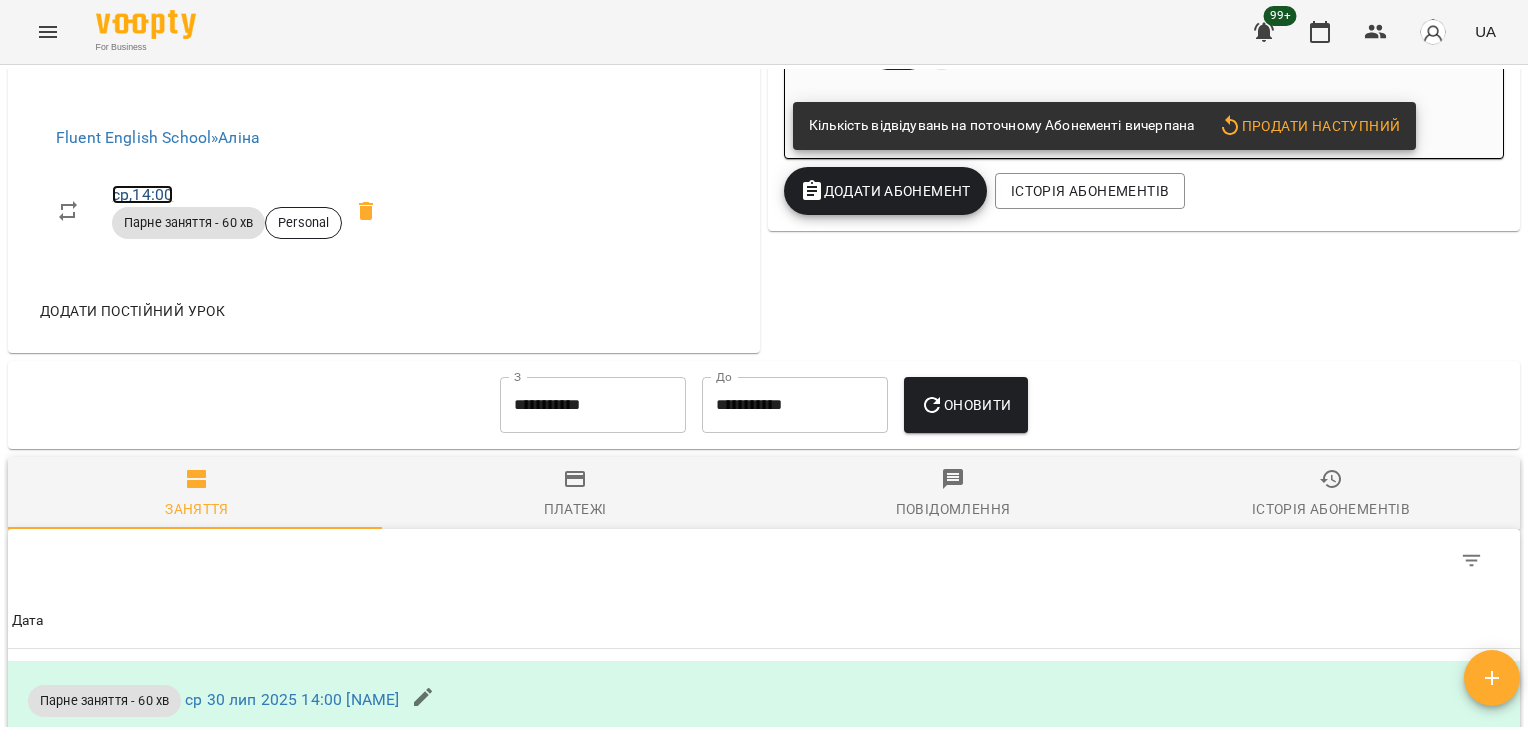 click on "ср ,  14:00" at bounding box center [142, 194] 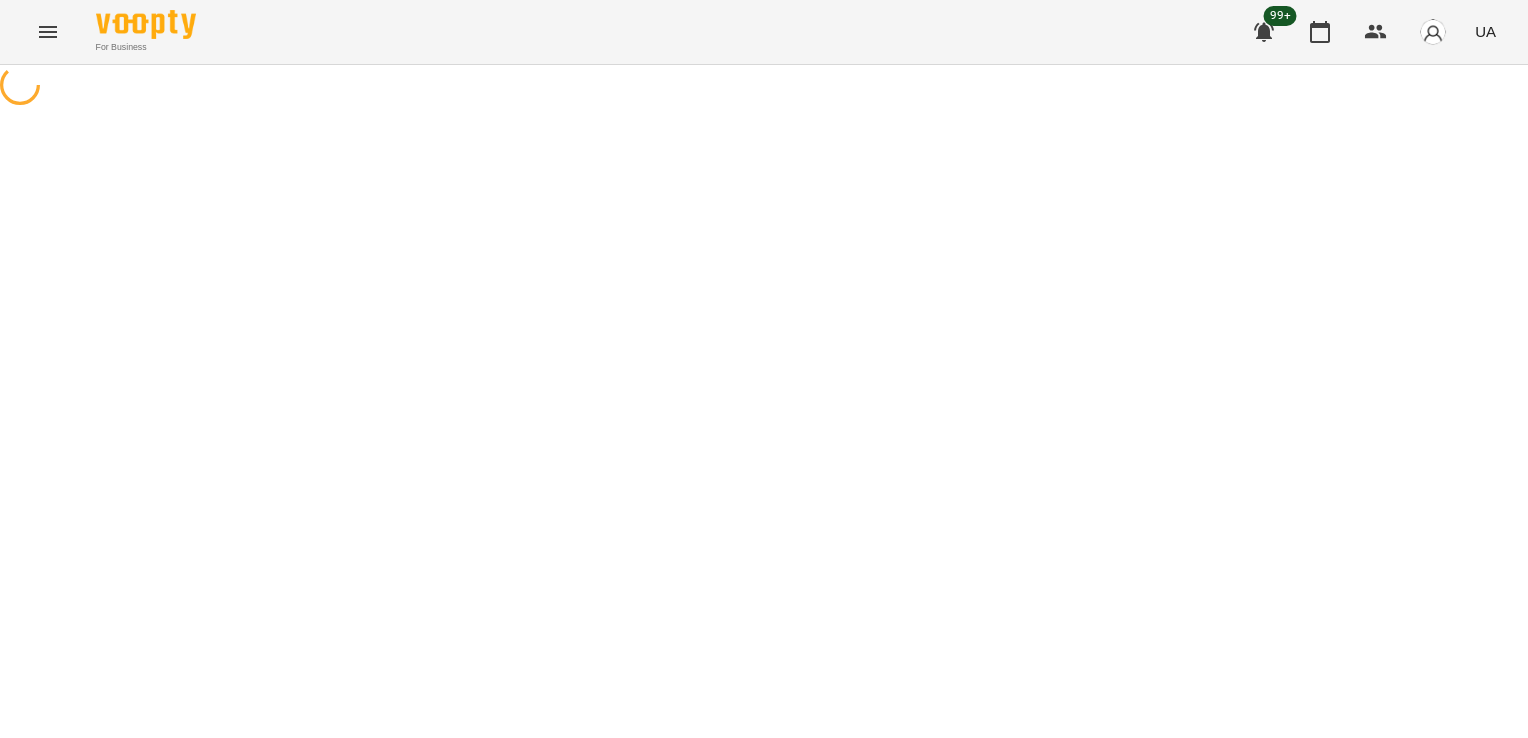 select on "*" 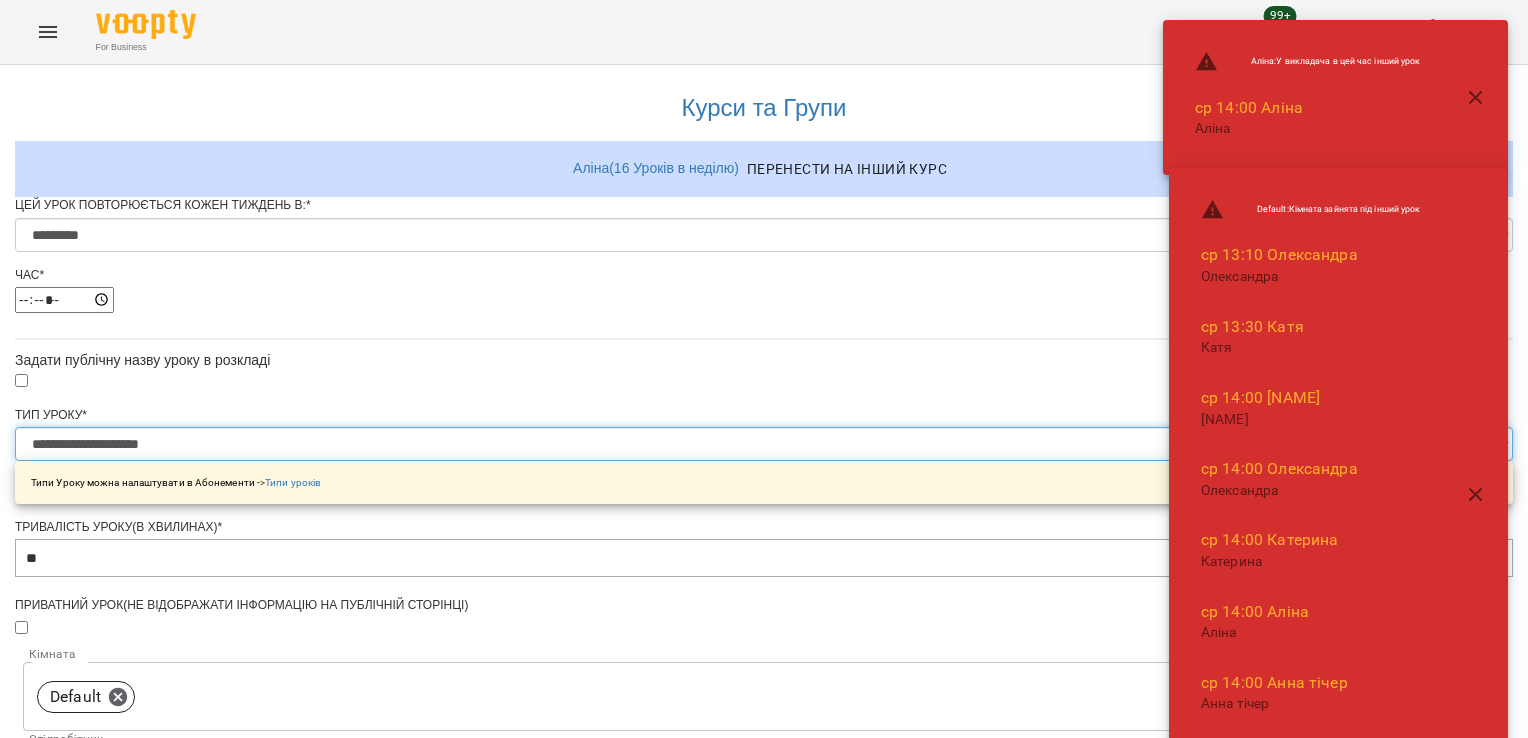 click on "**********" at bounding box center [764, 444] 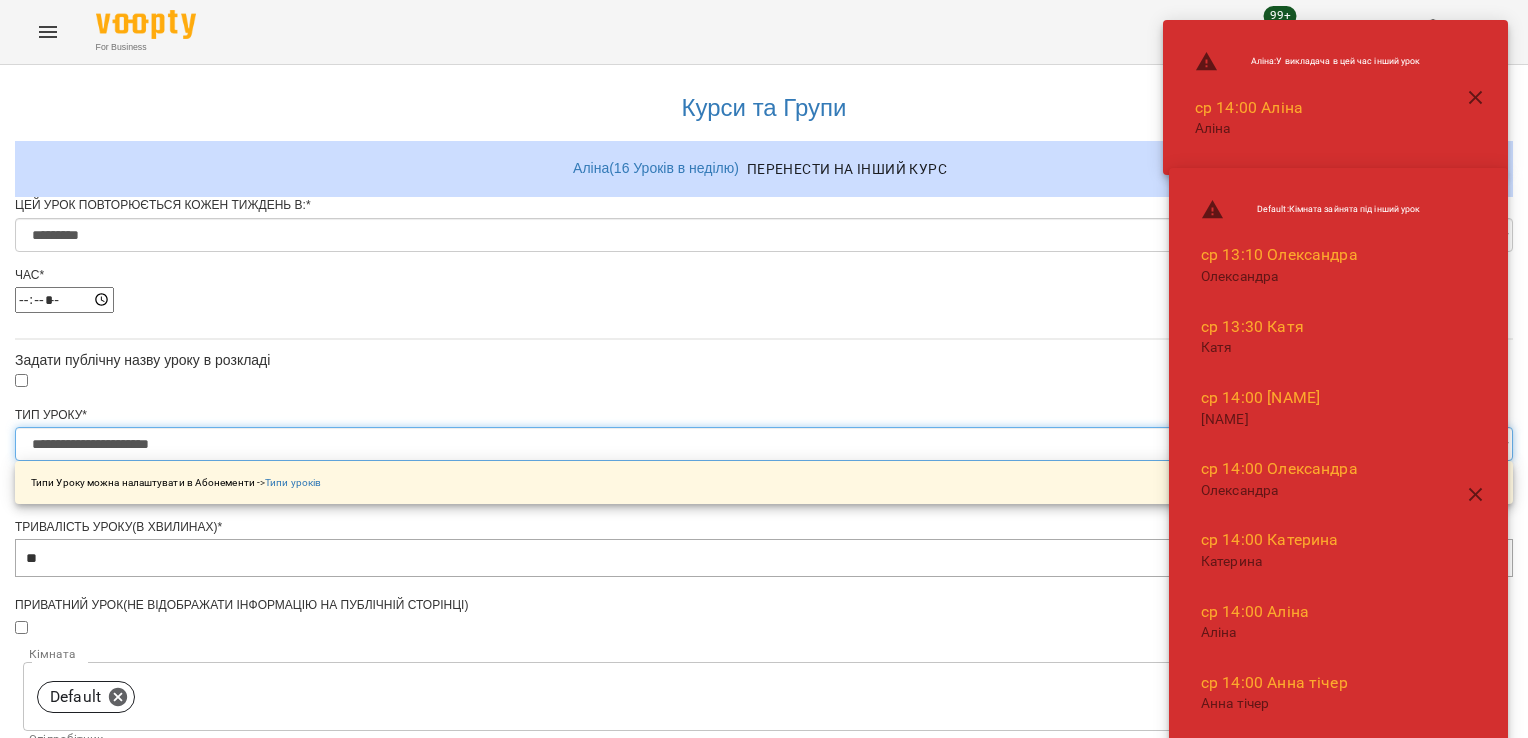 click on "**********" at bounding box center (764, 444) 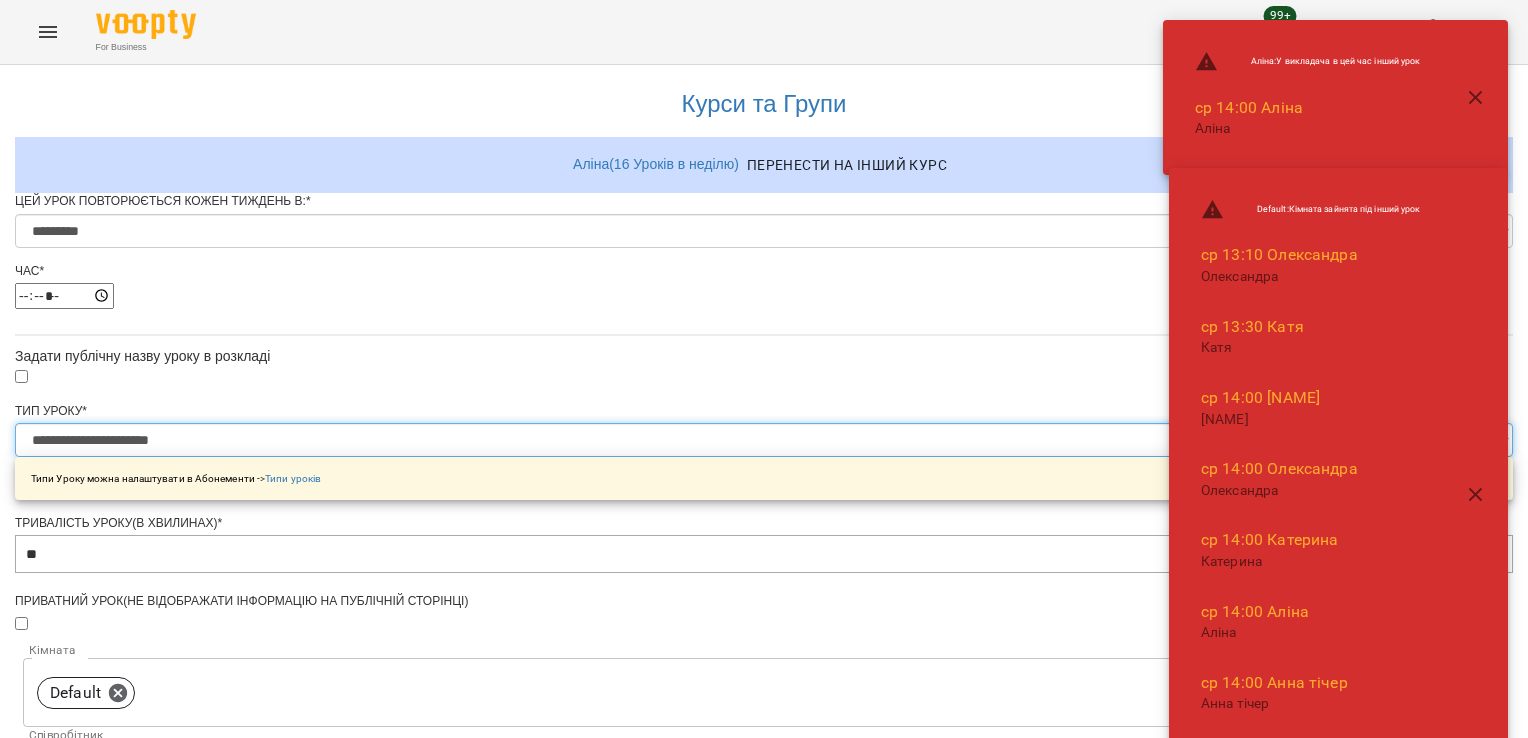 scroll, scrollTop: 827, scrollLeft: 0, axis: vertical 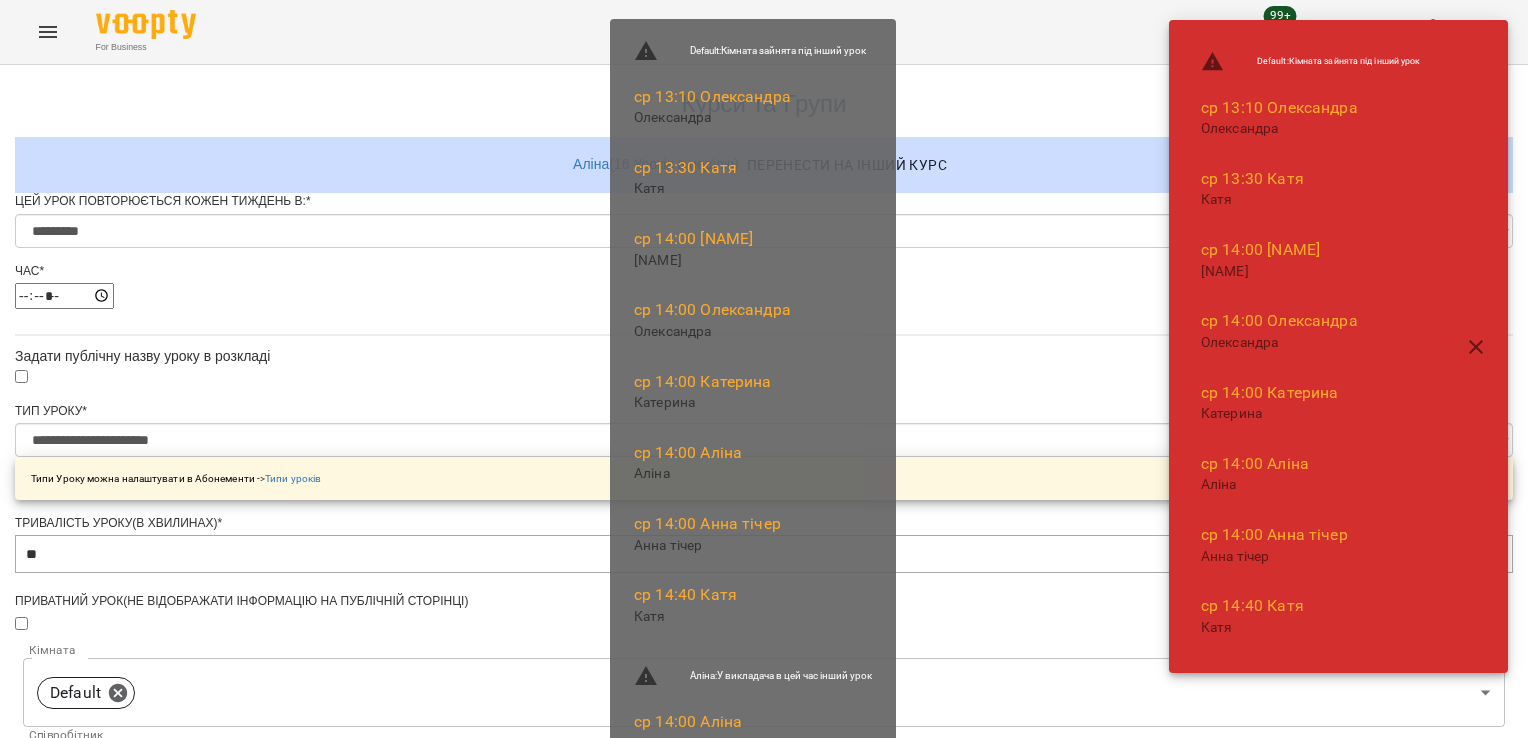 click on "Зберегти" at bounding box center [764, 1316] 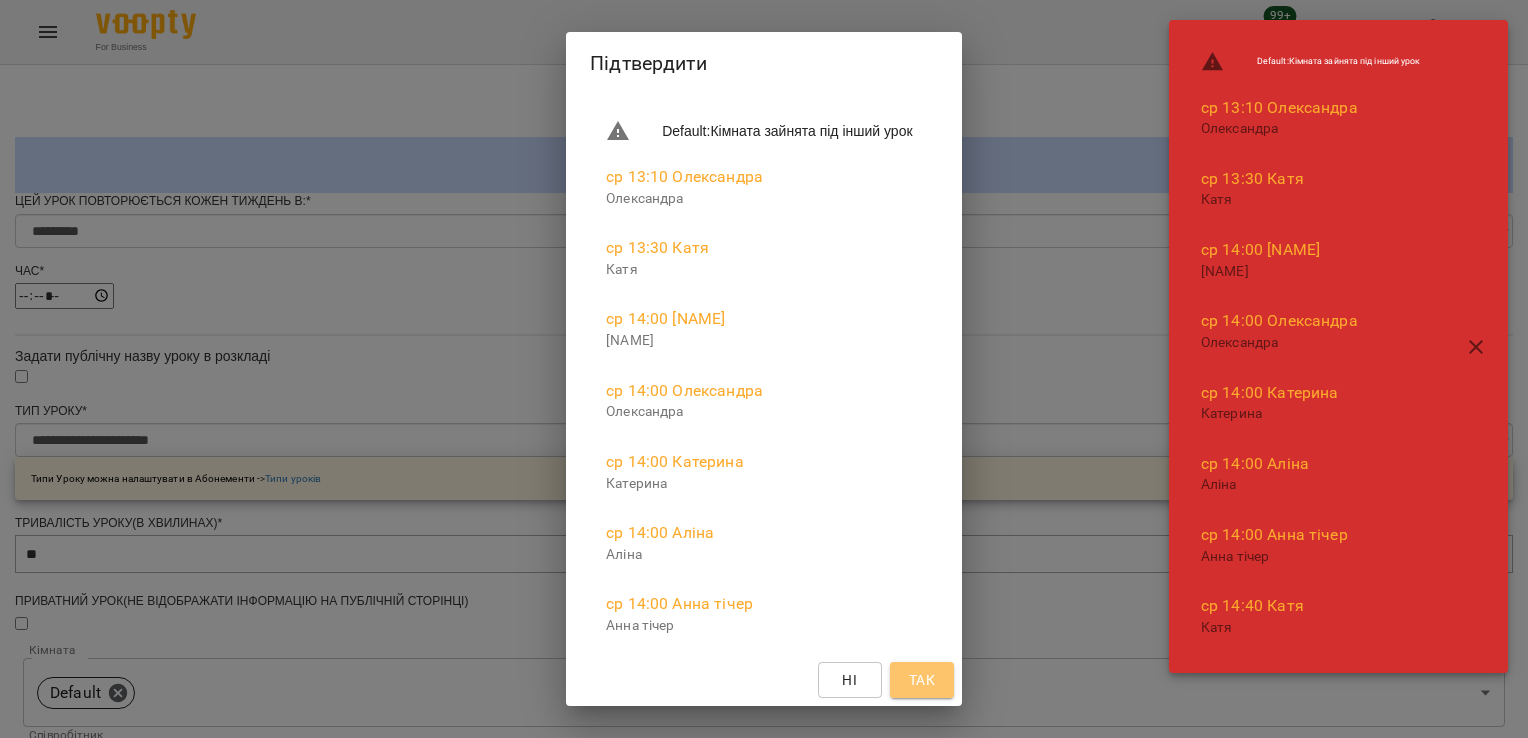 click on "Так" at bounding box center (922, 680) 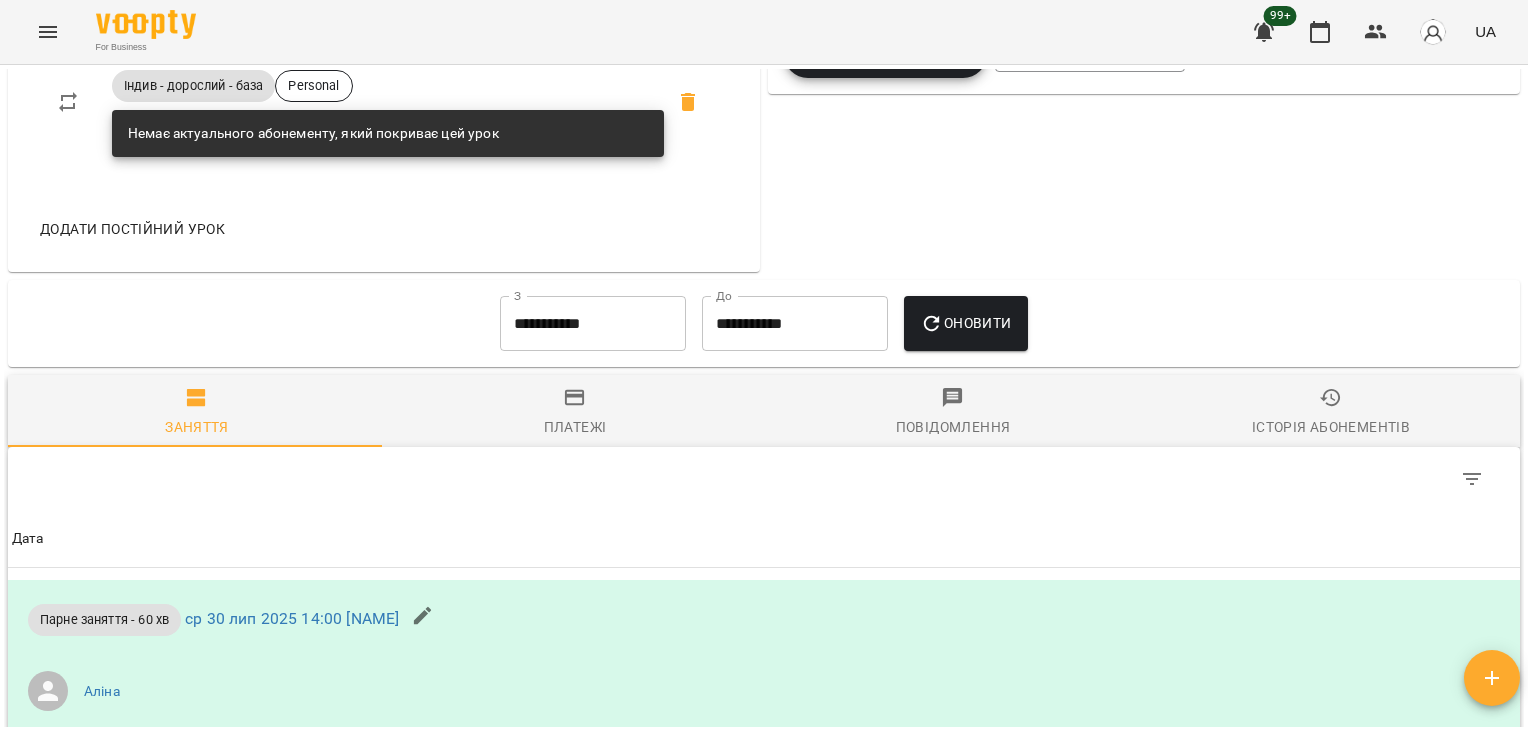 scroll, scrollTop: 1015, scrollLeft: 0, axis: vertical 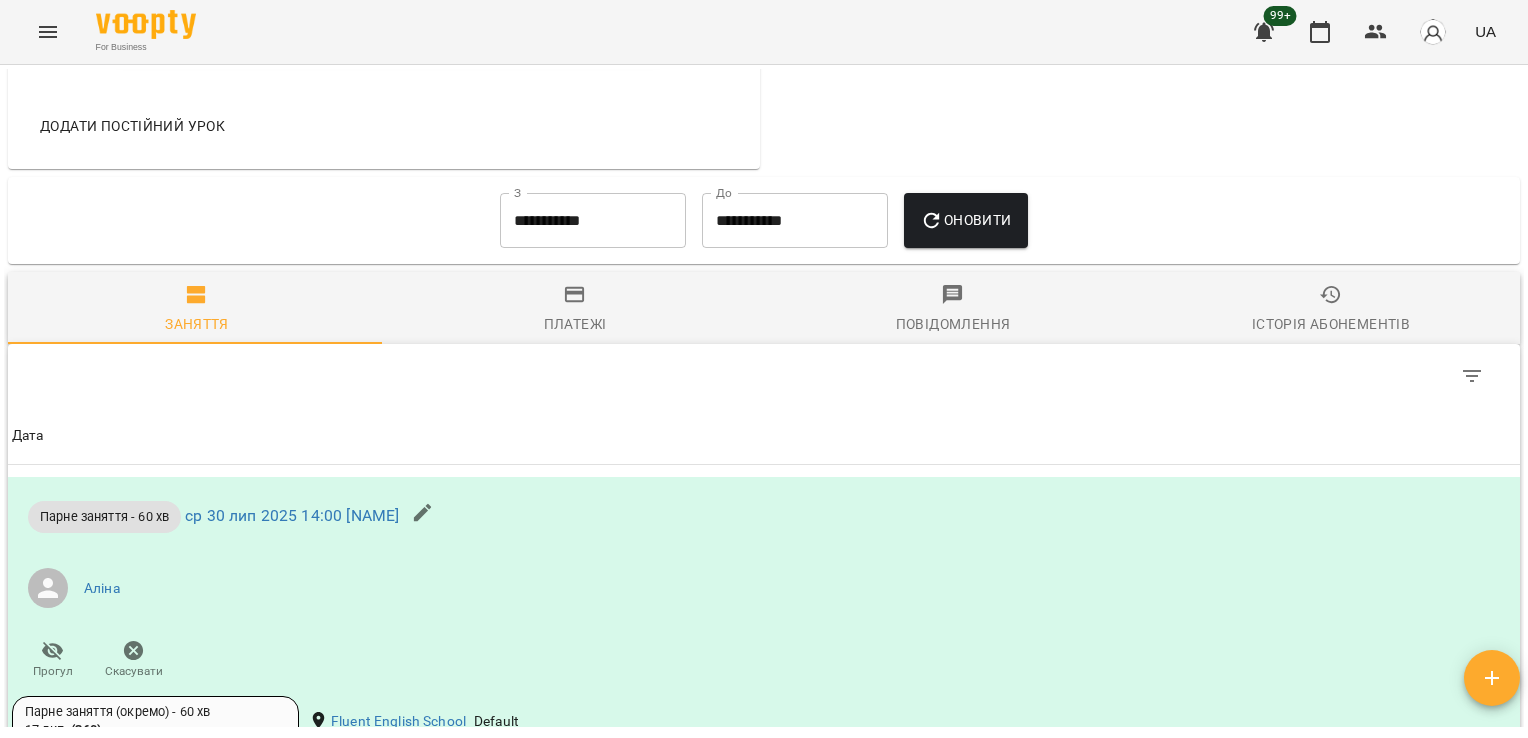 click on "For Business 99+ UA Мої клієнти / парне [NAME] з [NAME] ( [NAME] ) парне [NAME] з [NAME] ( [NAME] ) 0 ₴ Баланс Поповнити рахунок Актуальні абонементи ( 2 ) Парне заняття (окремо) - 60 хв 17 лип  -   Ціна 360 ₴ Парне заняття - 60 хв Заняття 1 0 Кількість відвідувань на поточному Абонементі вичерпана Продати наступний Парне заняття (окремо) - 60 хв 23 лип  -   Ціна 360 ₴ Парне заняття - 60 хв Заняття 1 0 Кількість відвідувань на поточному Абонементі вичерпана Продати наступний Додати Абонемент Історія абонементів Інформація про учня [NAME] Телефон не задано" at bounding box center (764, 401) 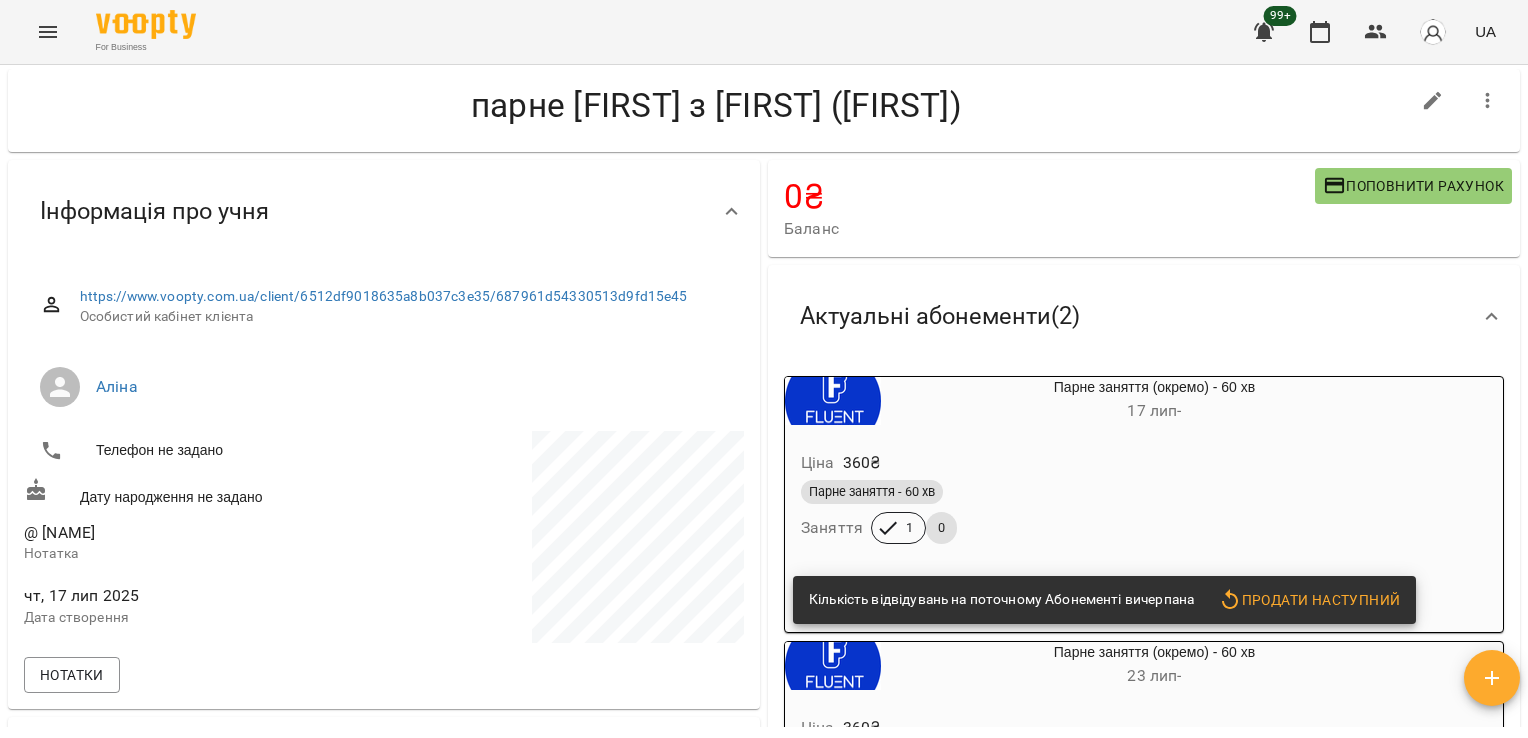 scroll, scrollTop: 0, scrollLeft: 0, axis: both 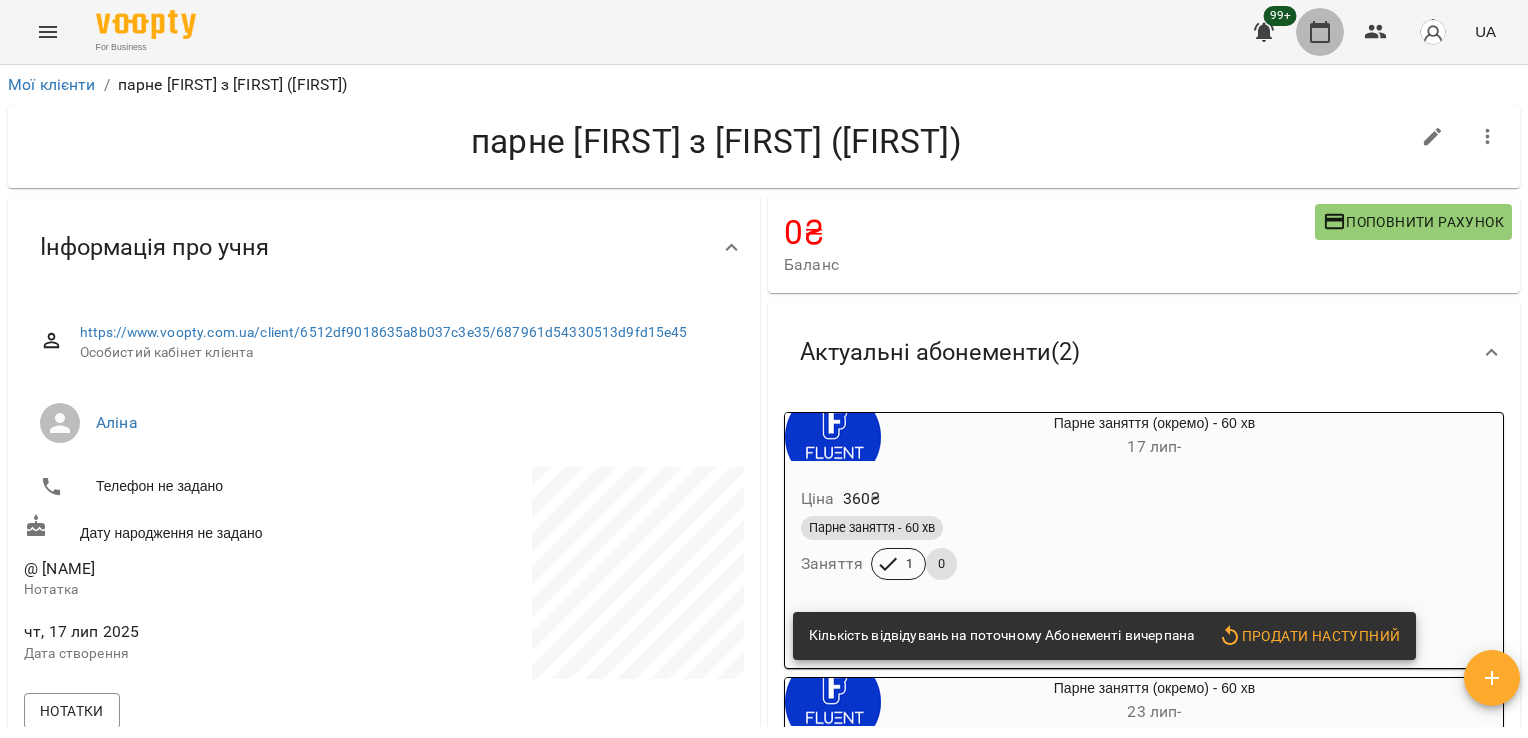 click at bounding box center [1320, 32] 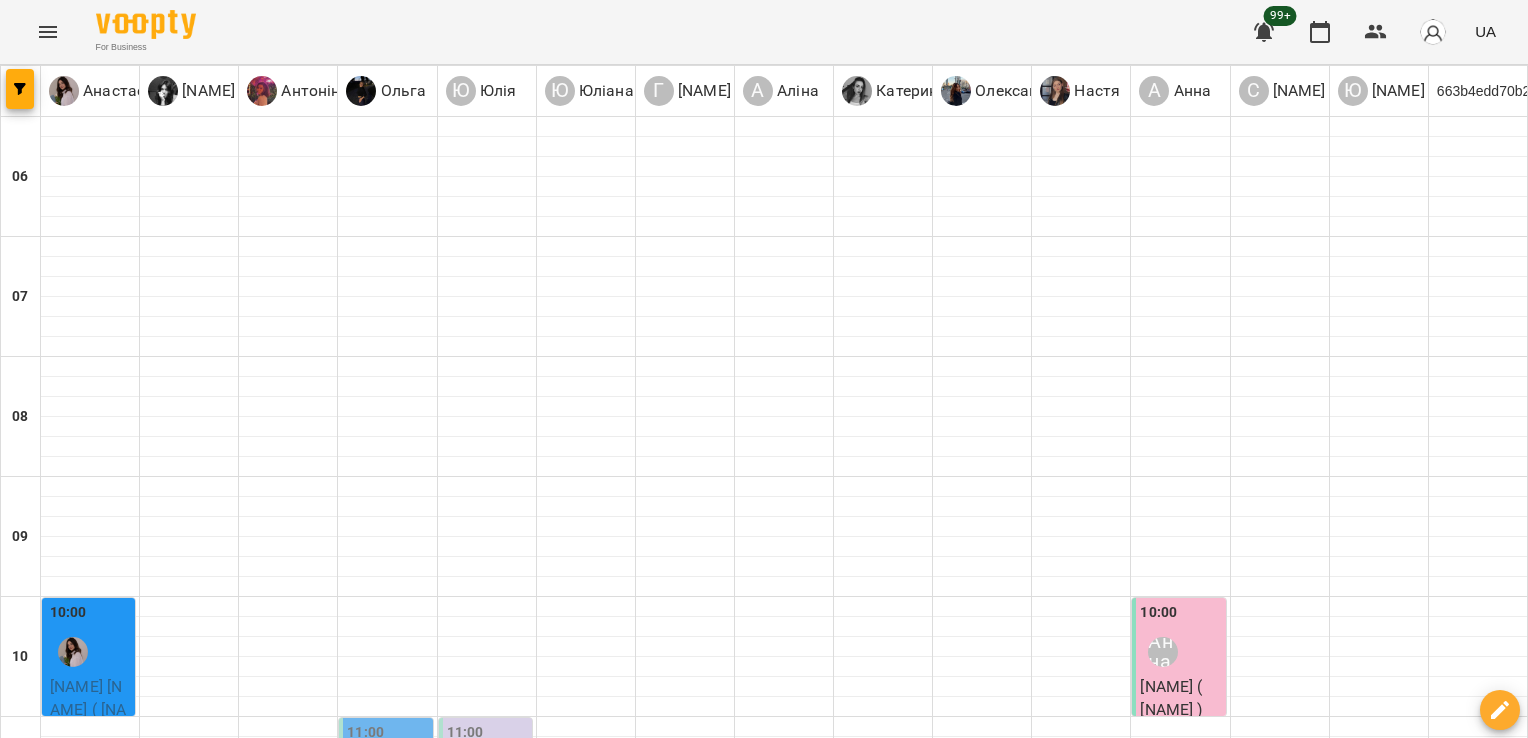 scroll, scrollTop: 824, scrollLeft: 0, axis: vertical 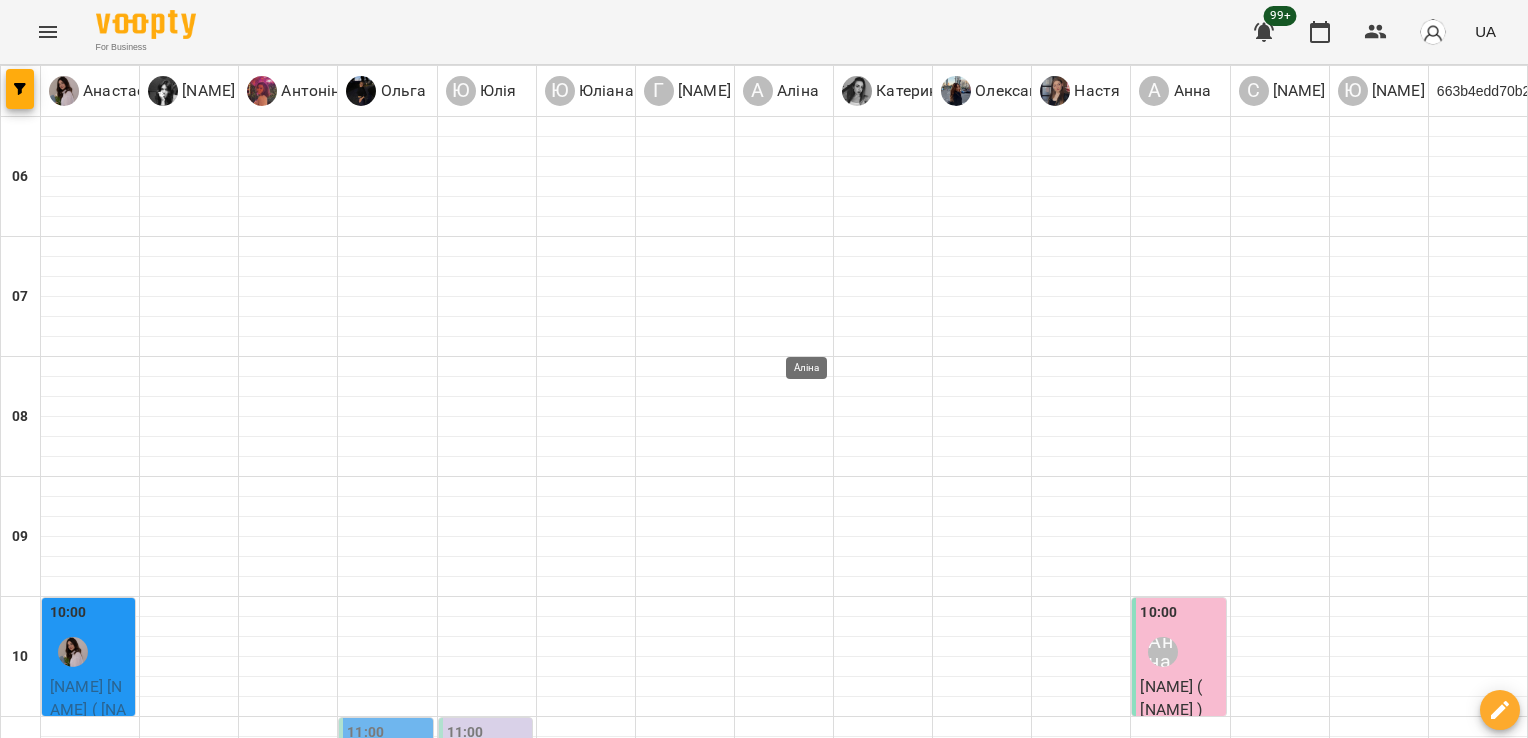 click on "Аліна" at bounding box center [814, 1153] 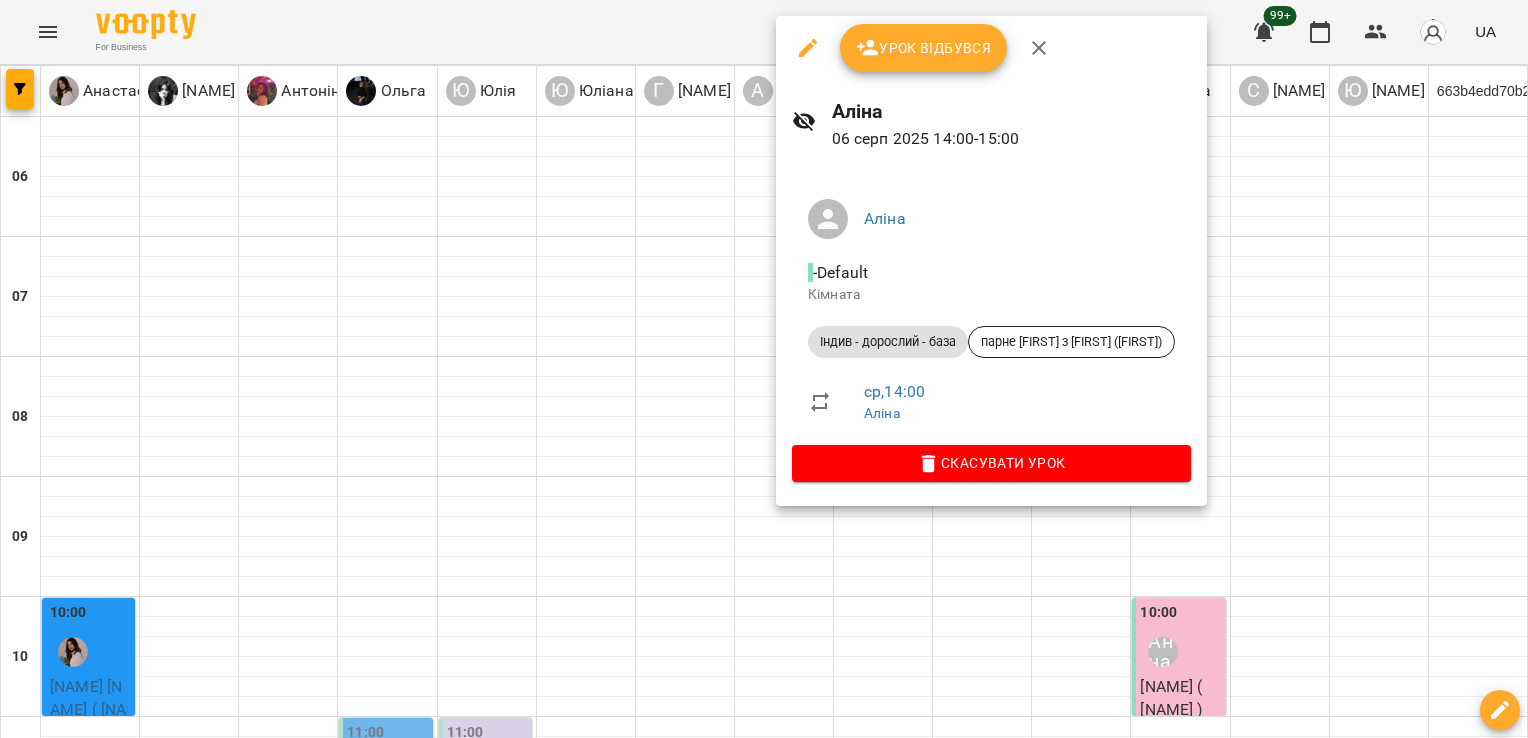 click on "Урок відбувся" at bounding box center (991, 48) 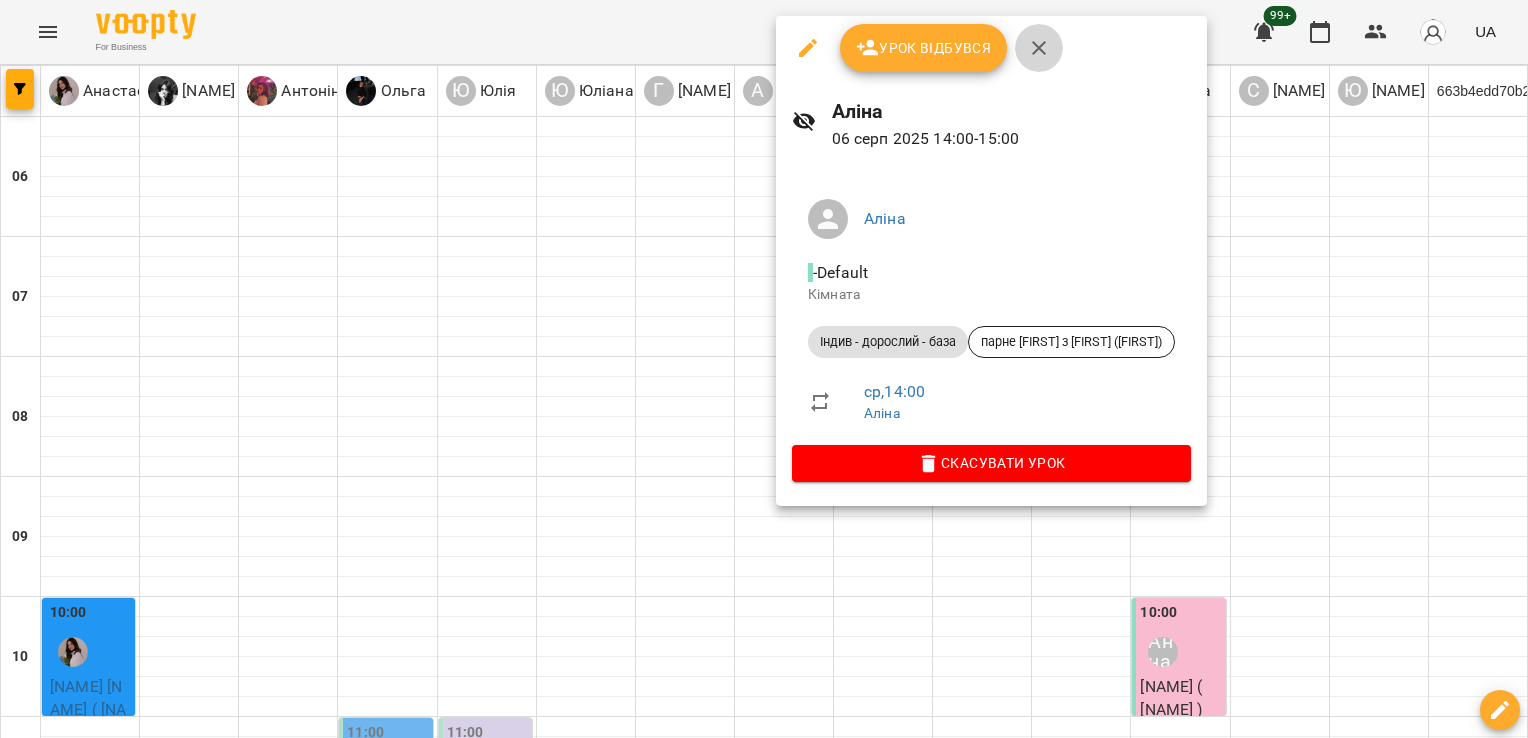 click 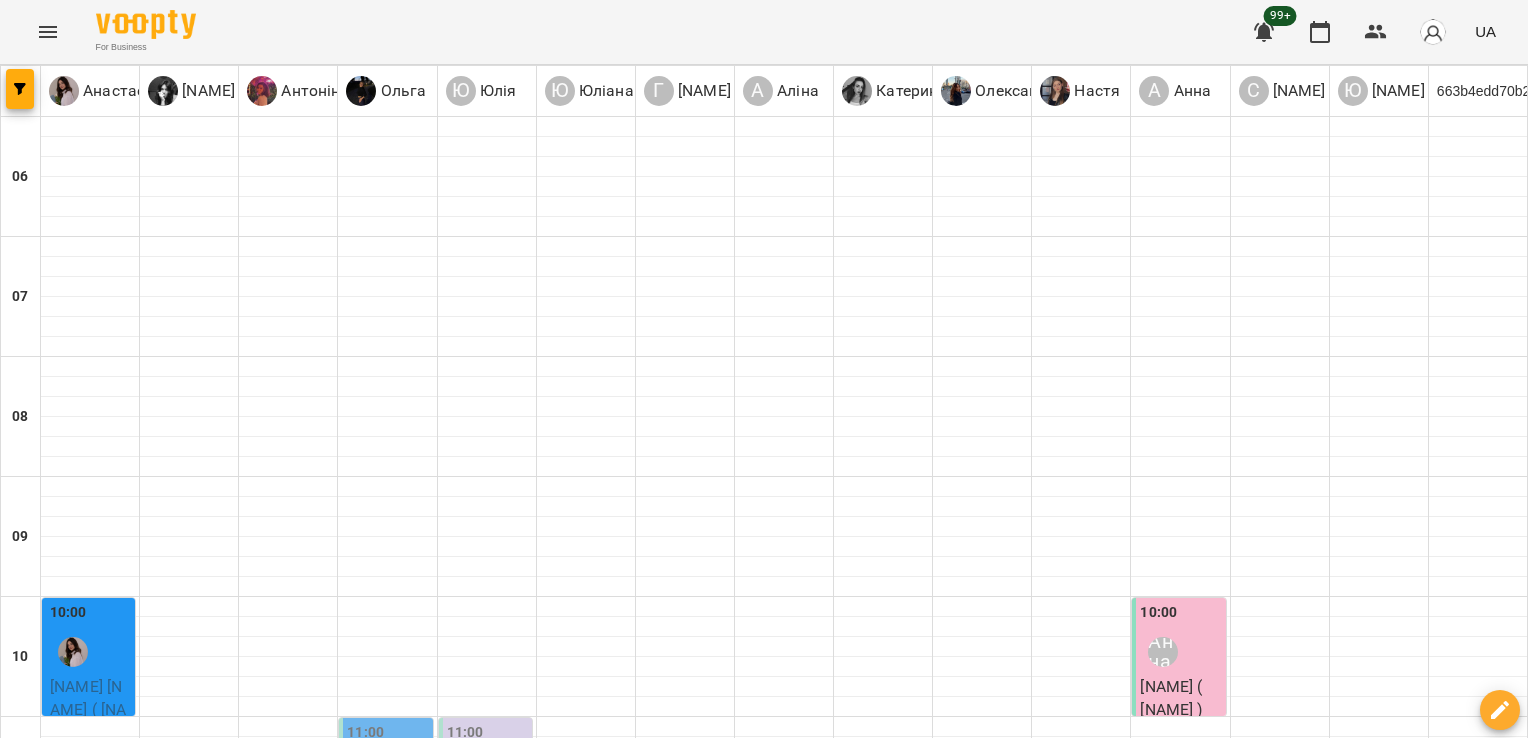 click at bounding box center (172, 1372) 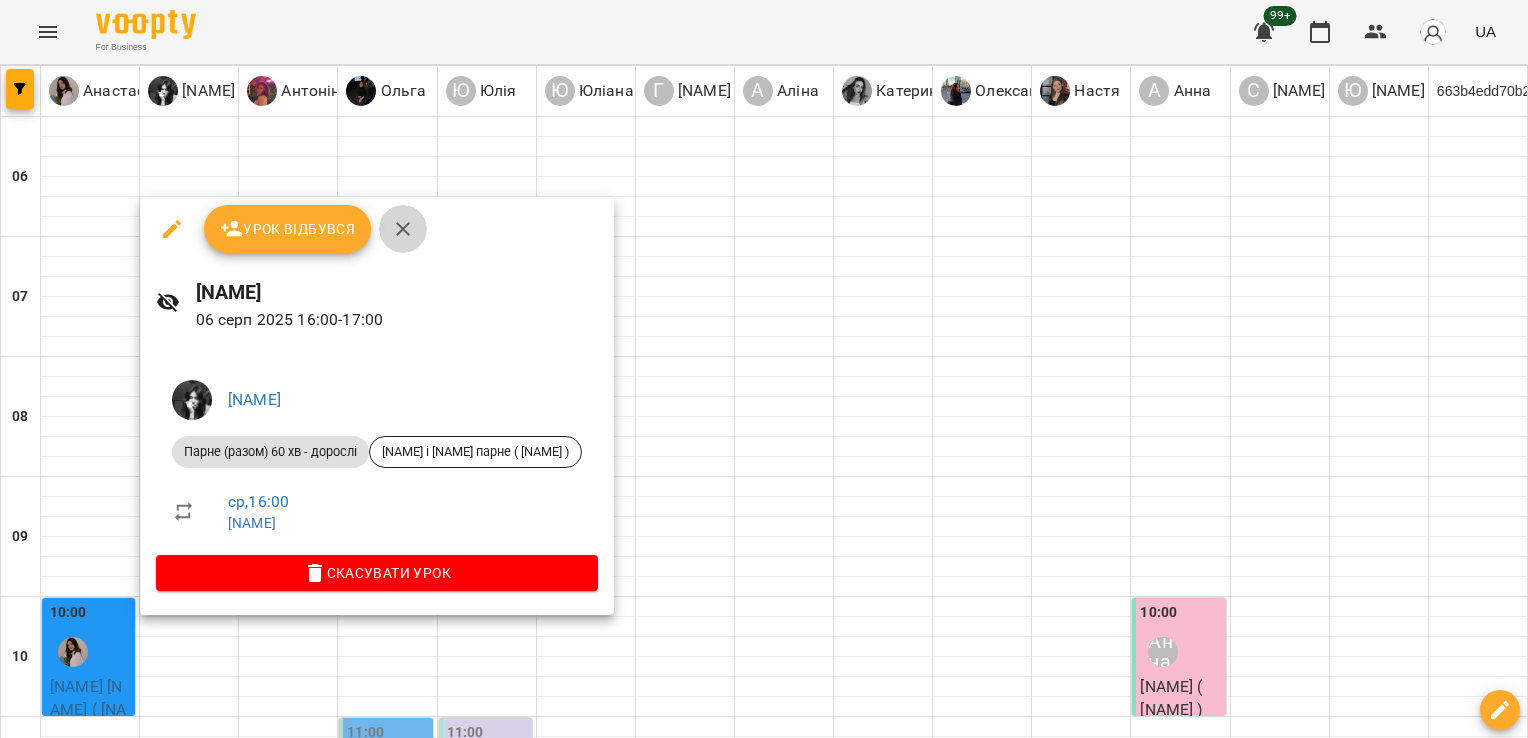 click 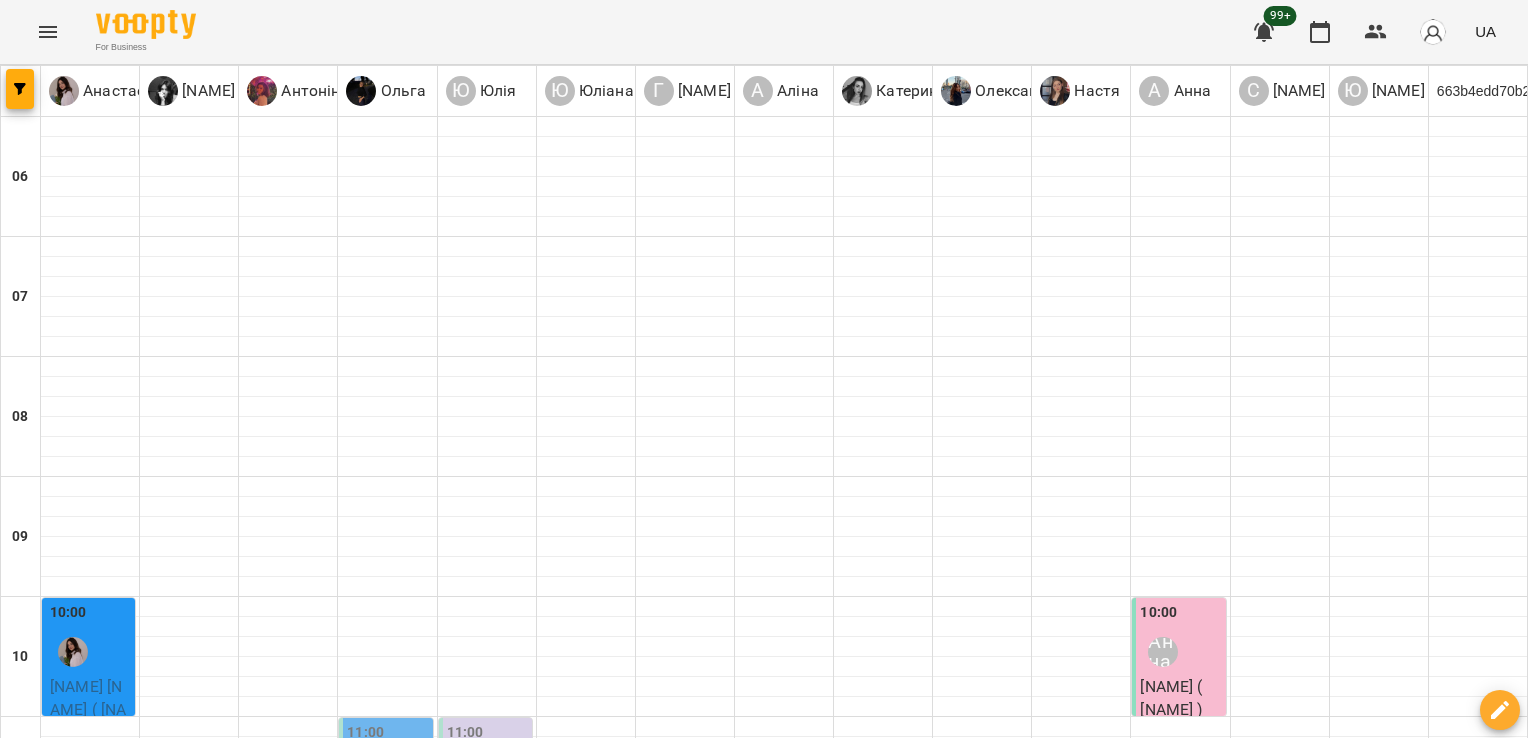 click at bounding box center (883, 1307) 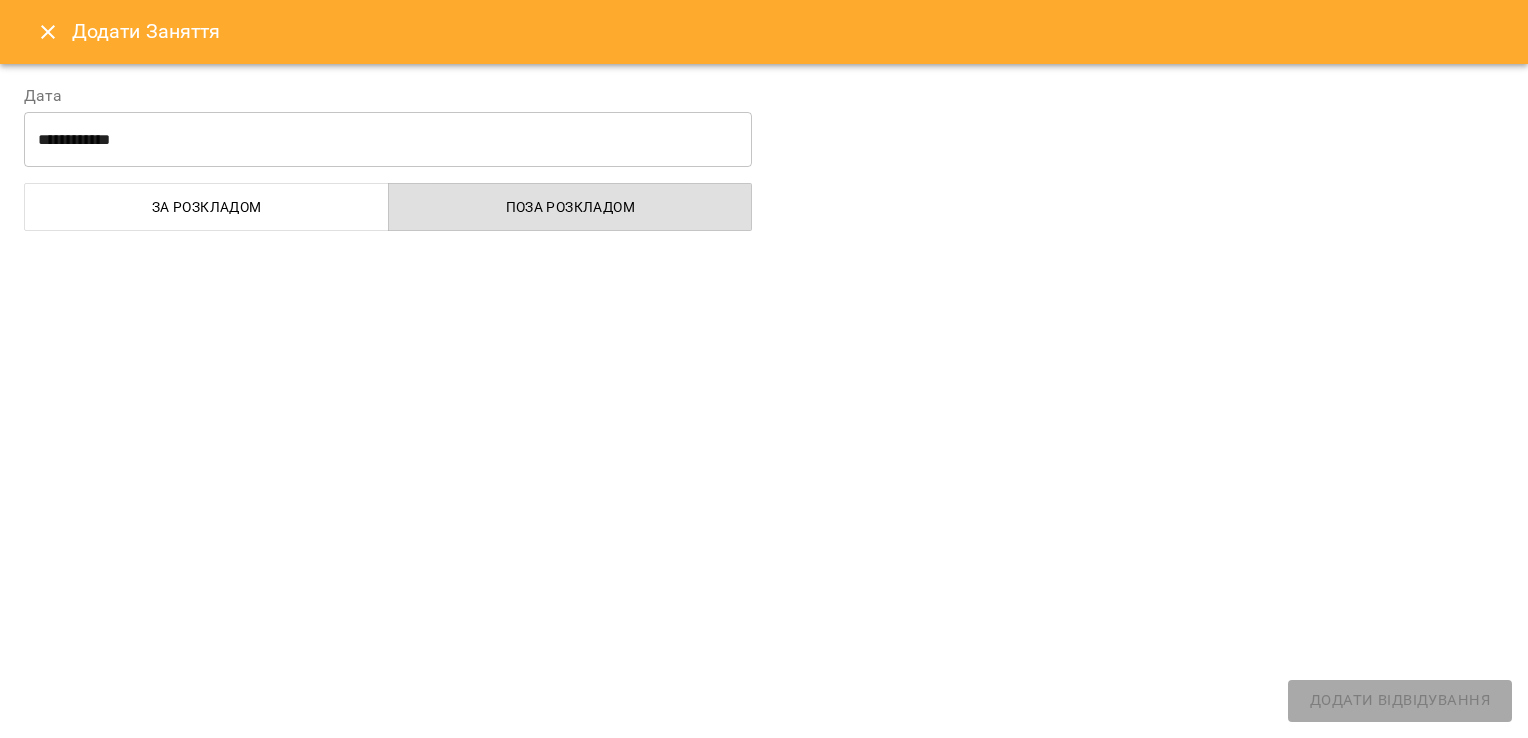 select 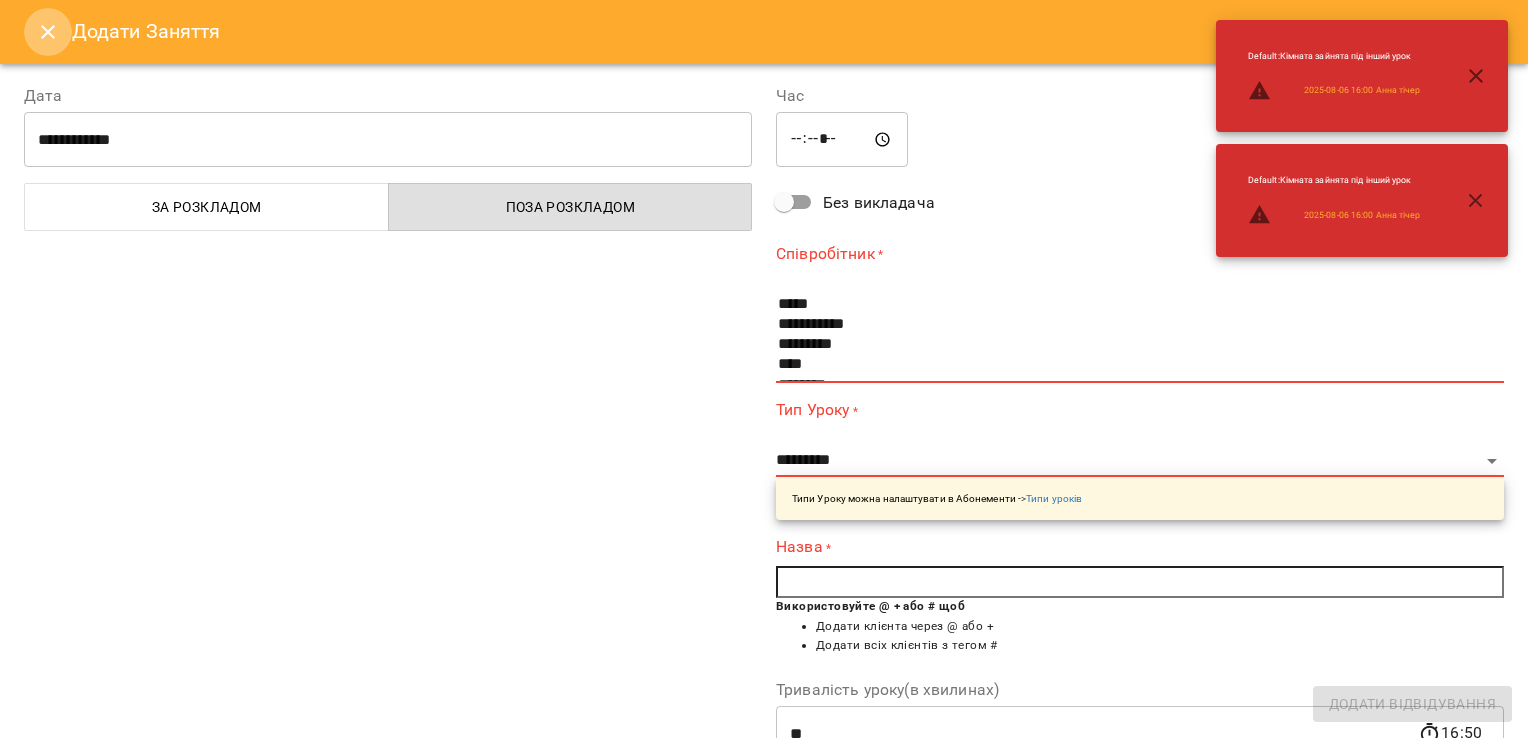 click 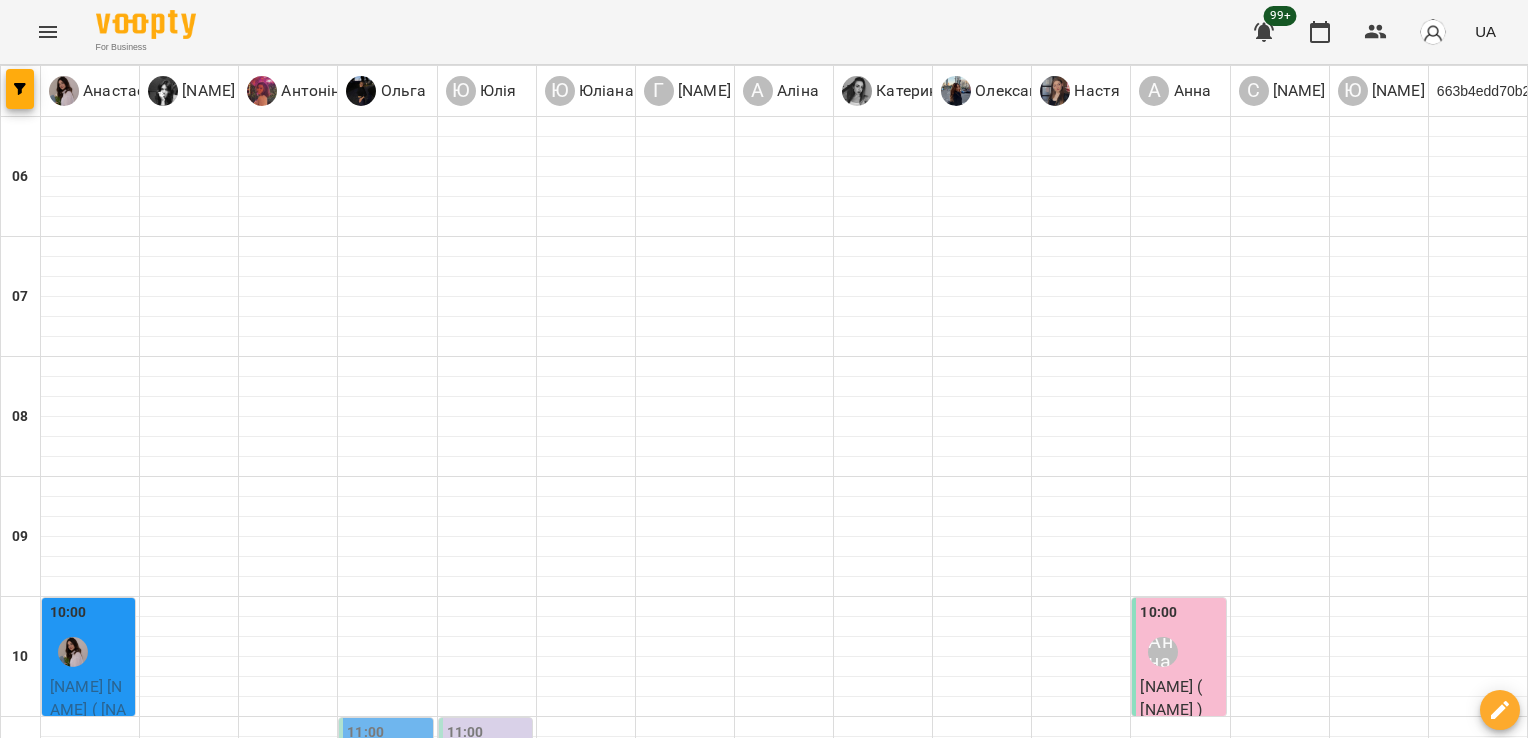 scroll, scrollTop: 1076, scrollLeft: 0, axis: vertical 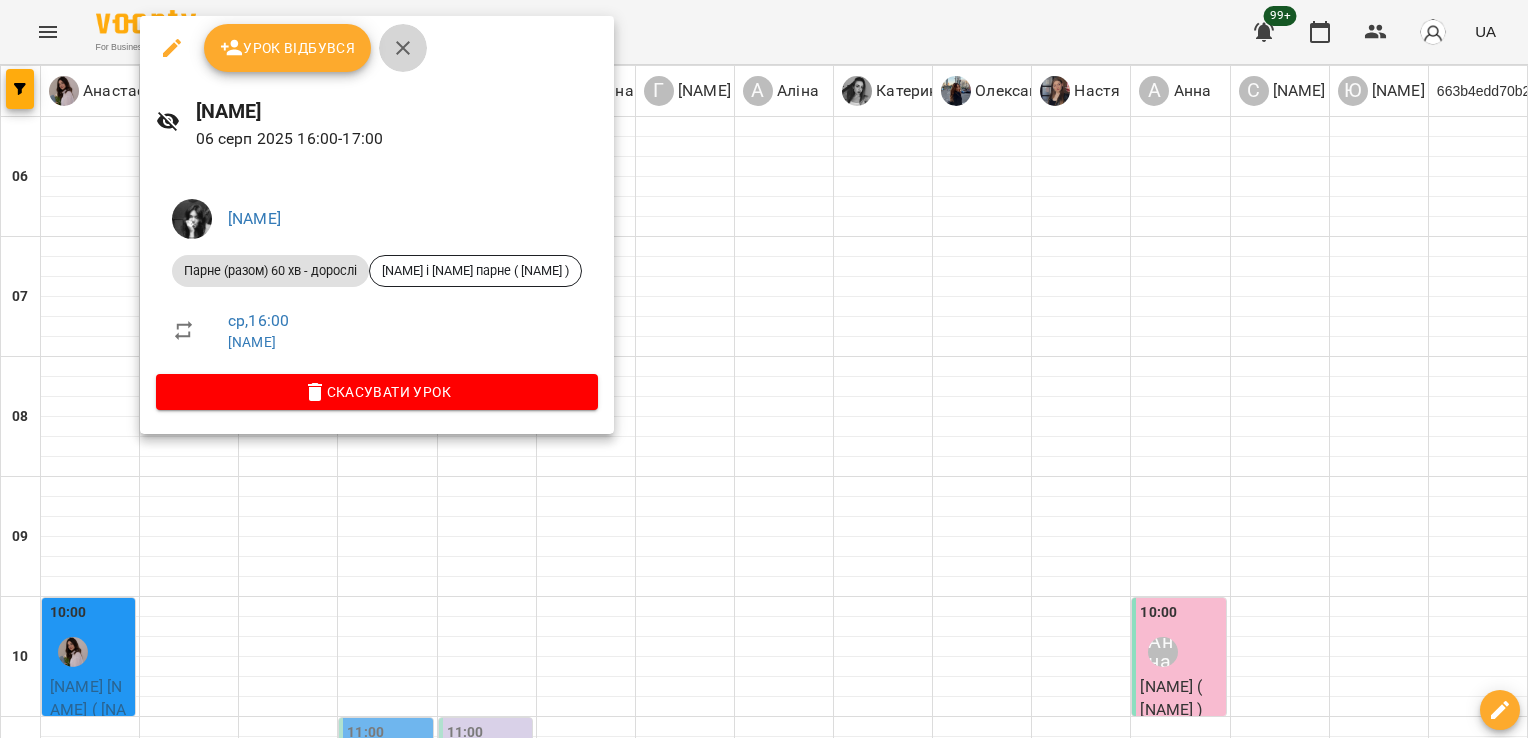 click 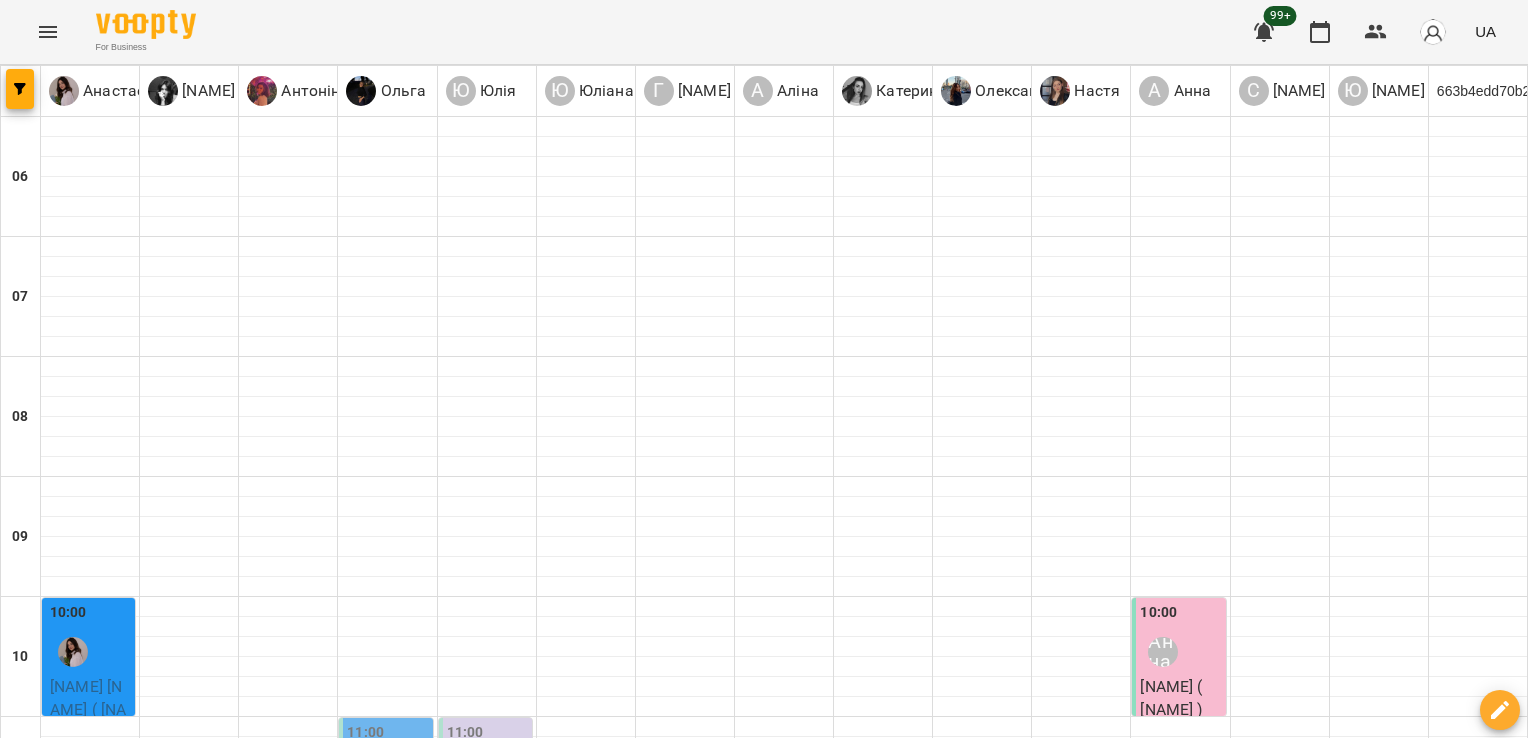 click on "[NAME] [NAME] ( [NAME] )" at bounding box center (1178, 1430) 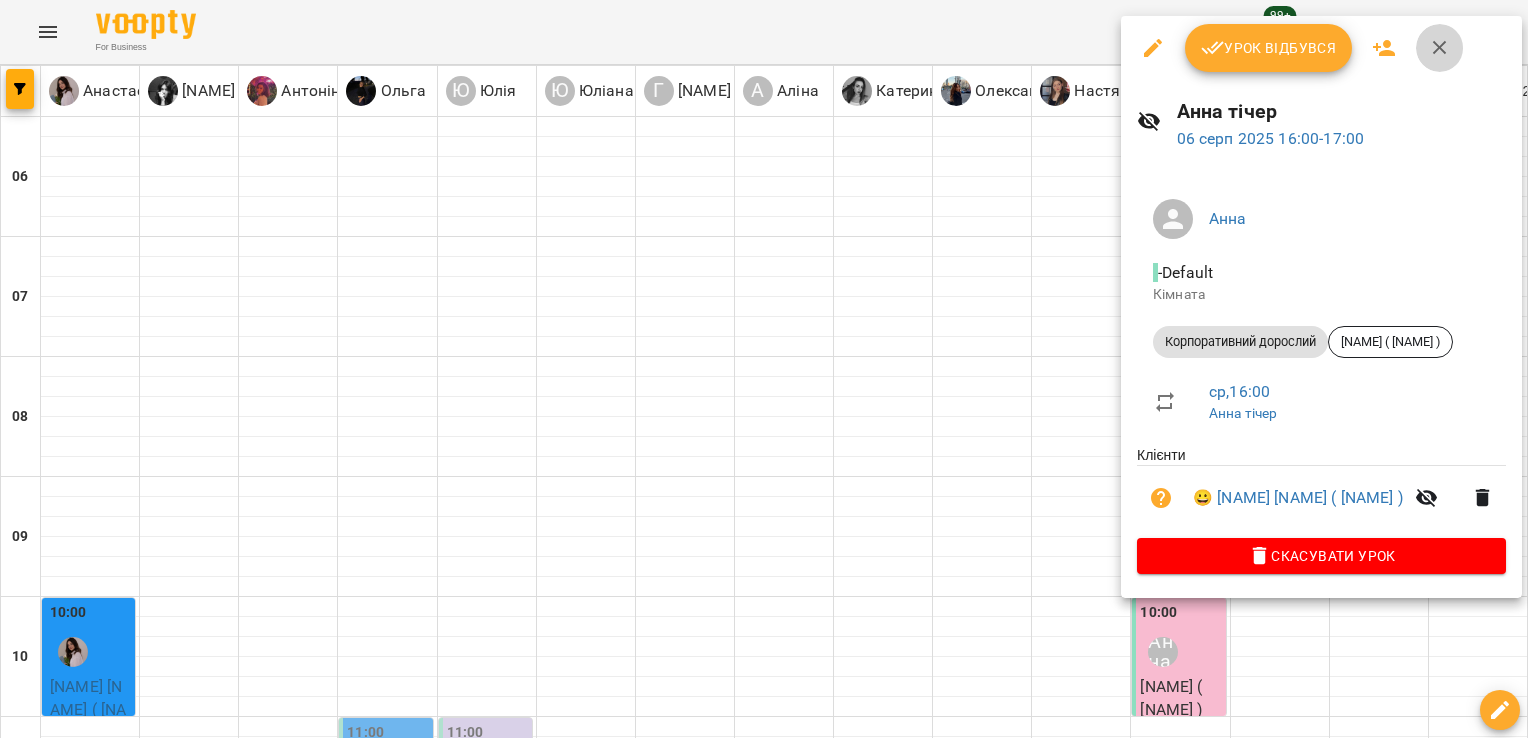 click 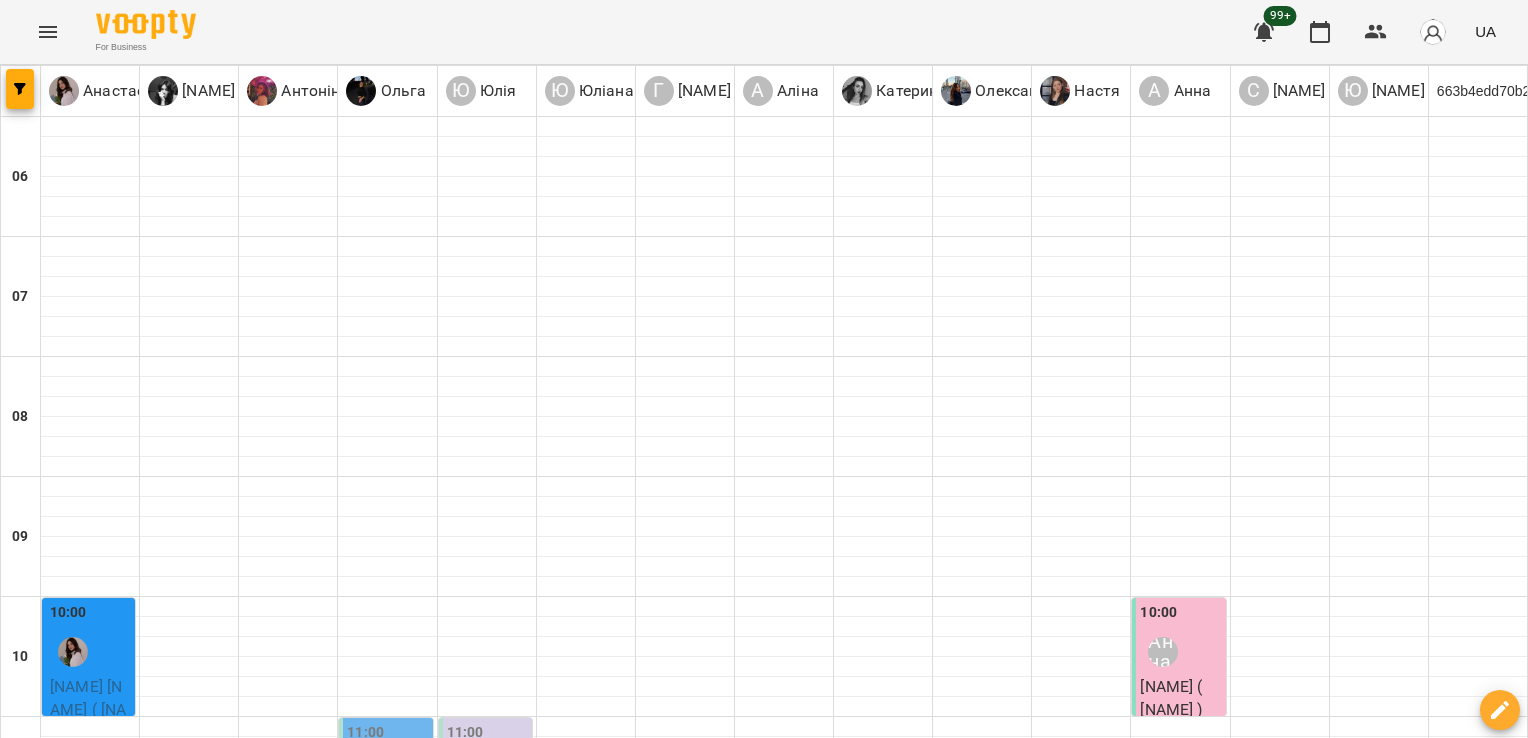 click on "Індив - дитина - база - [FIRST] child ([FIRST])" at bounding box center (189, 1574) 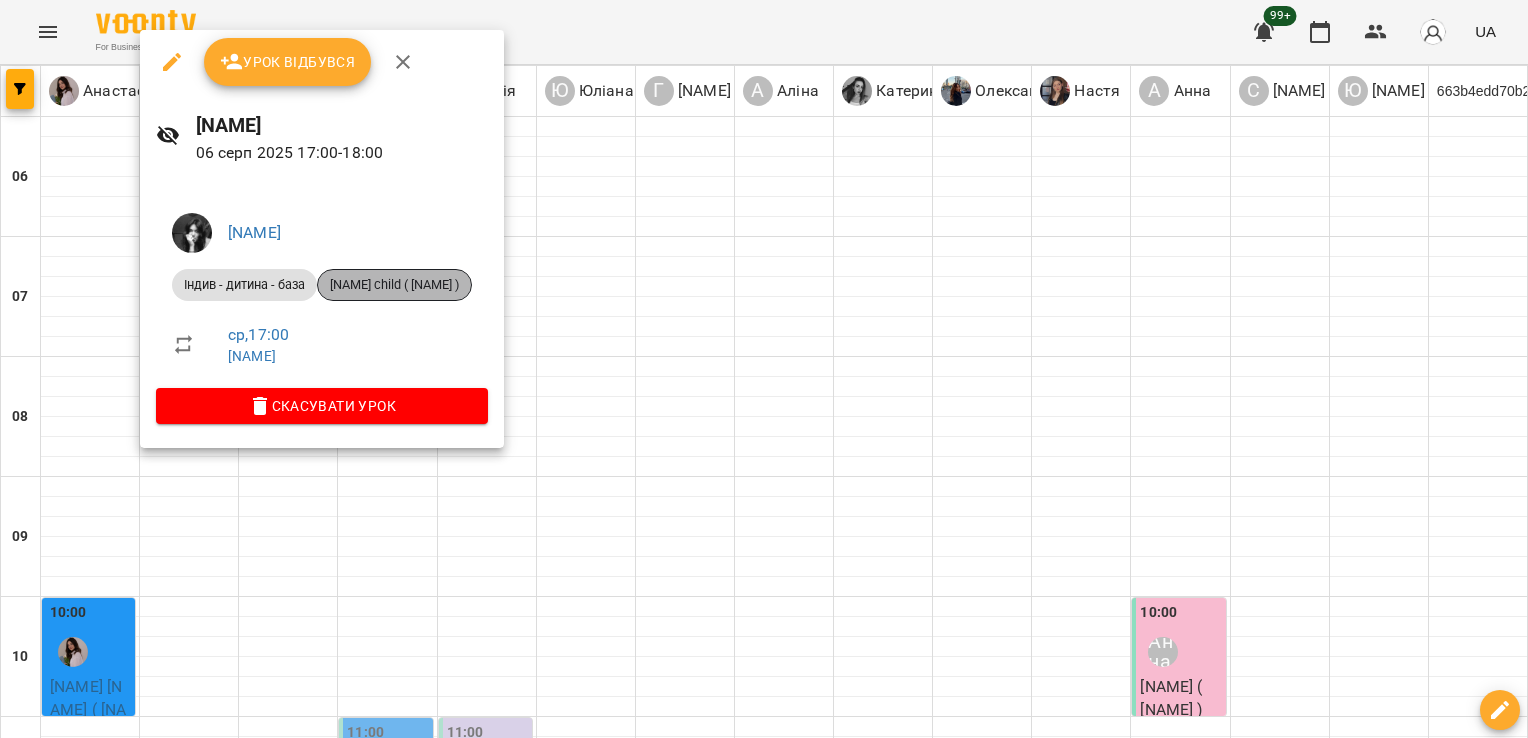 click on "[NAME] child ( [NAME] )" at bounding box center [394, 285] 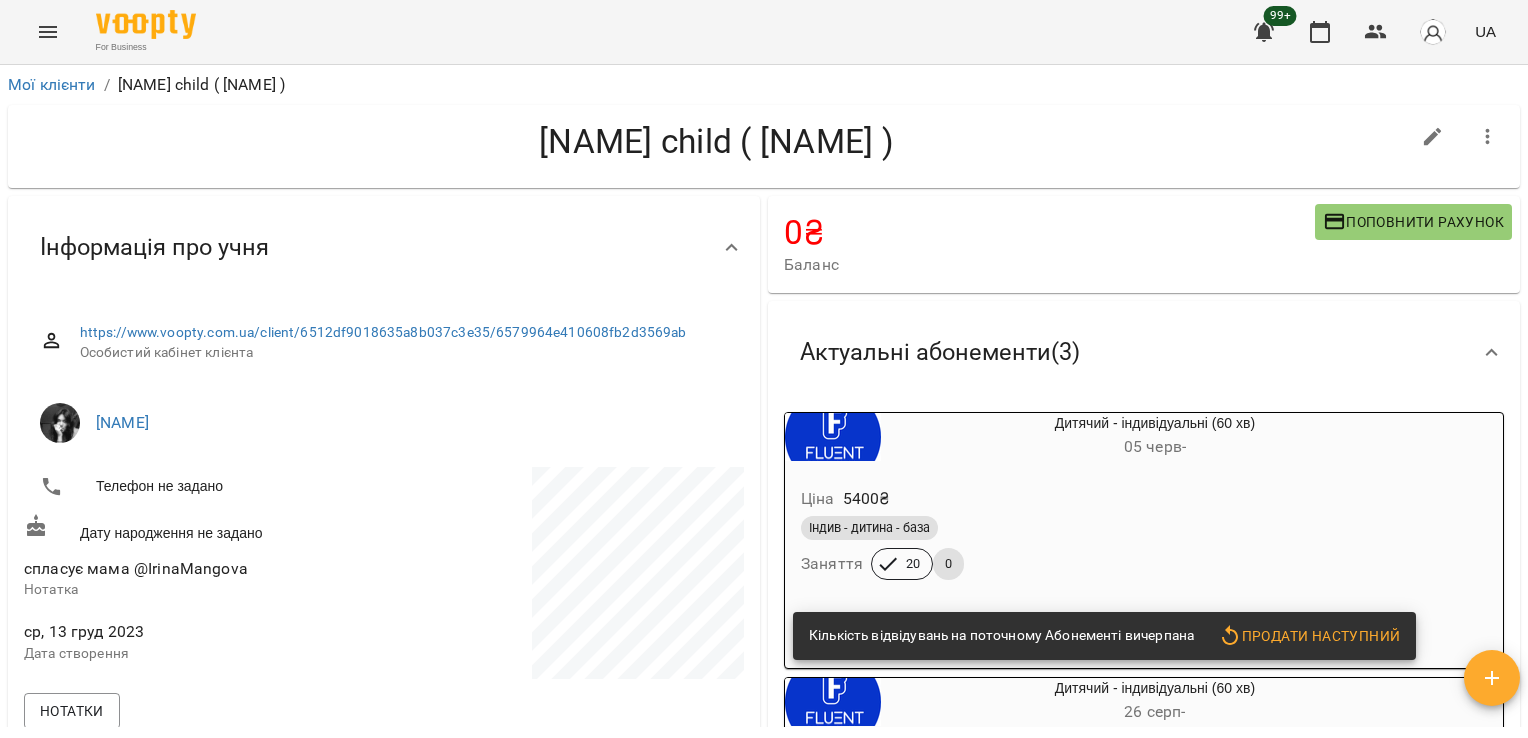 scroll, scrollTop: 1006, scrollLeft: 0, axis: vertical 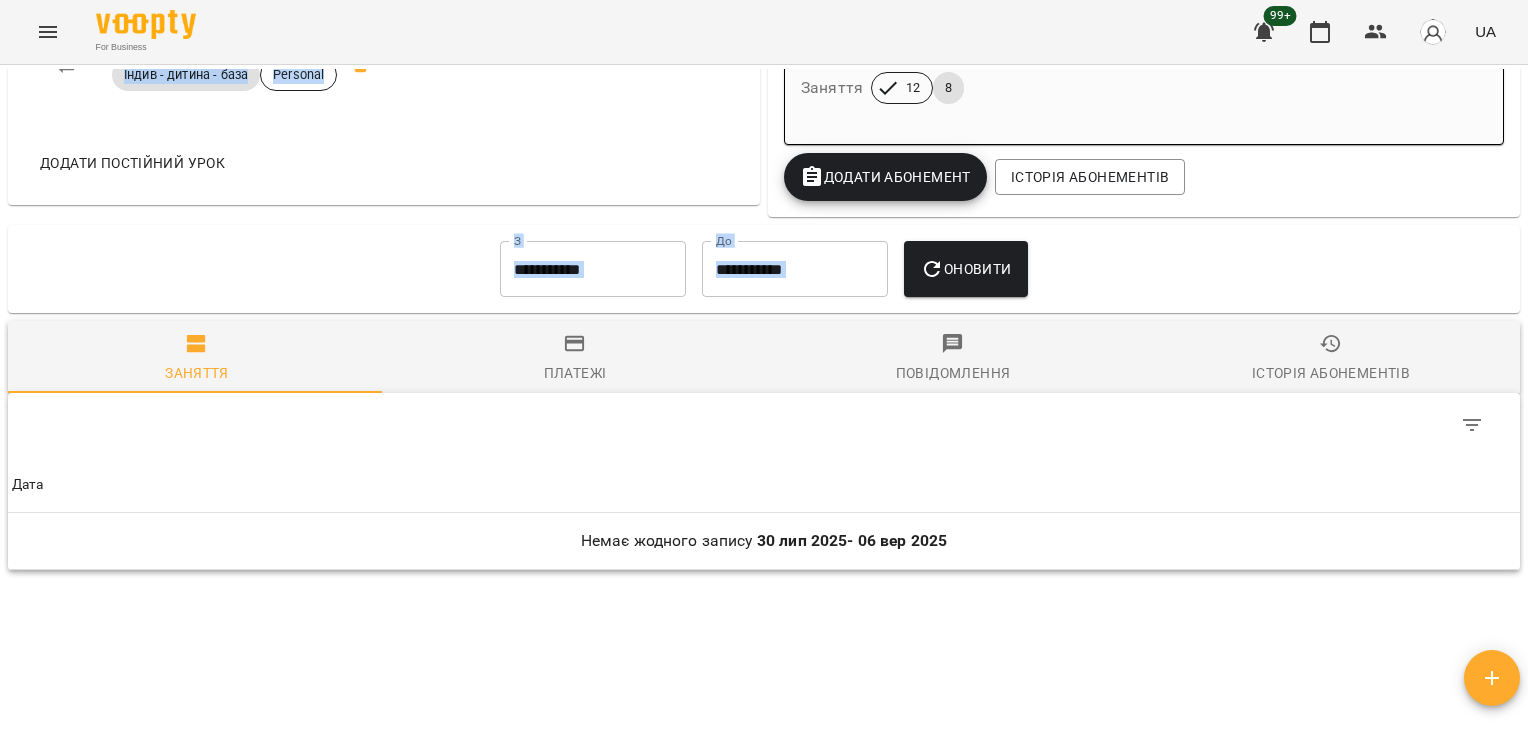 drag, startPoint x: 1459, startPoint y: 460, endPoint x: 1531, endPoint y: 134, distance: 333.85626 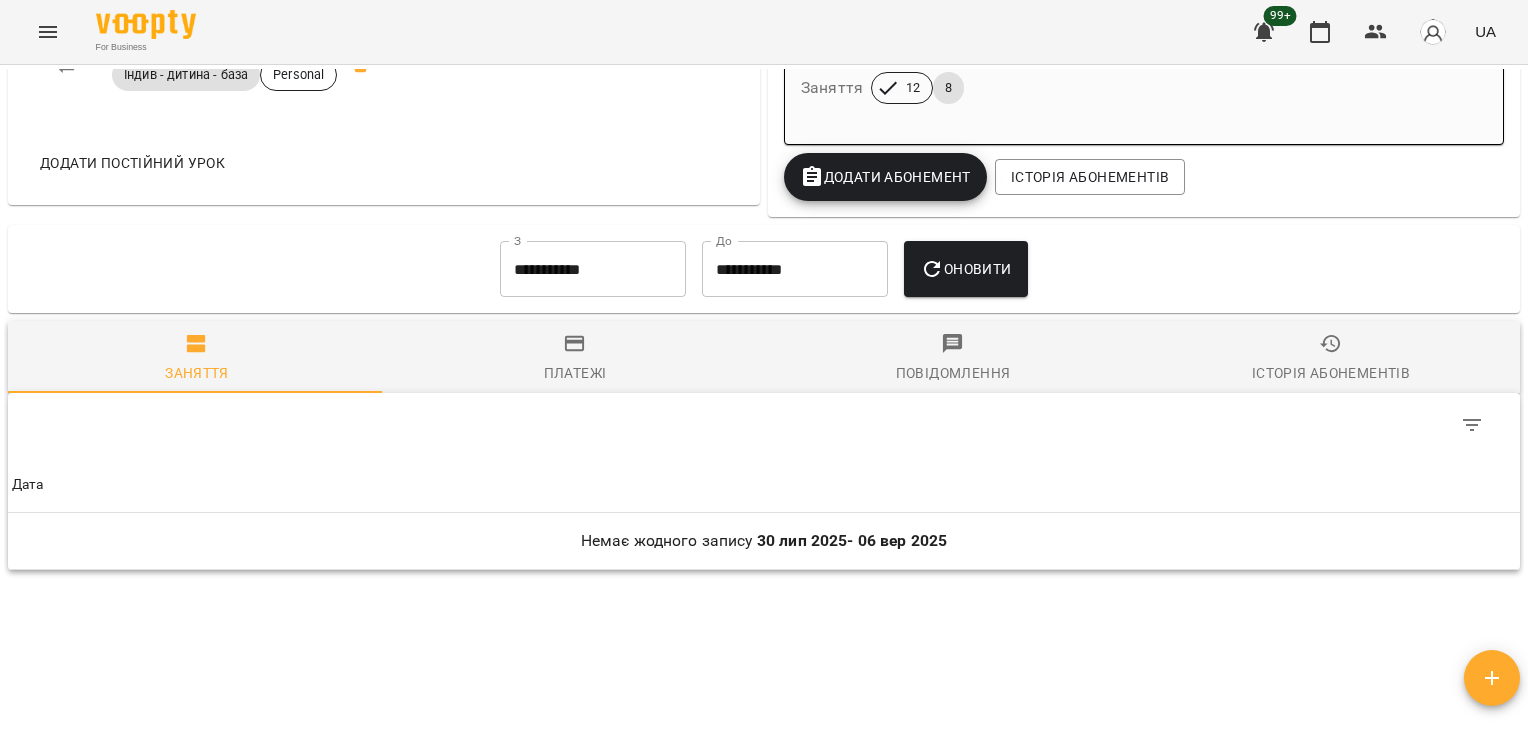 click on "Мої клієнти / [FIRST] child ([FIRST]) [FIRST] child ([FIRST]) 0 ₴ Баланс Поповнити рахунок Актуальні абонементи ( 3 ) Дитячий - індивідуальні (60 хв)  05 черв  -   Ціна 5400 ₴ Індив - дитина - база Заняття 20 0 Кількість відвідувань на поточному Абонементі вичерпана Продати наступний Дитячий - індивідуальні (60 хв)  26 серп  -   Ціна 5400 ₴ Індив - дитина - база Заняття 20 0 Кількість відвідувань на поточному Абонементі вичерпана Продати наступний Дитячий - індивідуальні (60 хв)  25 лист  -   Ціна 5400 ₴ Індив - дитина - база Заняття 12 8 Додати Абонемент Історія абонементів Інформація про учня [FIRST]  »  ," at bounding box center [764, 398] 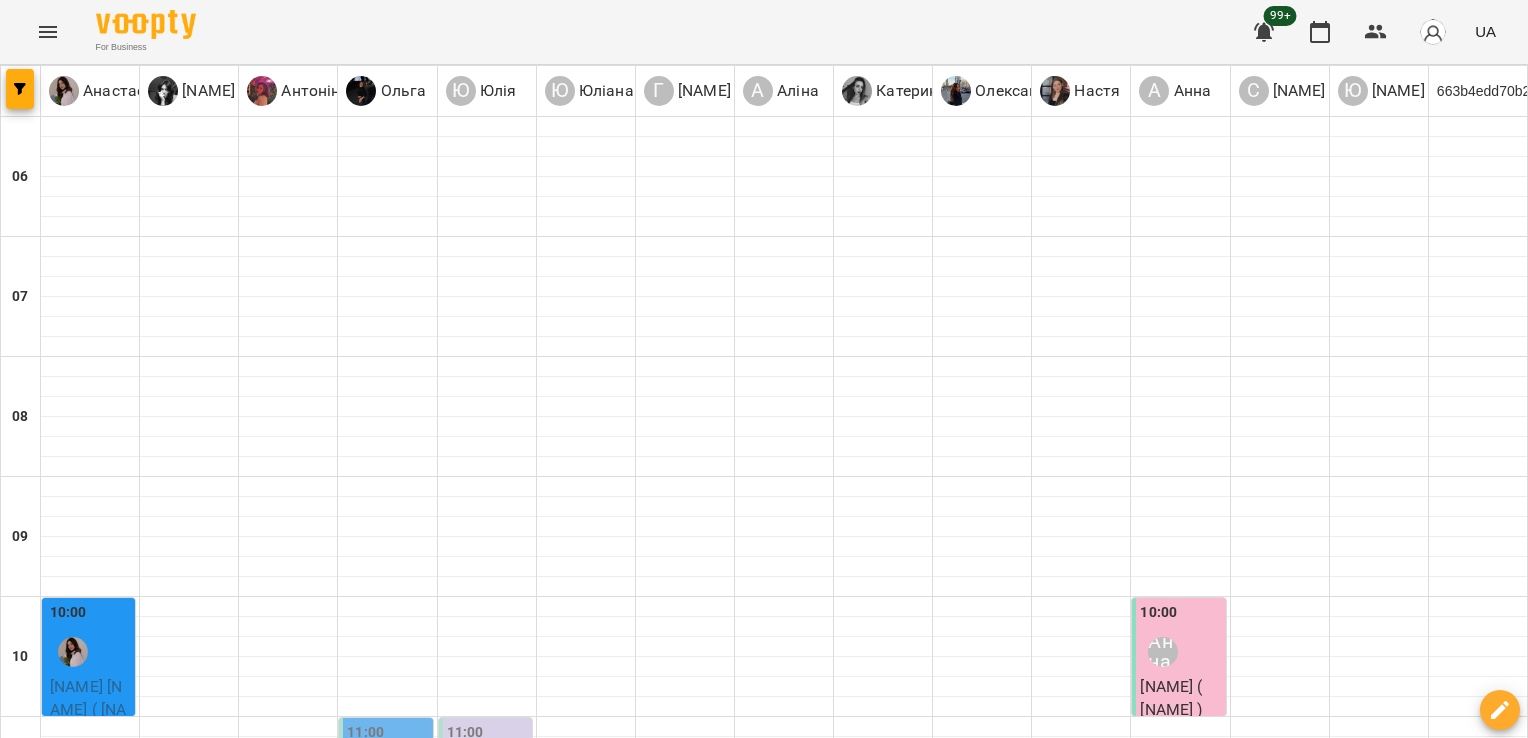 scroll, scrollTop: 1175, scrollLeft: 0, axis: vertical 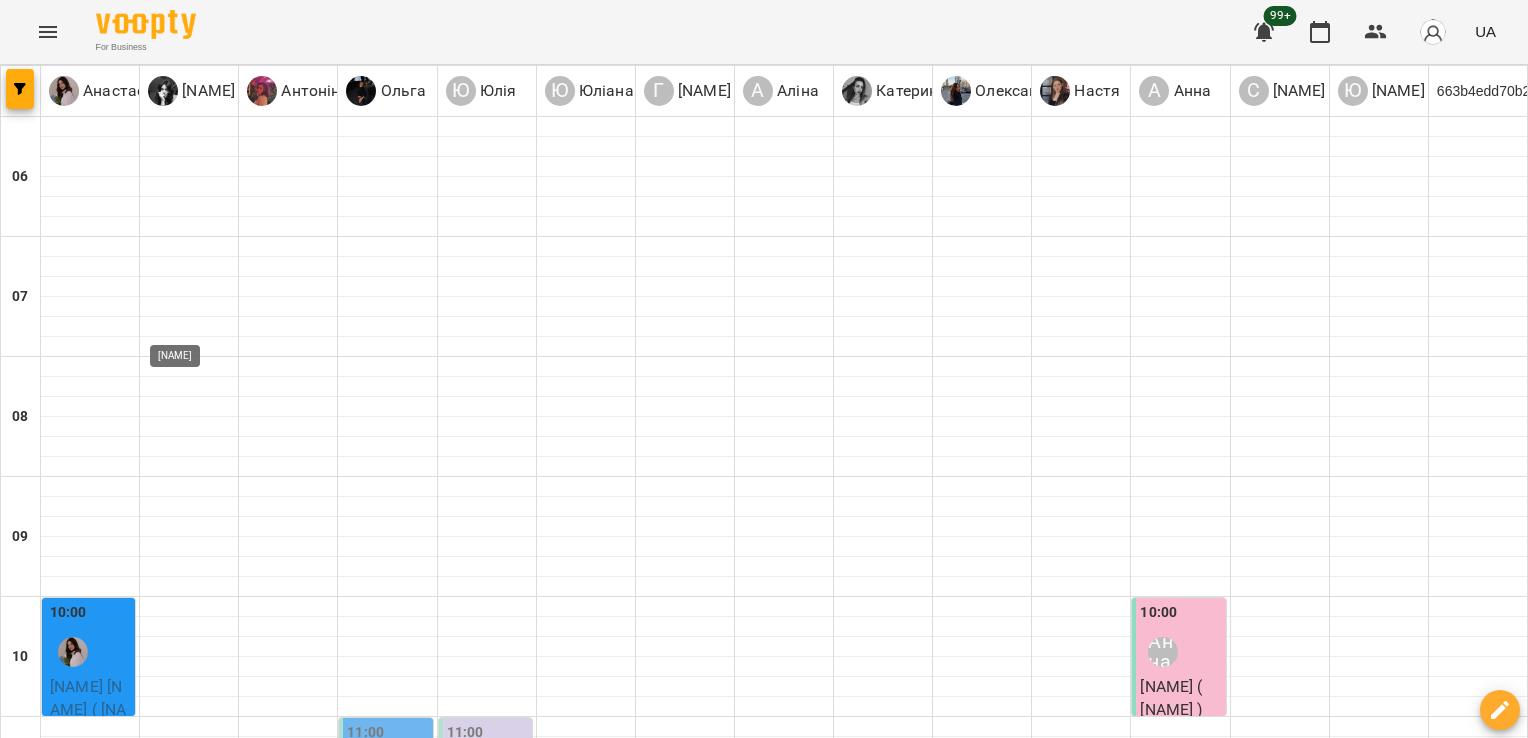 click at bounding box center (172, 1492) 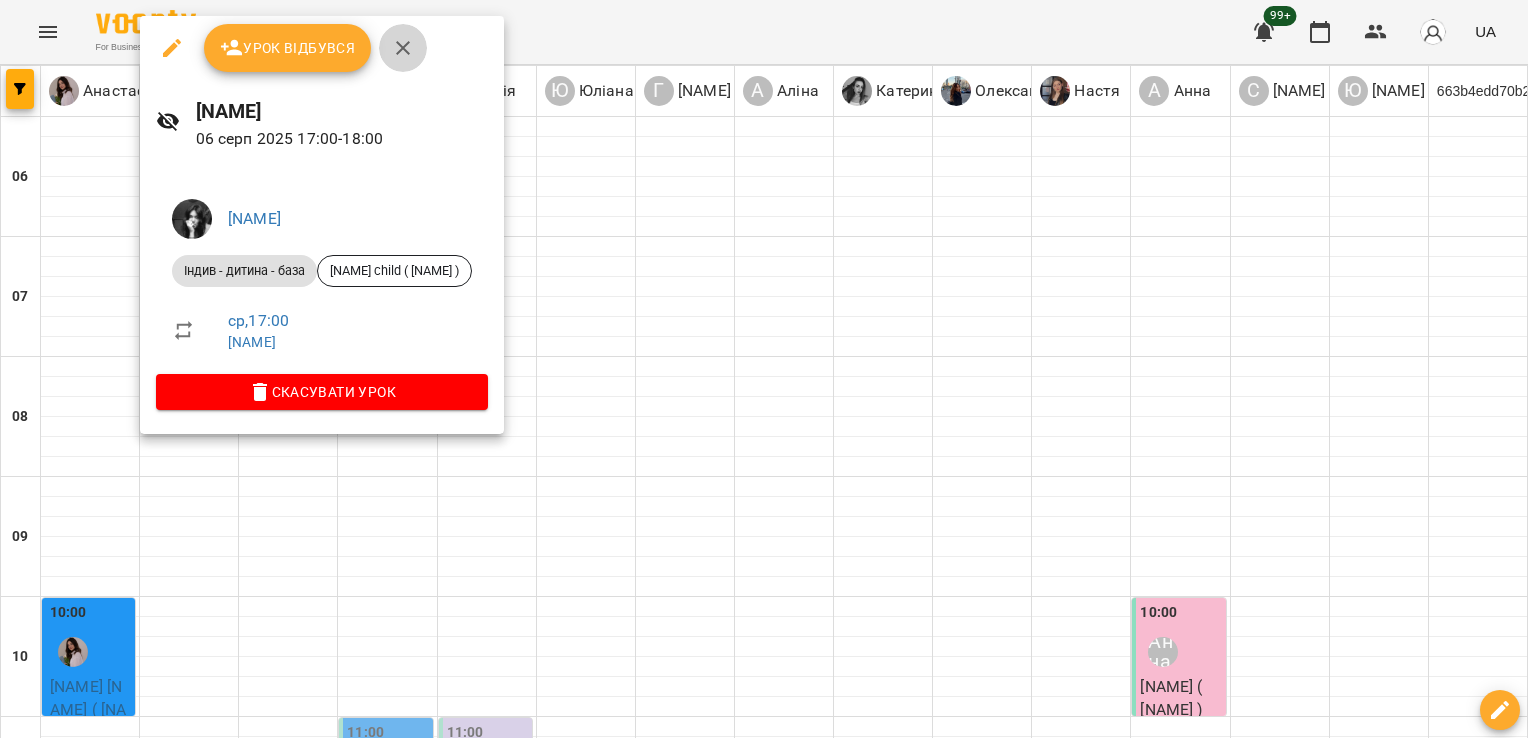 click 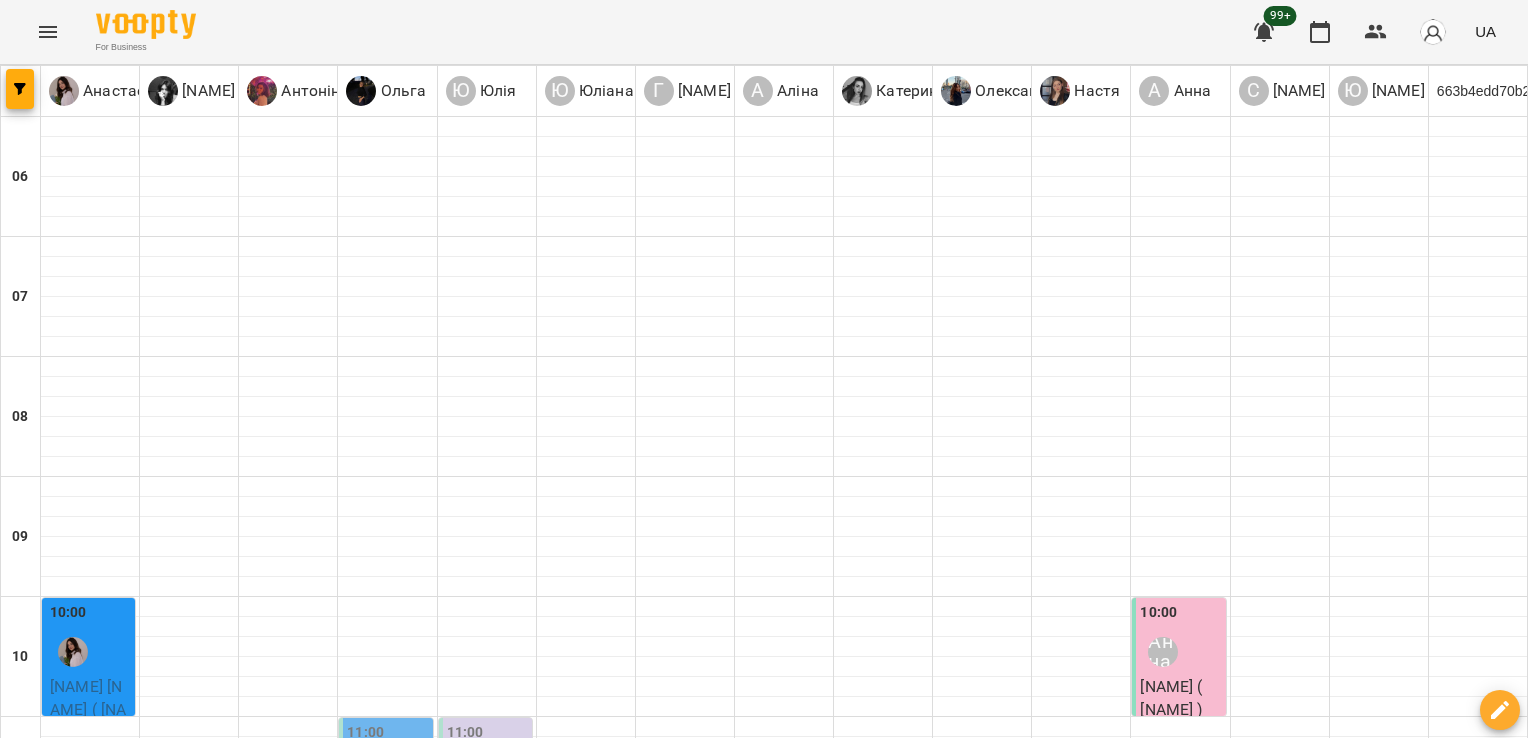 click on "Індив - дорослий - база - [NAME] ( [NAME] )" at bounding box center [1180, 1562] 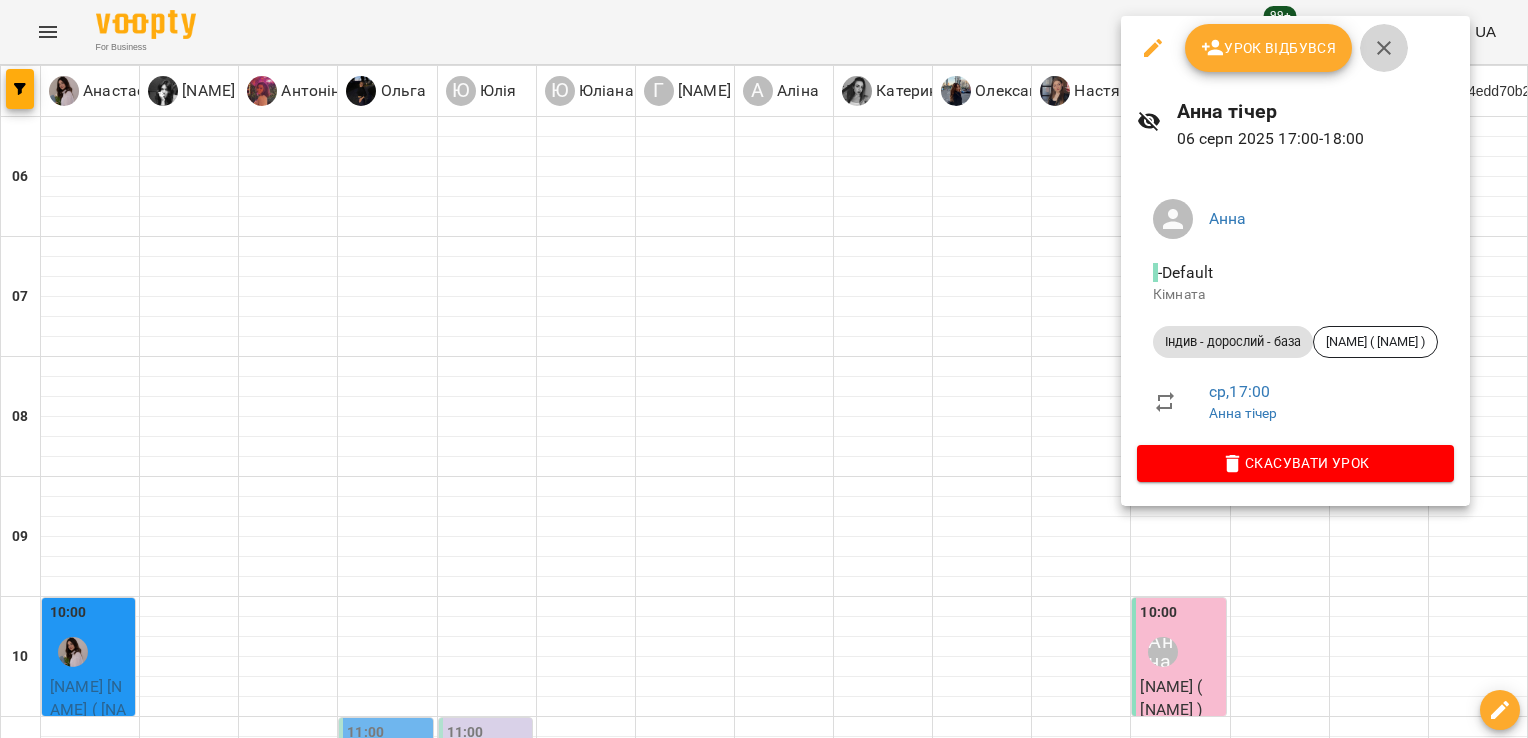 click 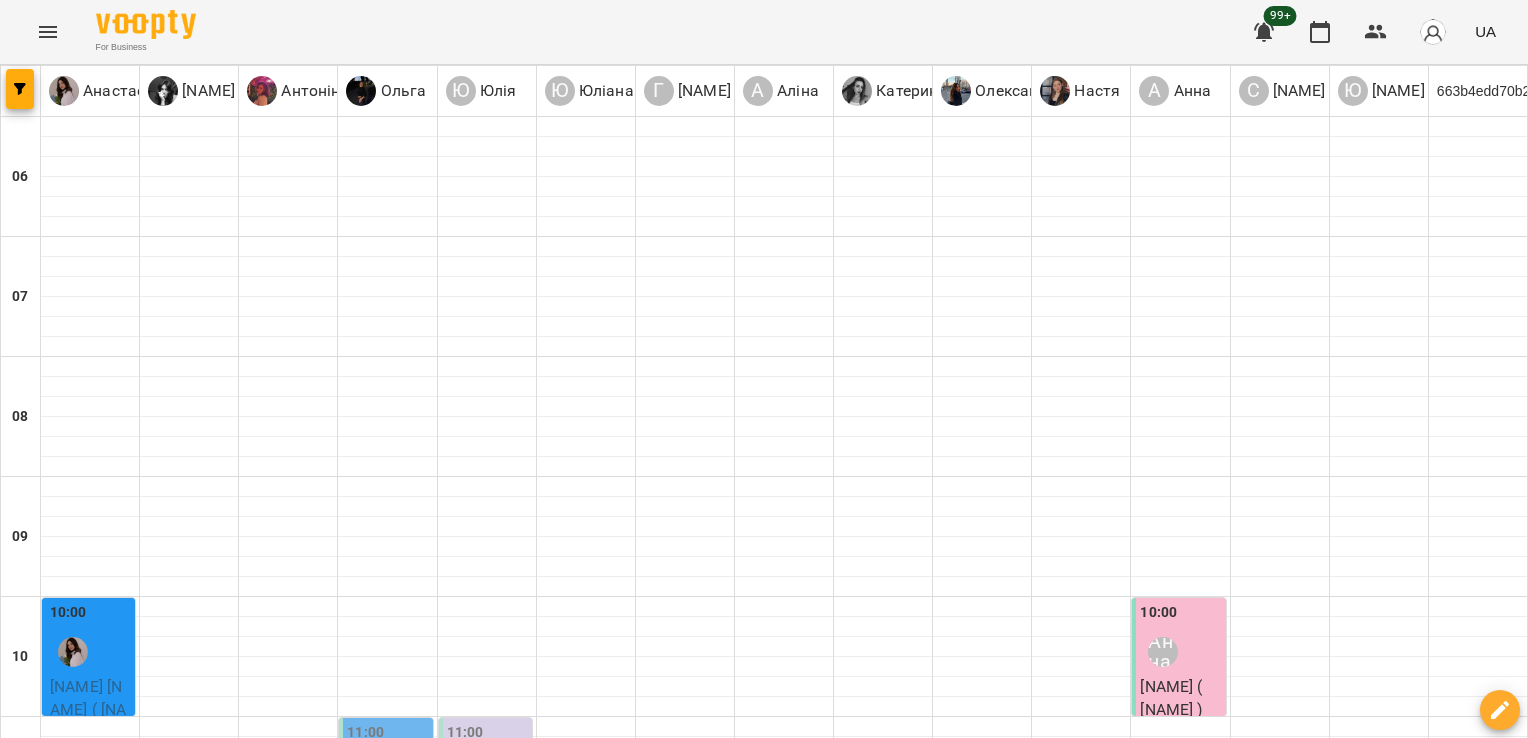 click at bounding box center [172, 1612] 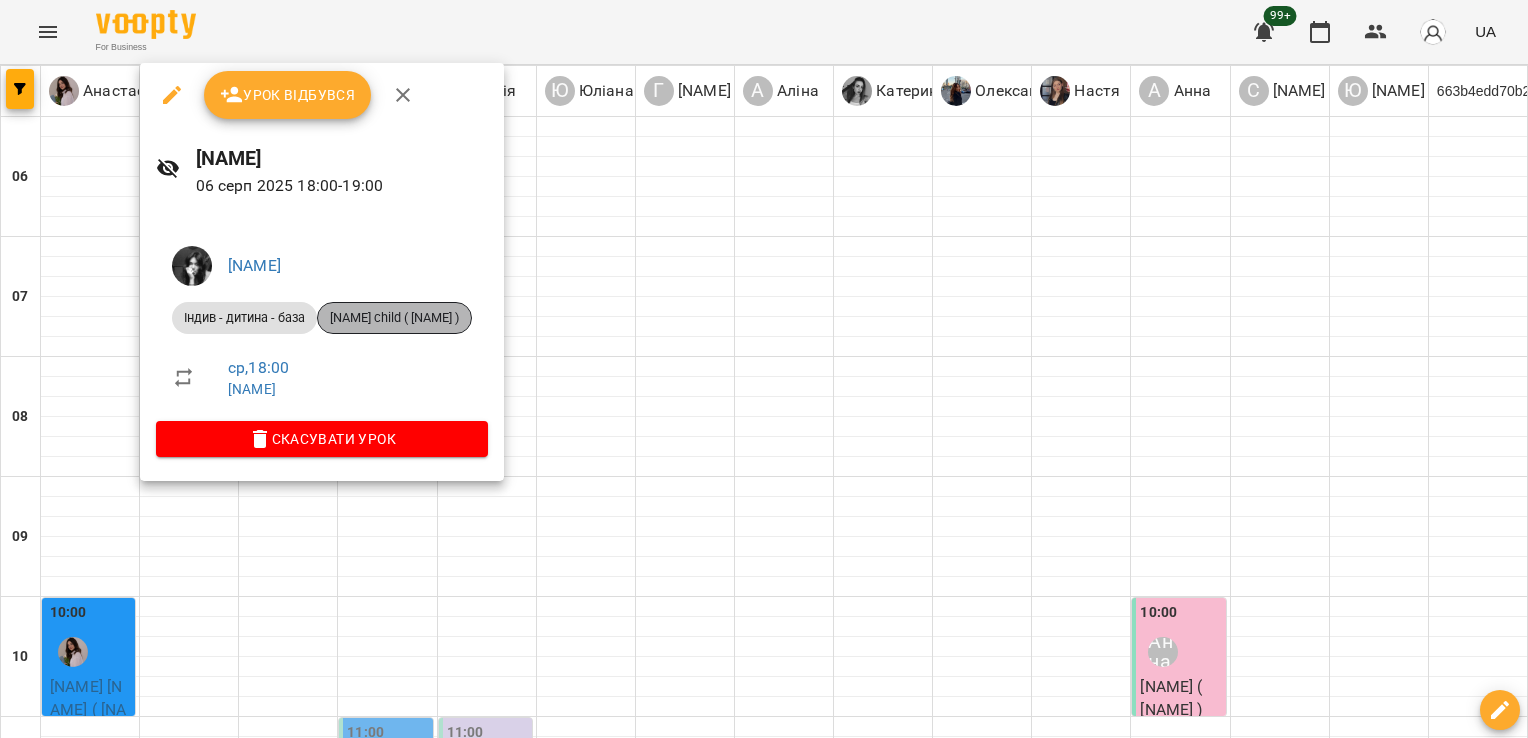 click on "[NAME] child ( [NAME] )" at bounding box center (394, 318) 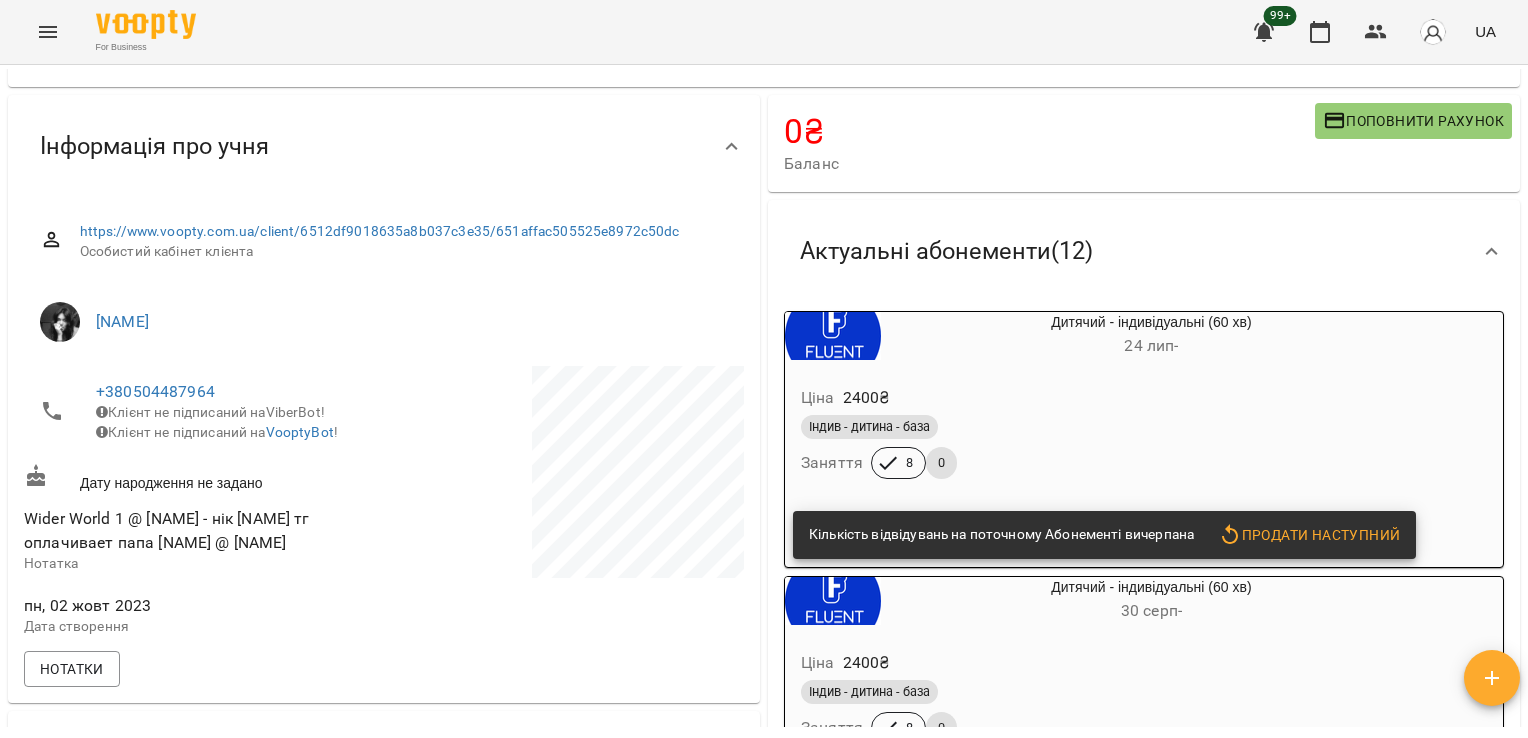 scroll, scrollTop: 0, scrollLeft: 0, axis: both 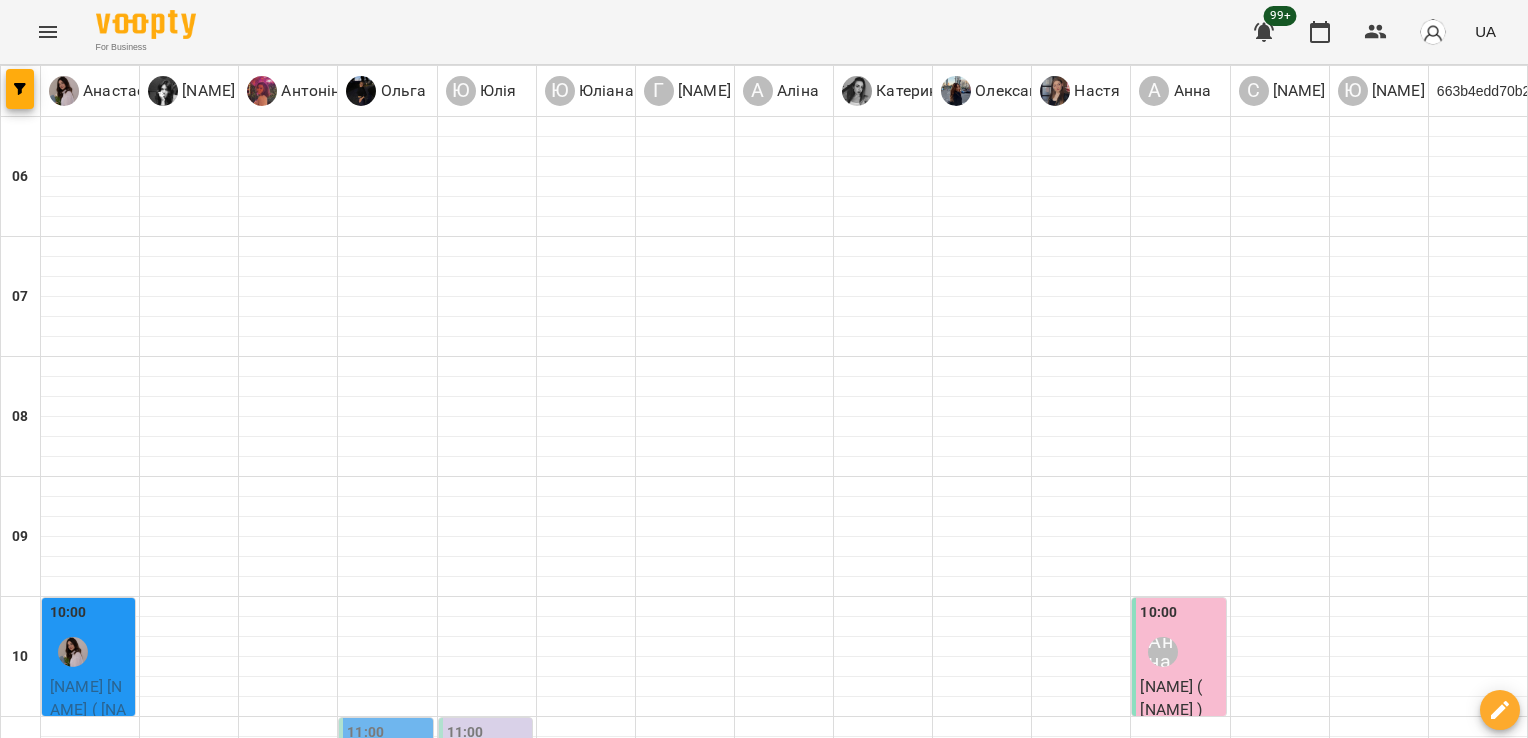 click on "18:00" at bounding box center [189, 1598] 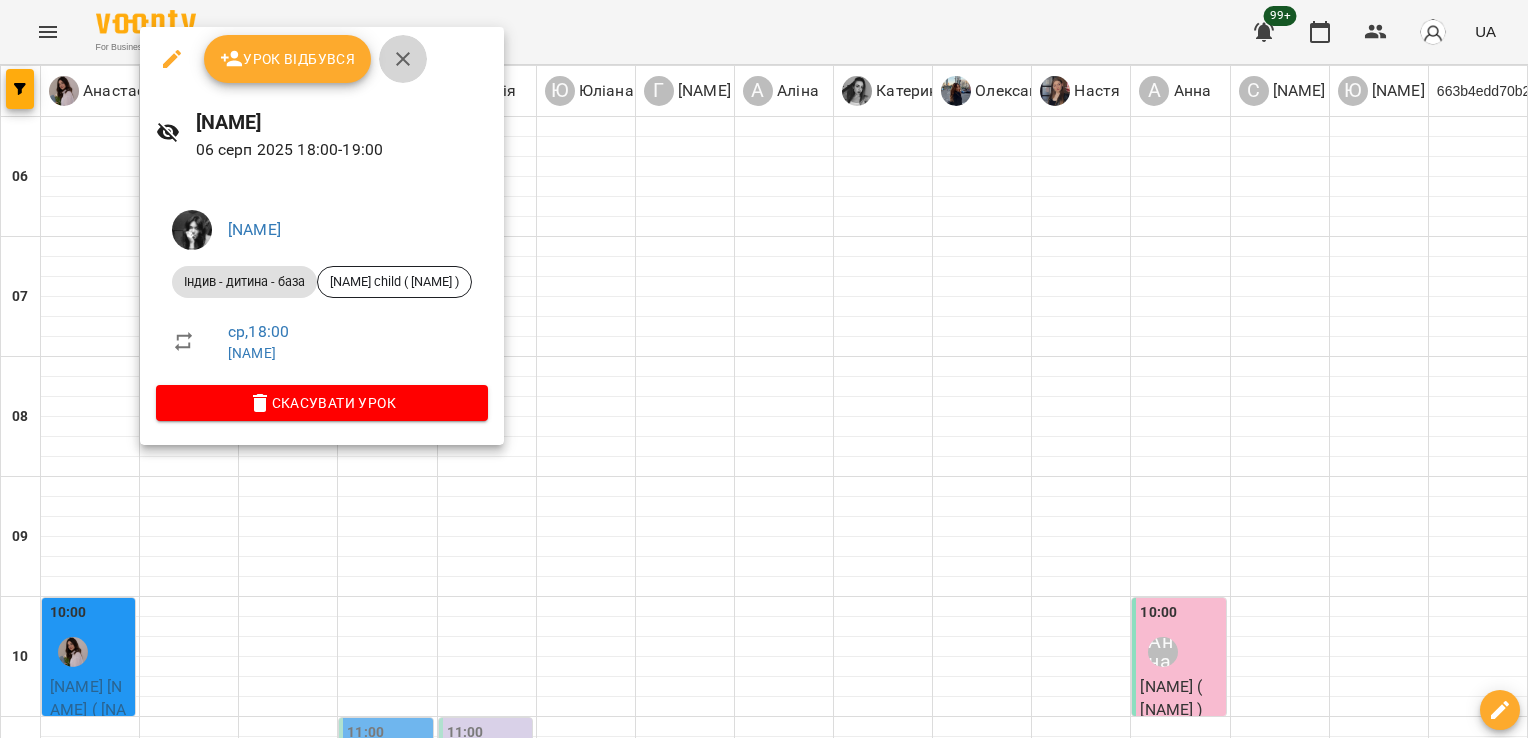 click 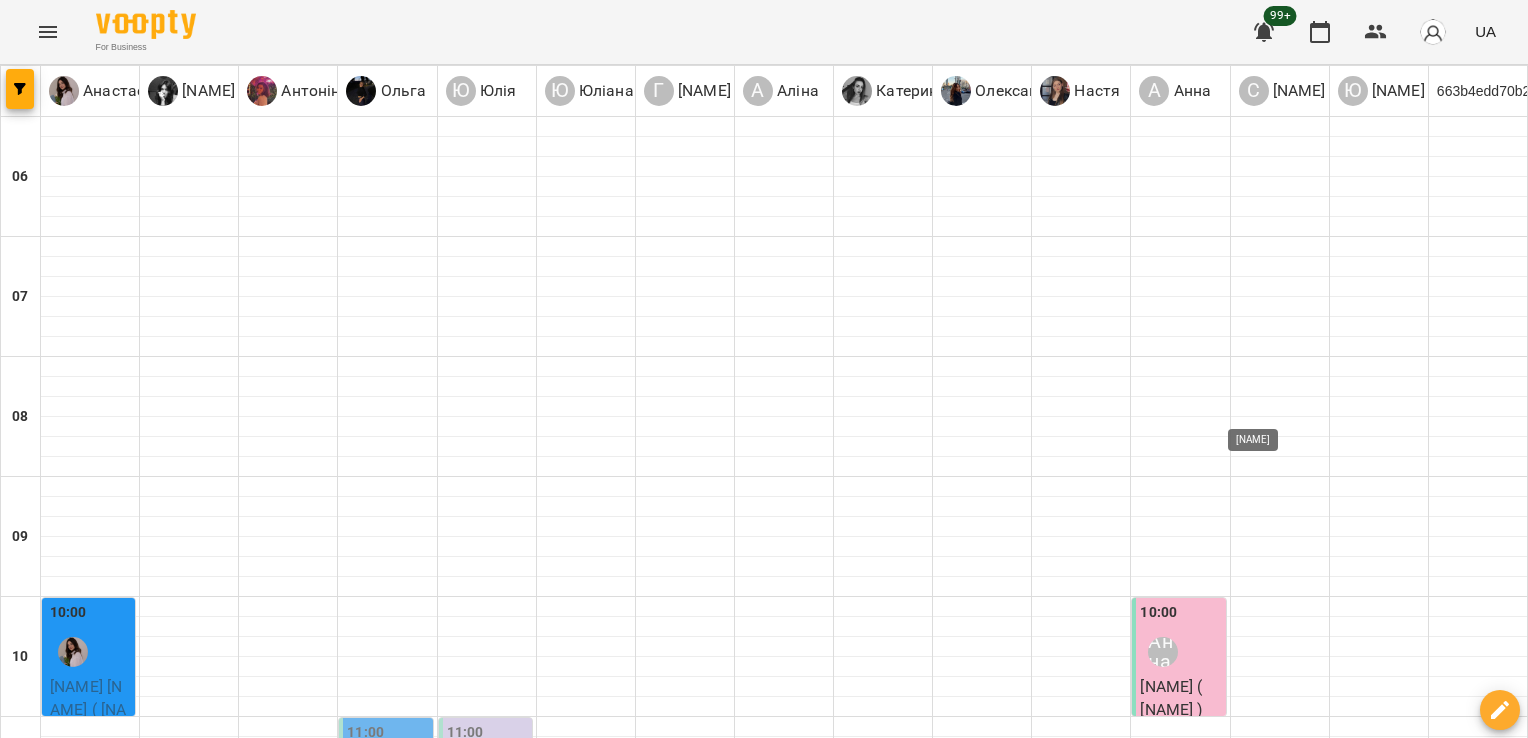 click on "[NAME]" at bounding box center (1263, 1612) 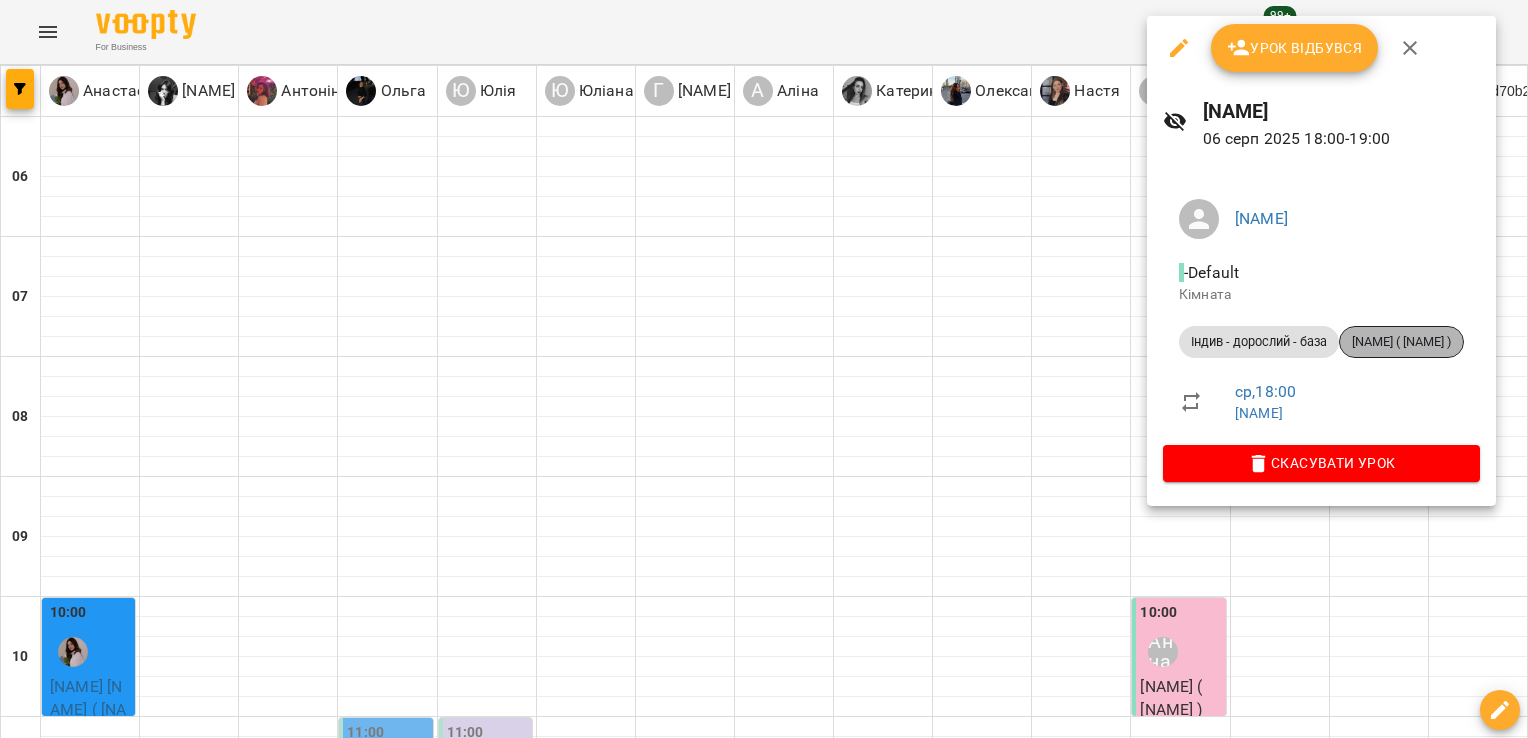 click on "[NAME] ( [NAME] )" at bounding box center (1401, 342) 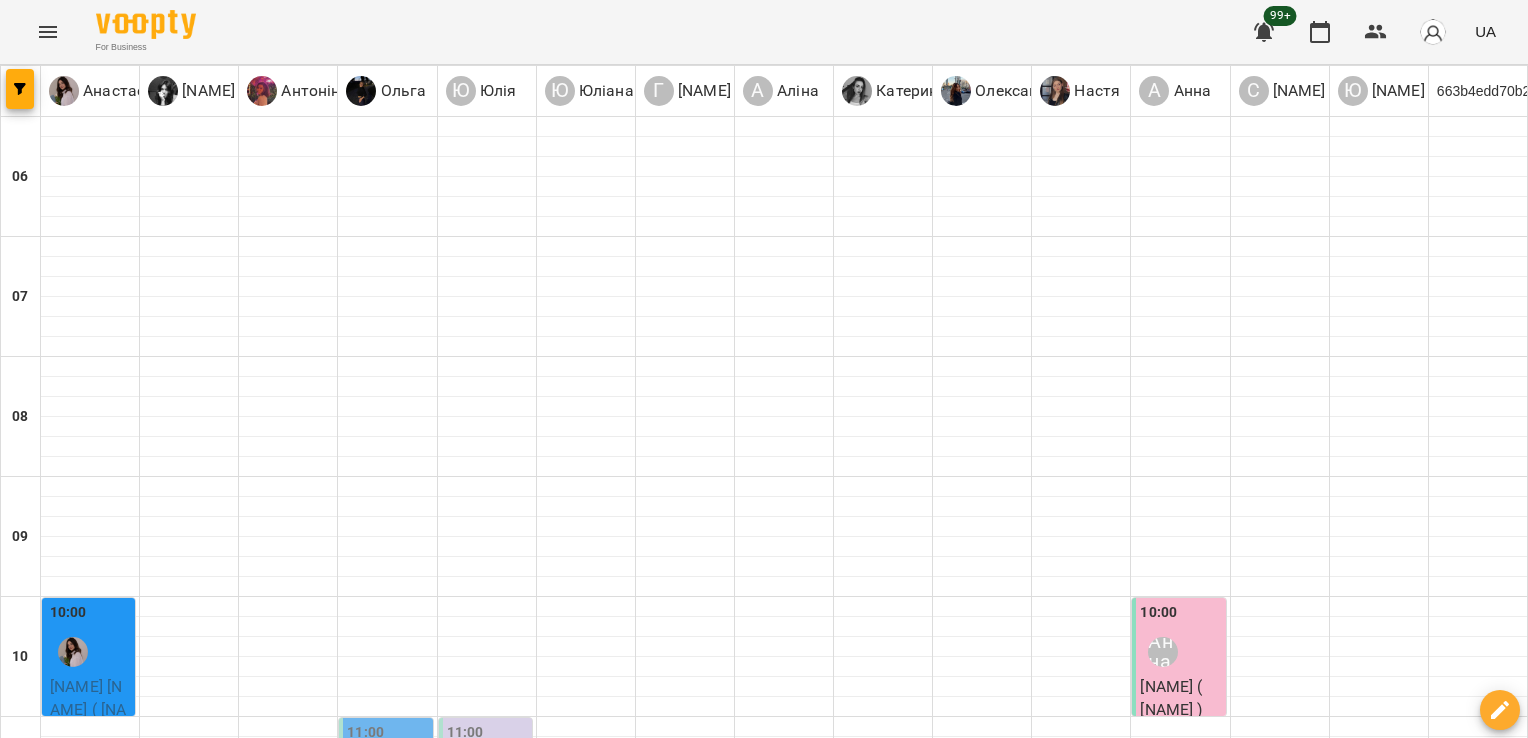 scroll, scrollTop: 1147, scrollLeft: 0, axis: vertical 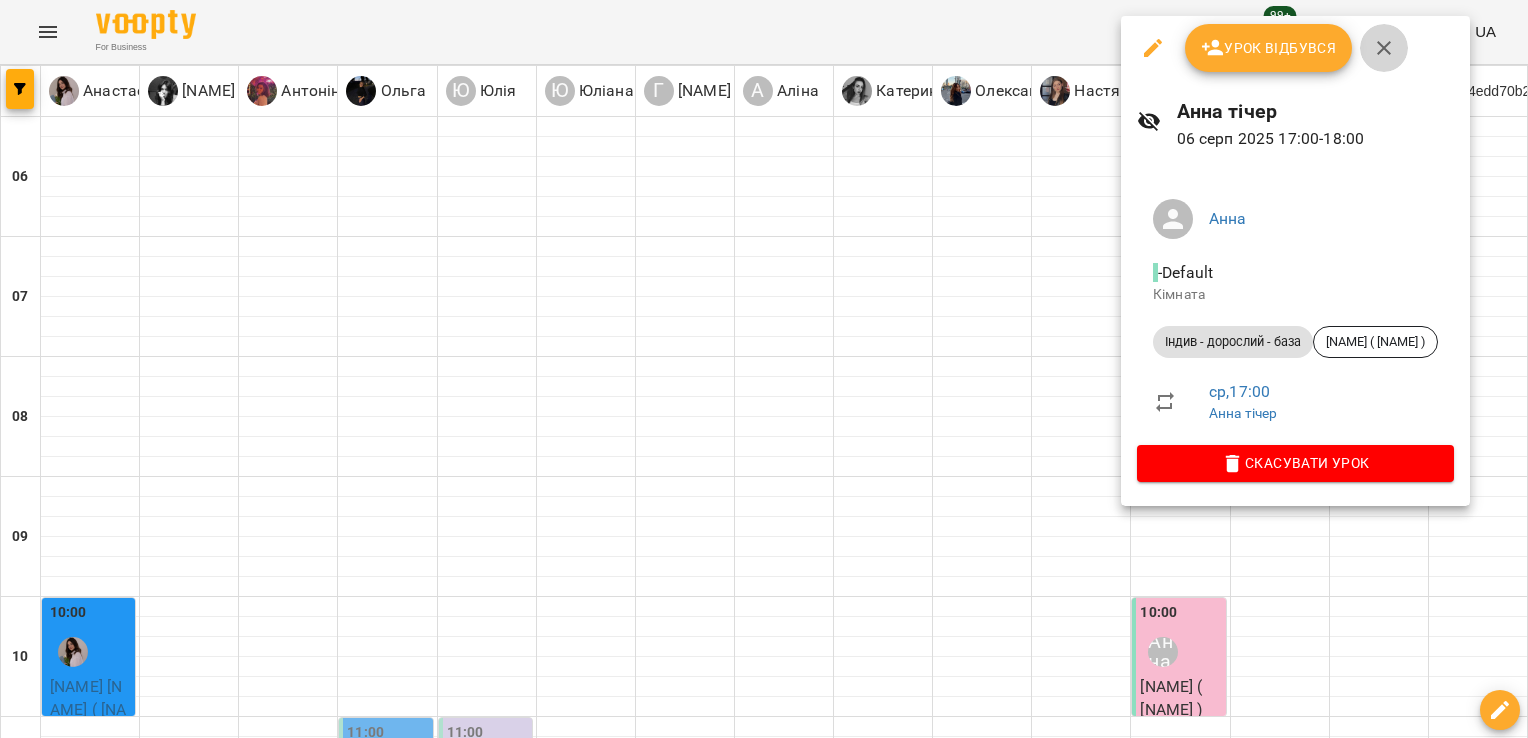 click 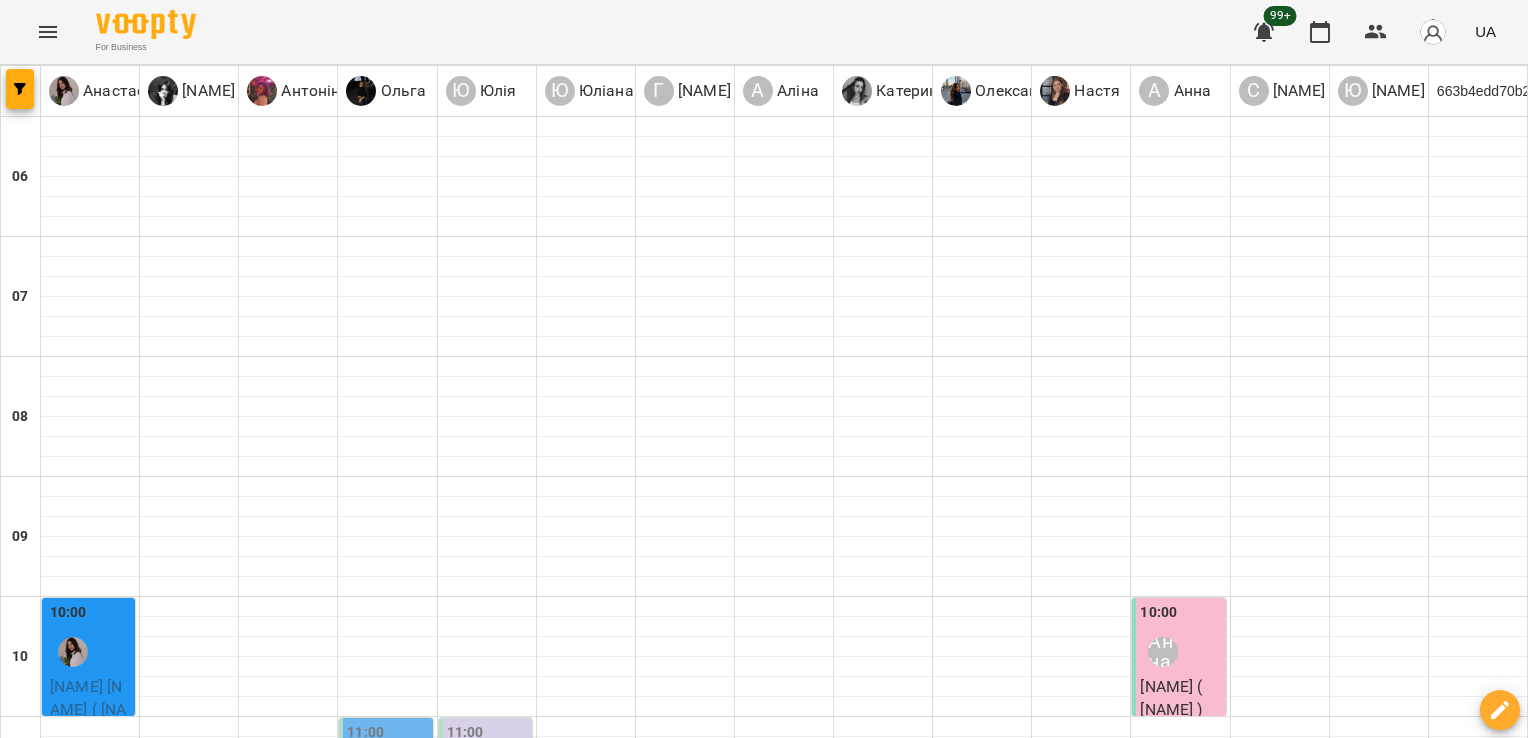 click on "Індив - дорослий - база - [NAME] ( [NAME] )" at bounding box center (1280, 1682) 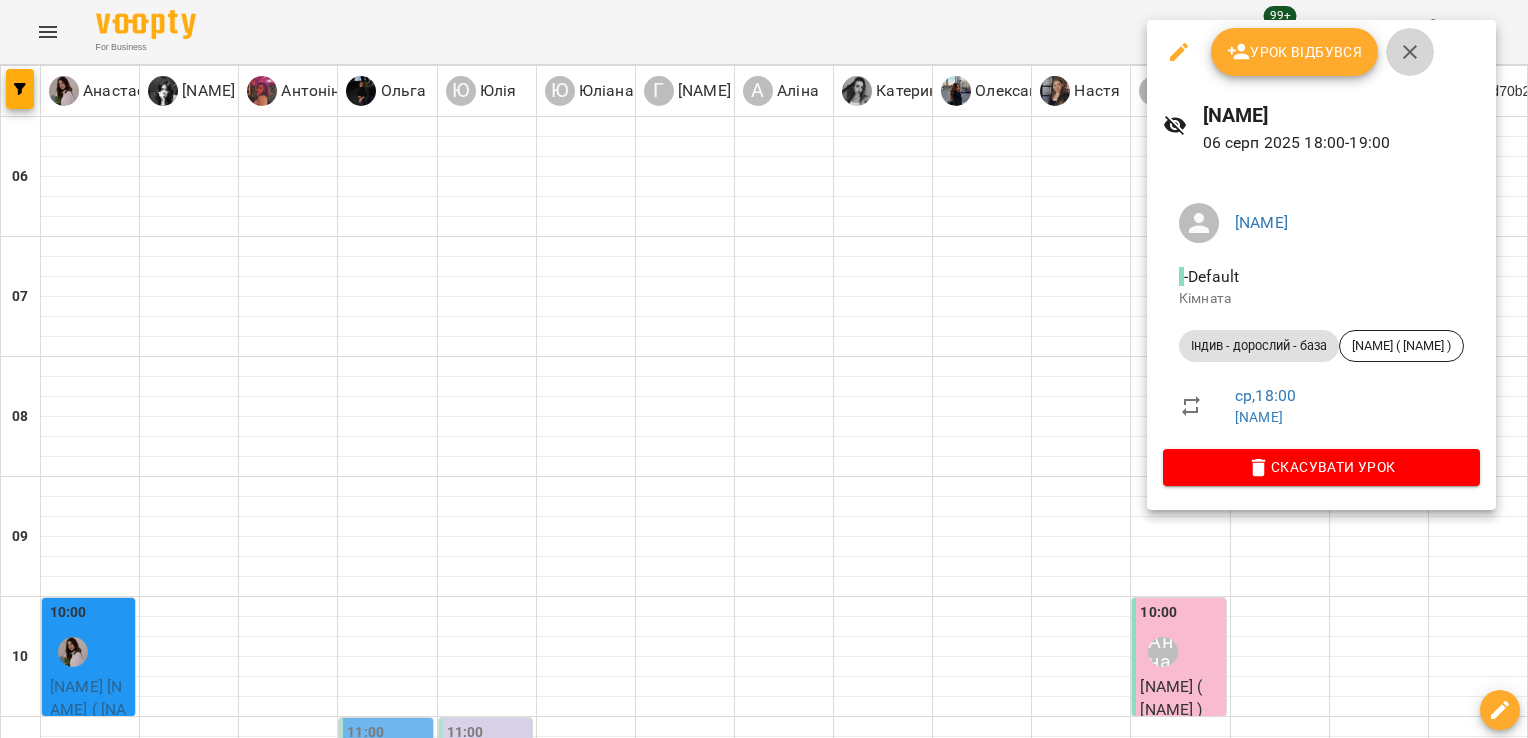 click 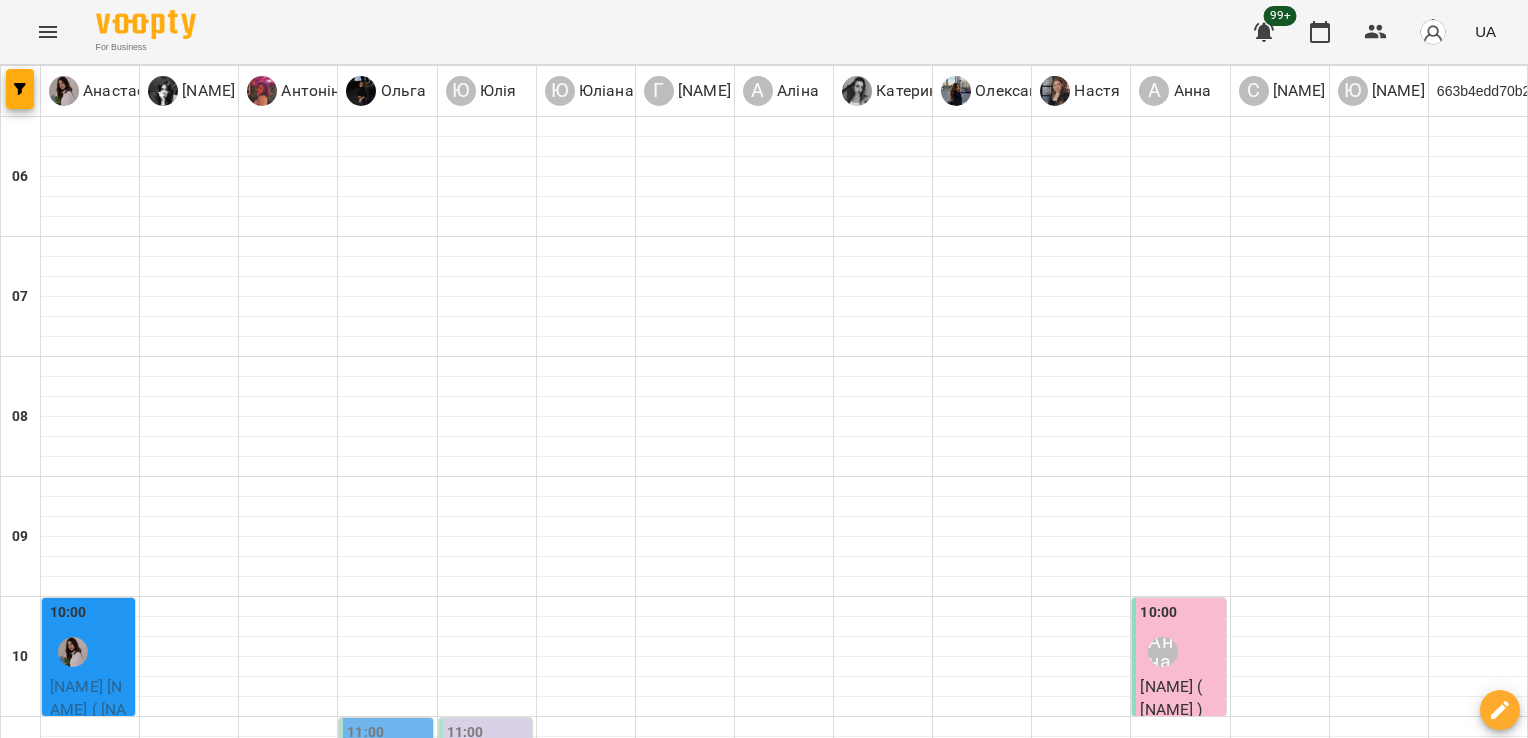 scroll, scrollTop: 1488, scrollLeft: 0, axis: vertical 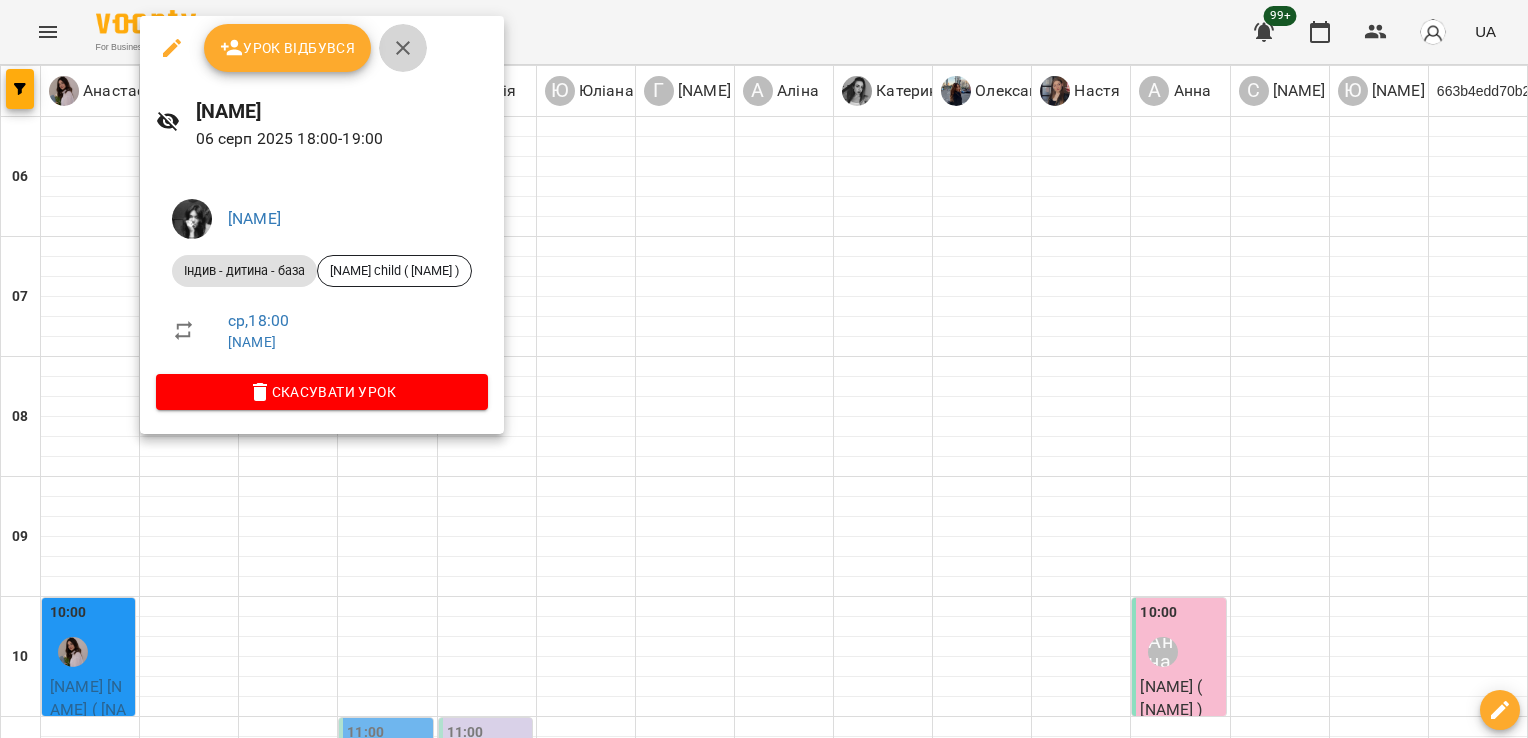 click at bounding box center (403, 48) 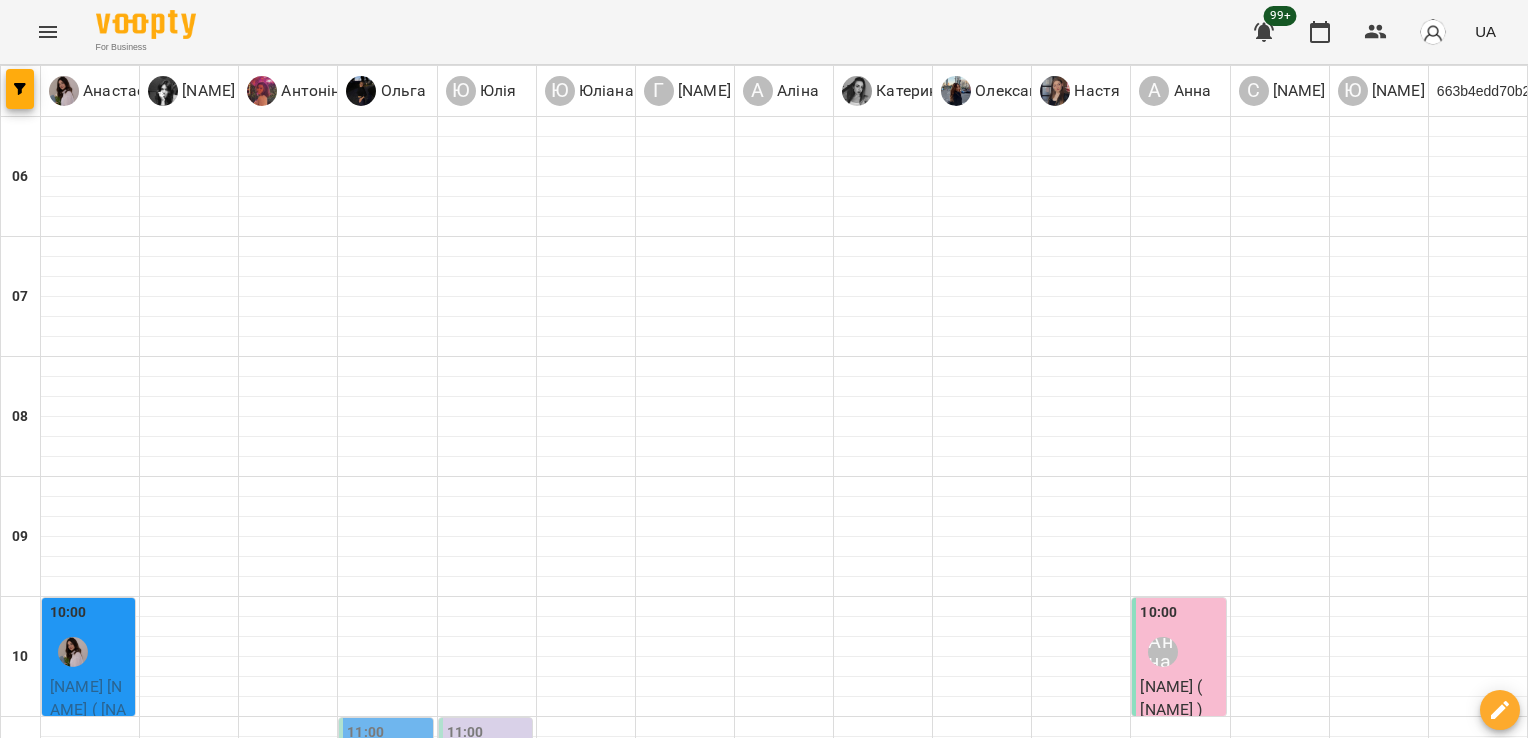 click on "Індив - дорослий - база - [NAME] teen ( [NAME] )" at bounding box center (90, 1814) 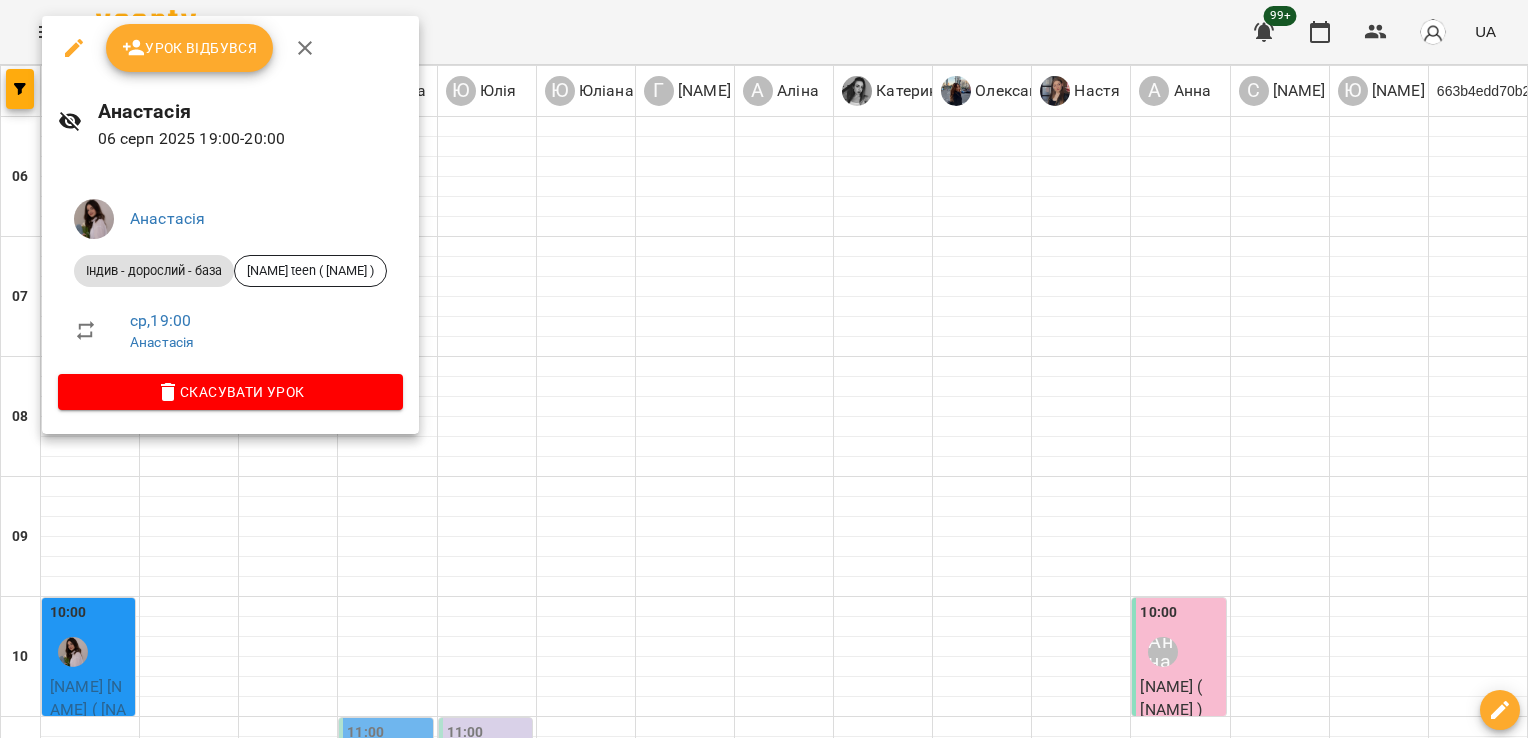 click 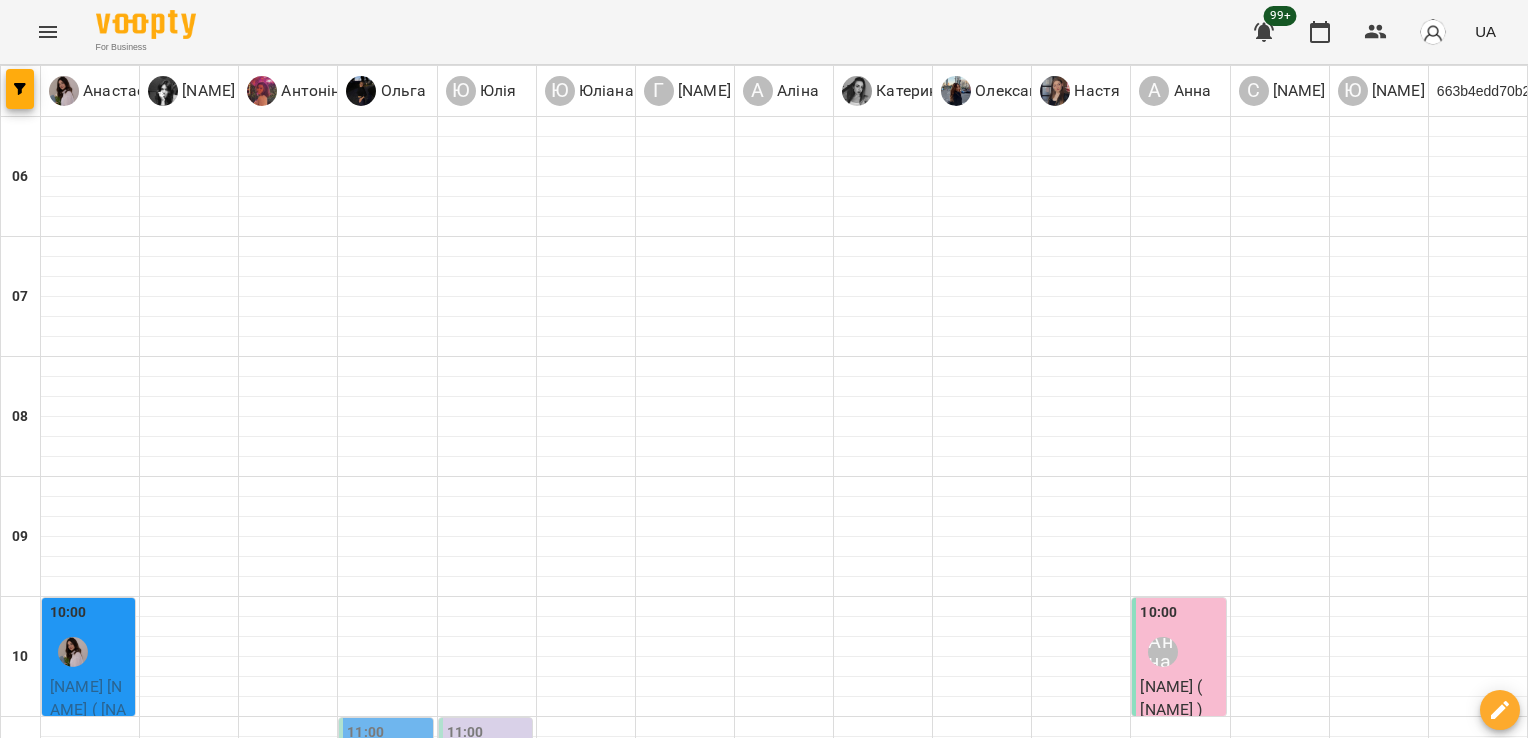 click on "For Business 99+ UA" at bounding box center [764, 32] 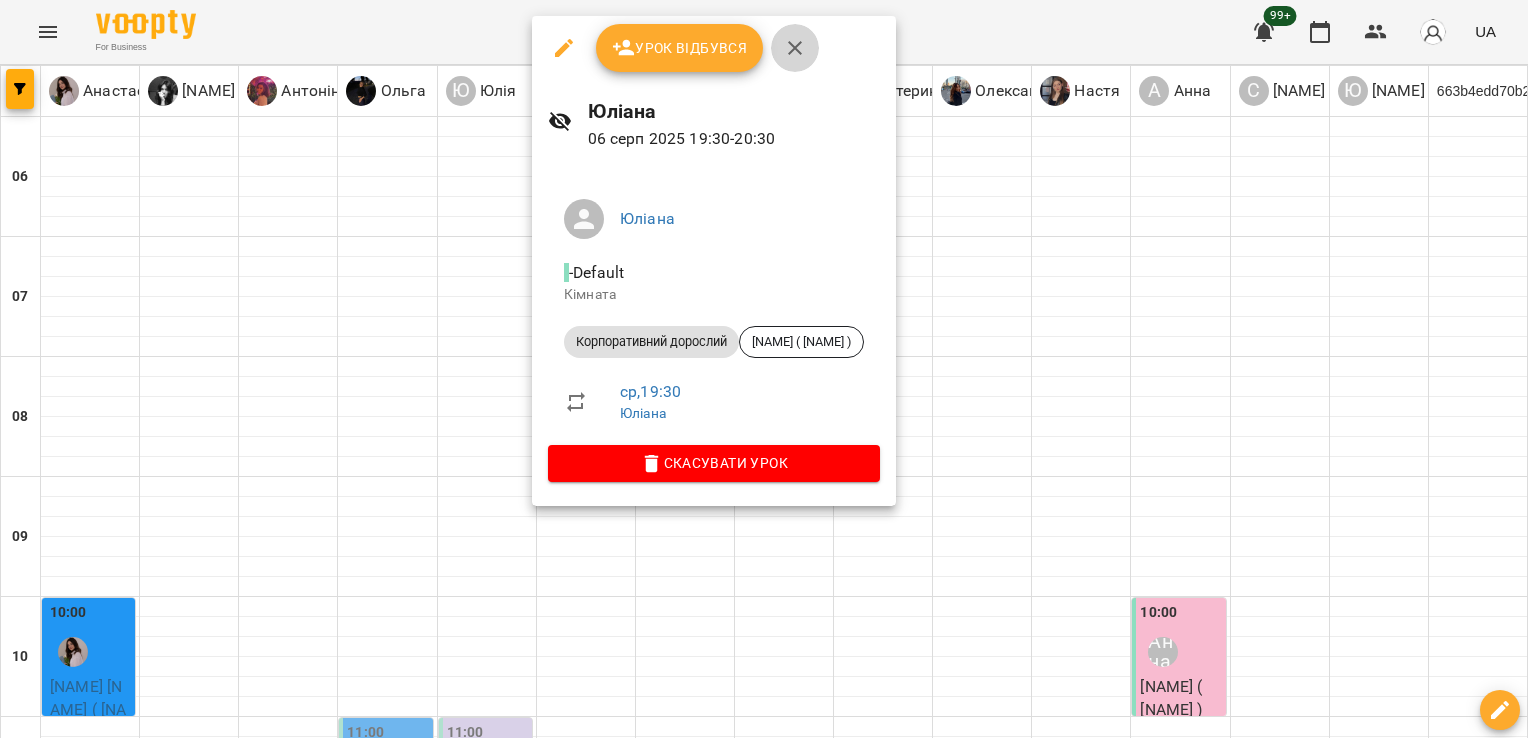 click 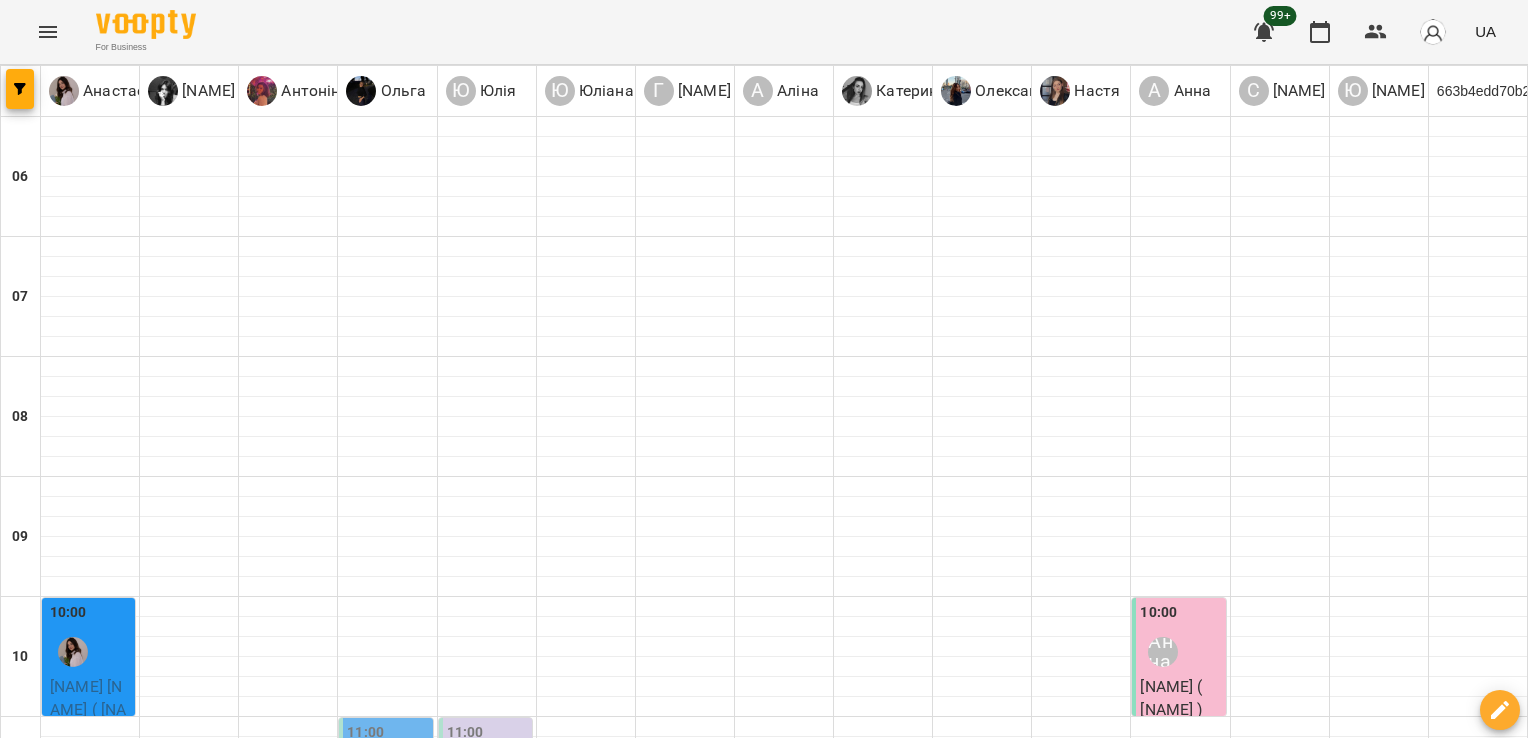 scroll, scrollTop: 814, scrollLeft: 0, axis: vertical 